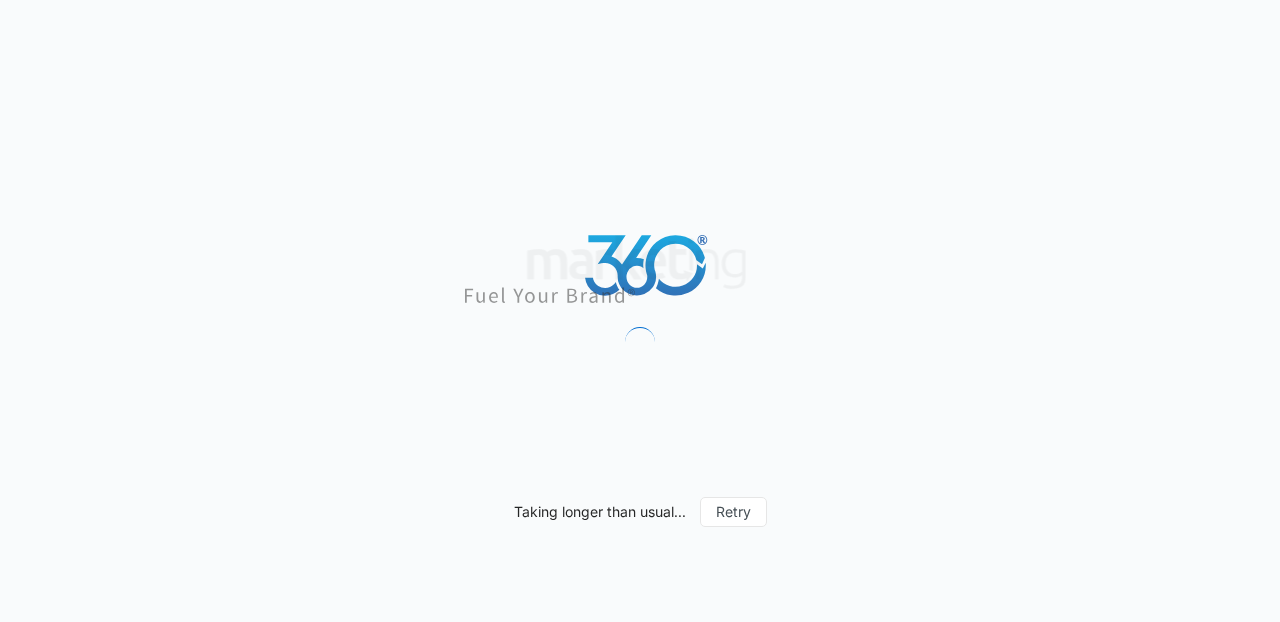 scroll, scrollTop: 0, scrollLeft: 0, axis: both 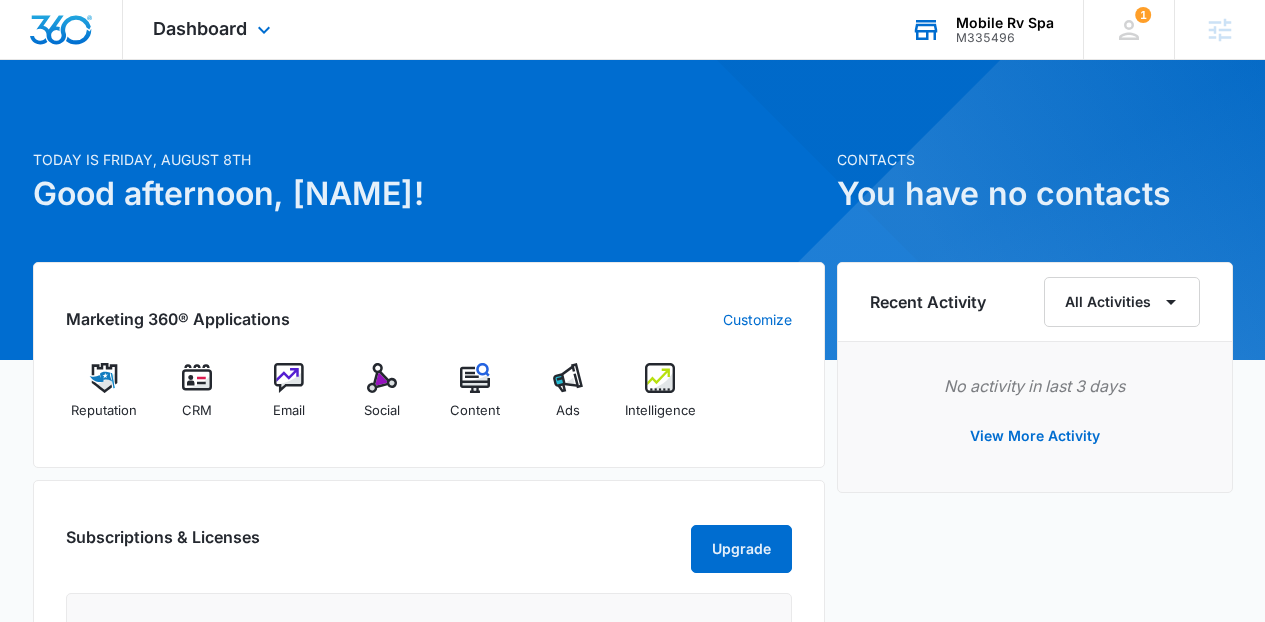 click on "Mobile Rv Spa" at bounding box center (1005, 23) 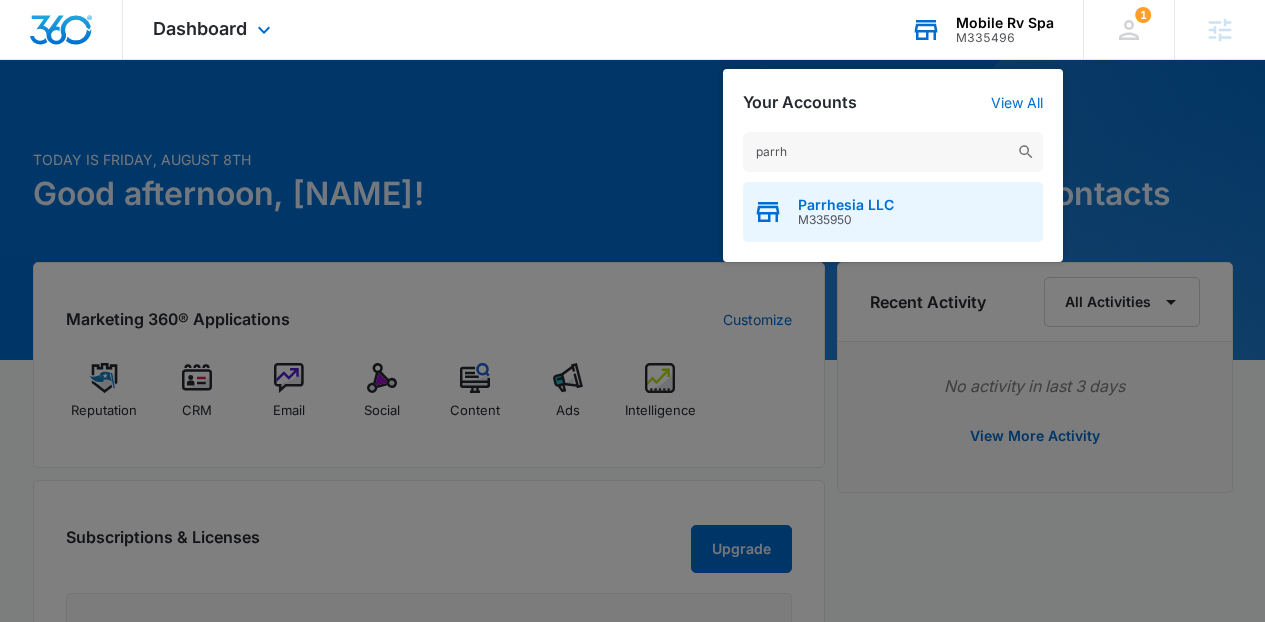 type on "parrh" 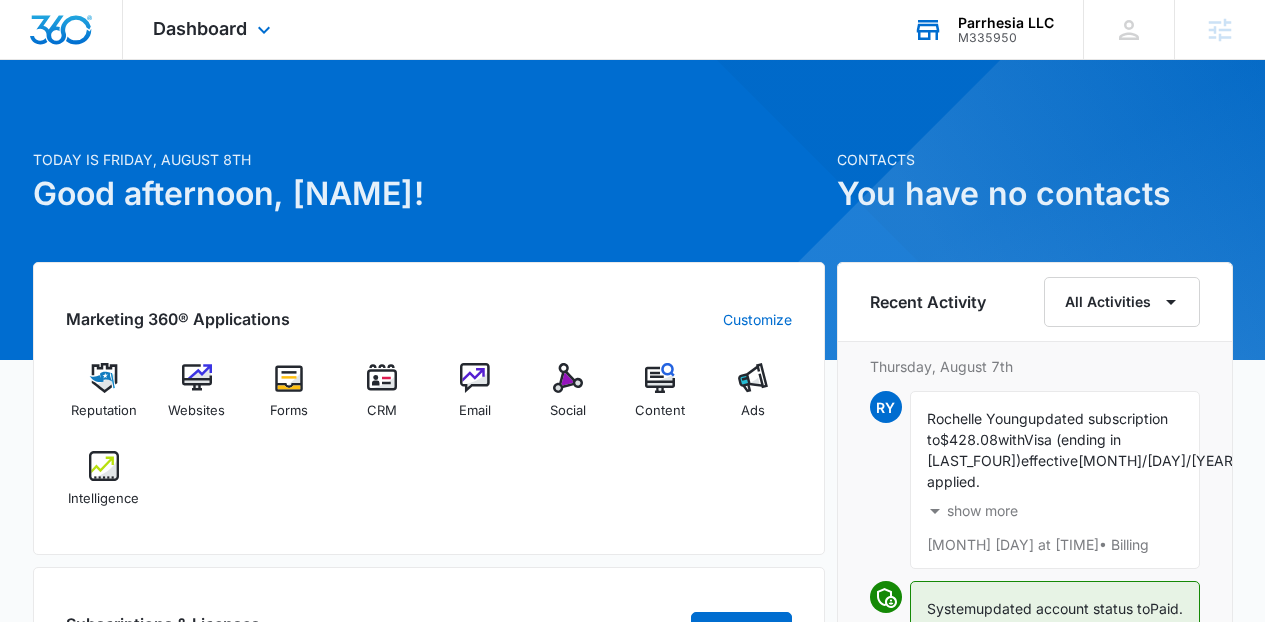 click on "Dashboard Apps Reputation Websites Forms CRM Email Social Content Ads Intelligence Files Brand Settings" at bounding box center [214, 29] 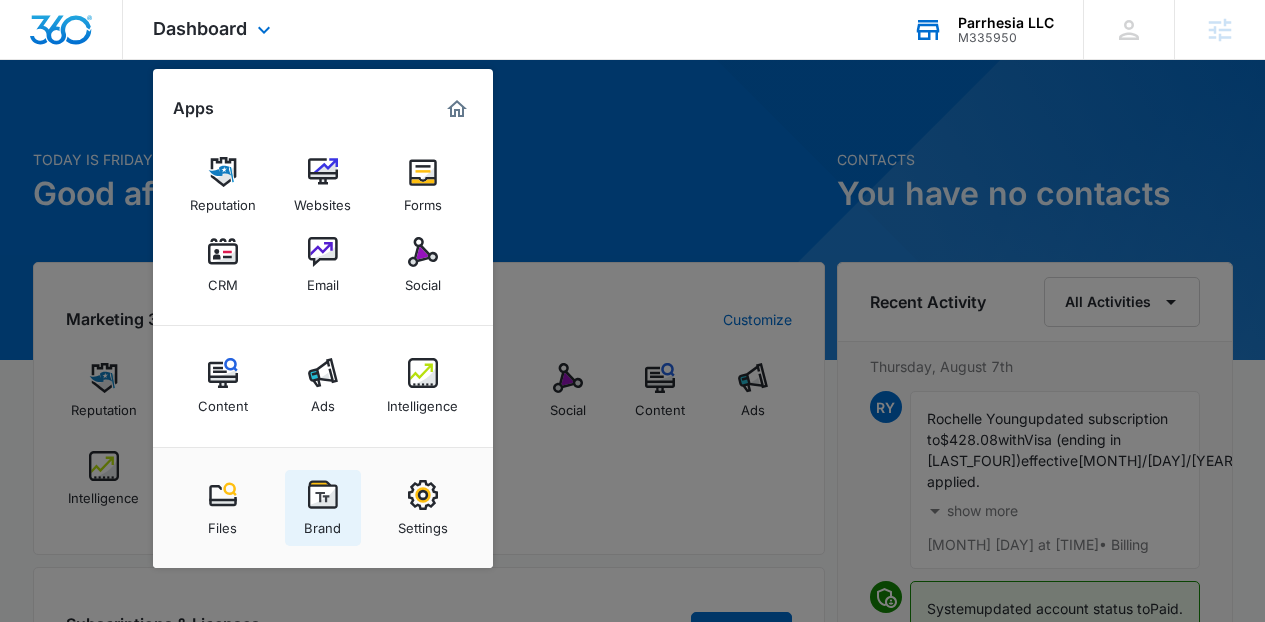 click on "Brand" at bounding box center [322, 523] 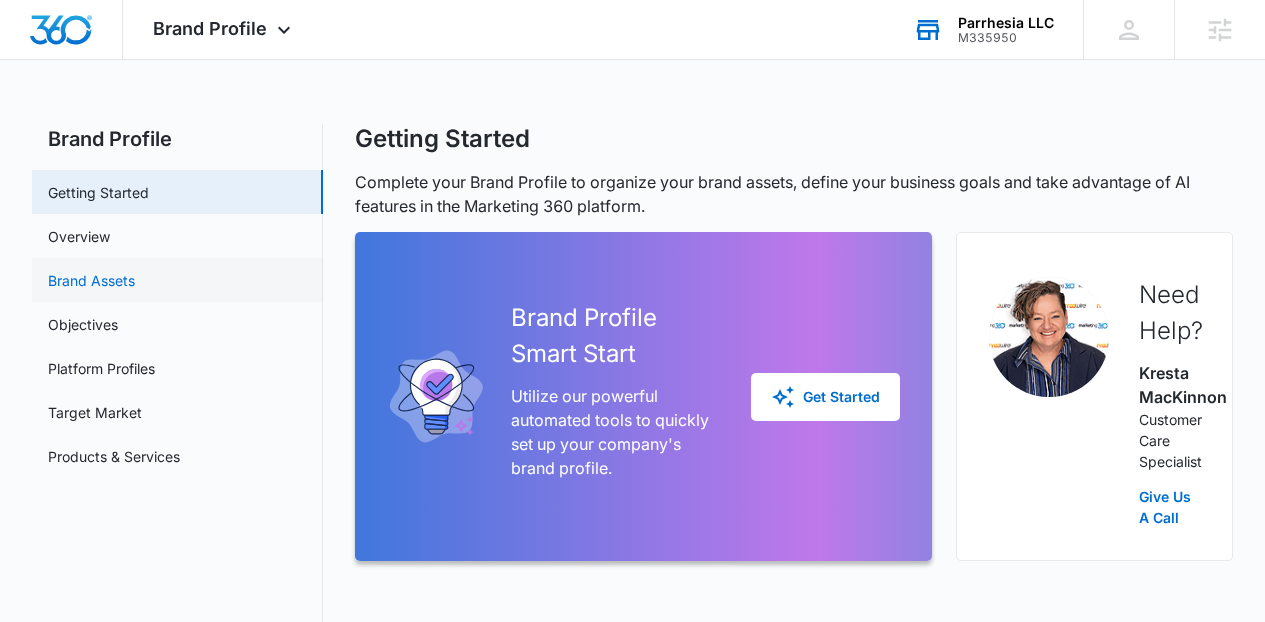 click on "Brand Assets" at bounding box center [91, 280] 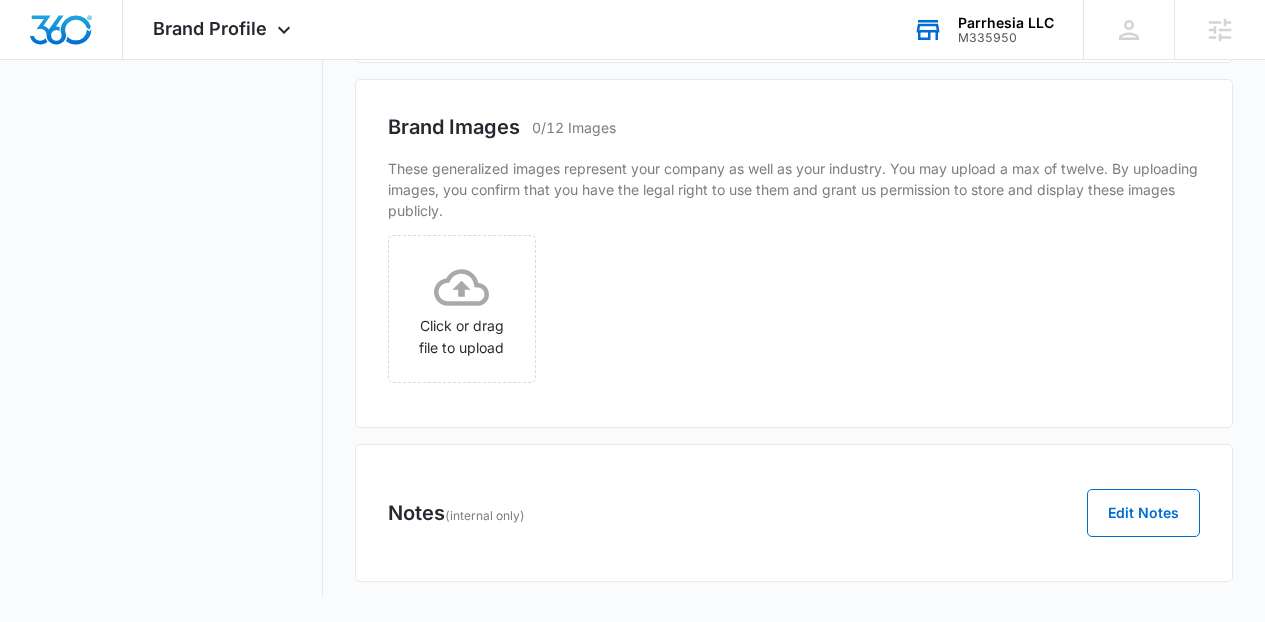 scroll, scrollTop: 1105, scrollLeft: 0, axis: vertical 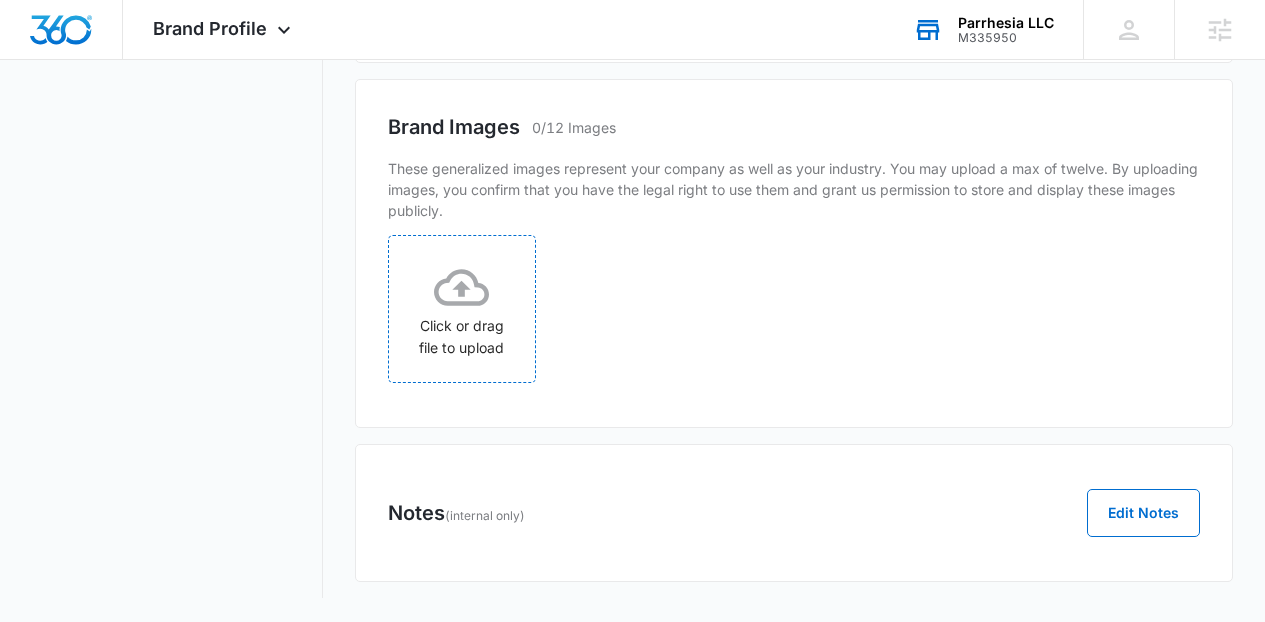 click on "Click or drag file to upload" at bounding box center (462, 309) 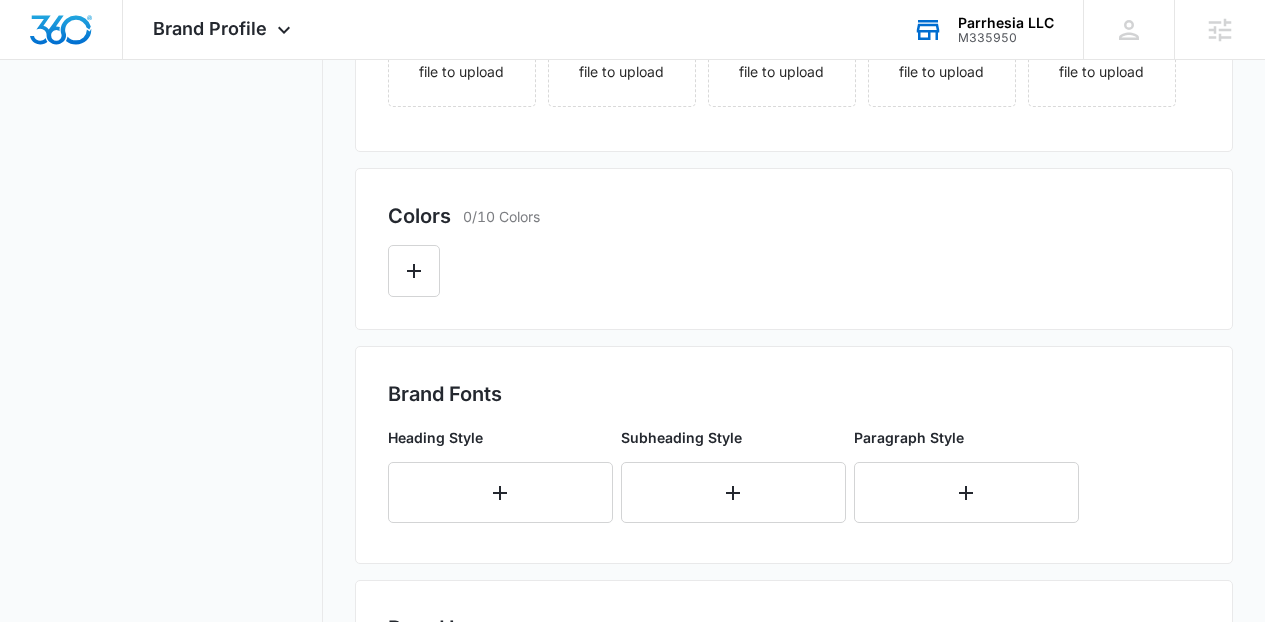 scroll, scrollTop: 176, scrollLeft: 0, axis: vertical 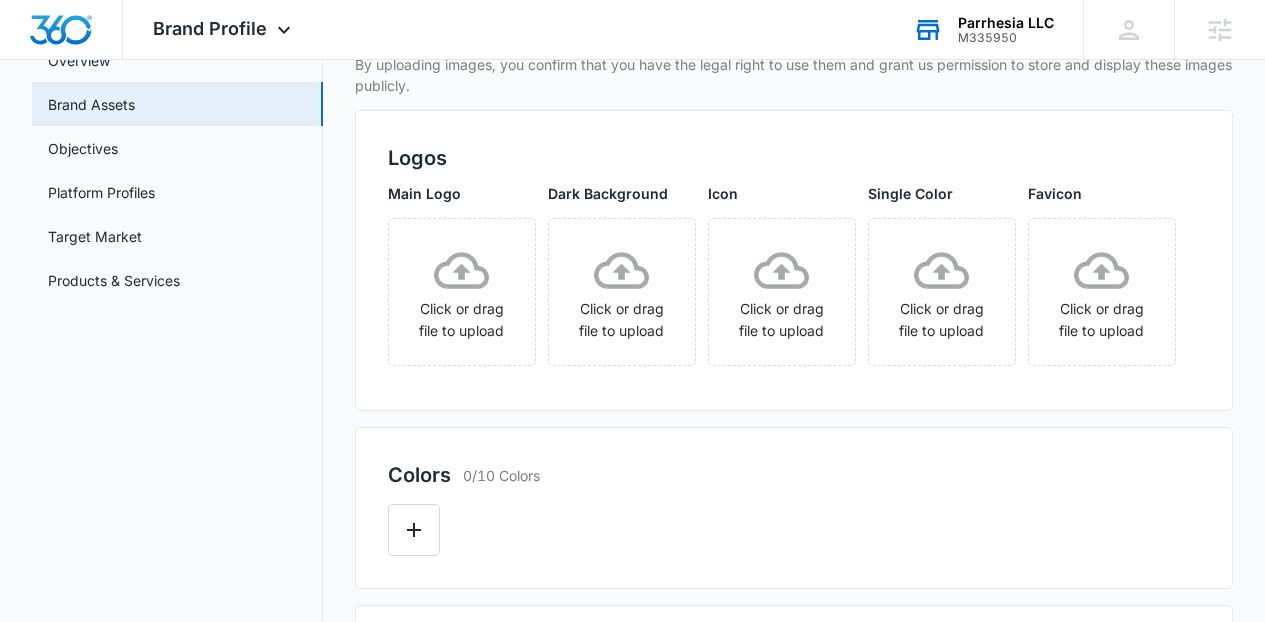 click on "Main Logo Click or drag file to upload" at bounding box center [462, 274] 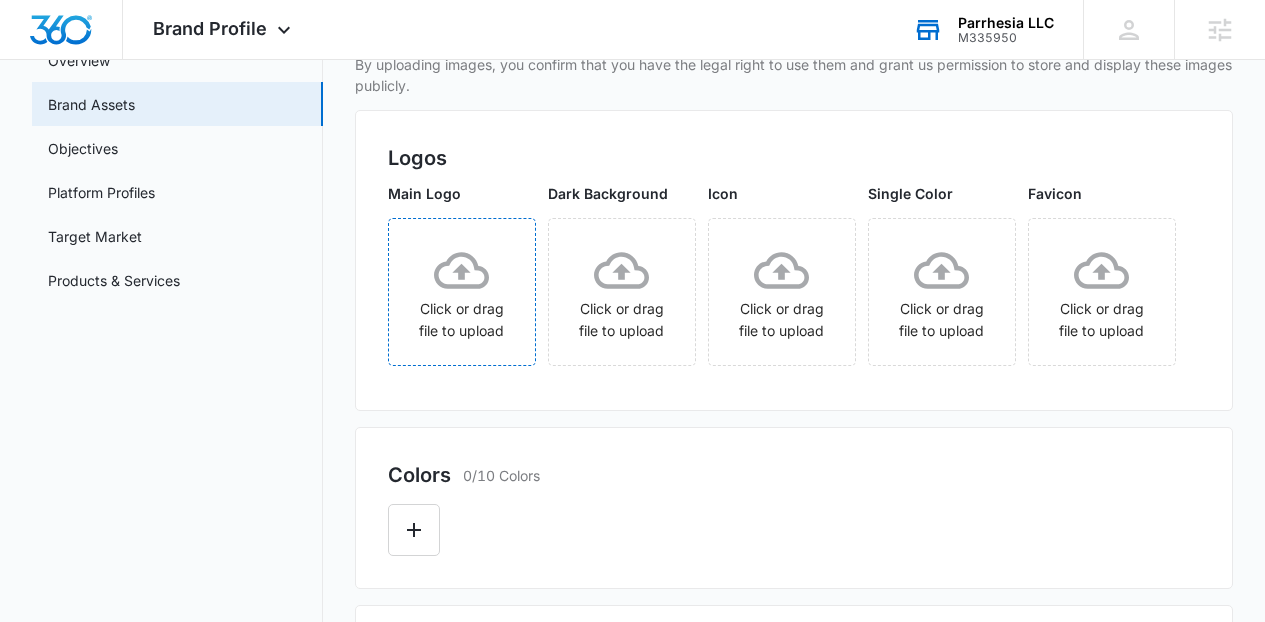 click on "Click or drag file to upload" at bounding box center (462, 292) 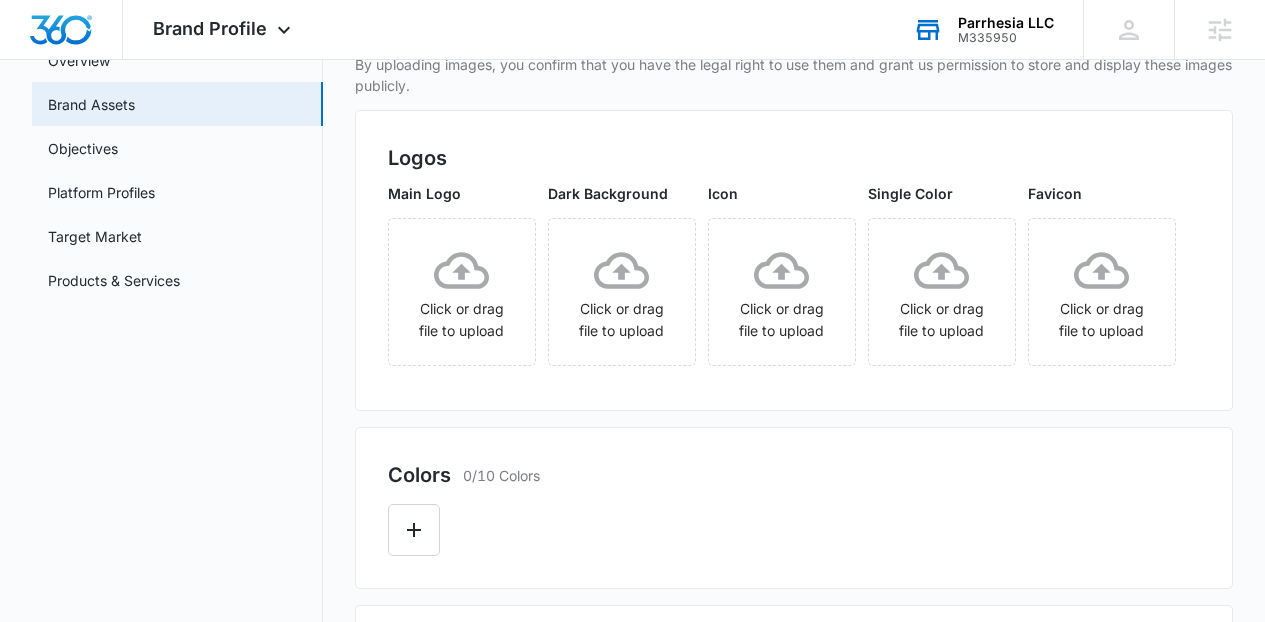 click on "Favicon Click or drag file to upload" at bounding box center (1102, 274) 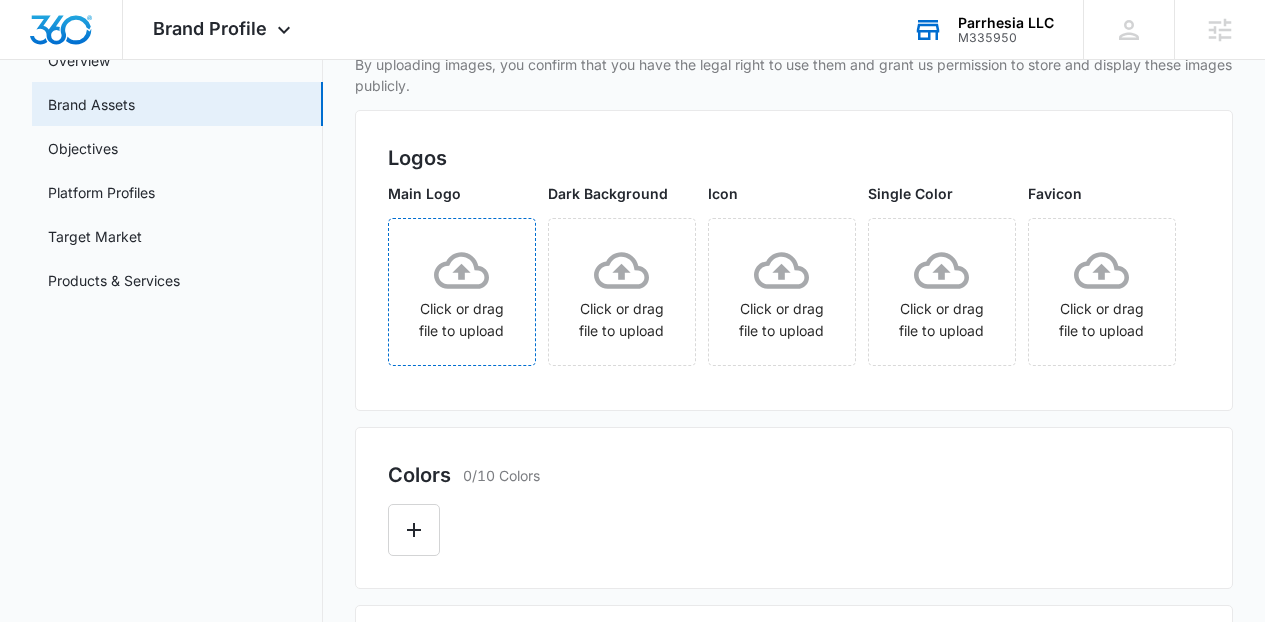 click on "Click or drag file to upload" at bounding box center (462, 292) 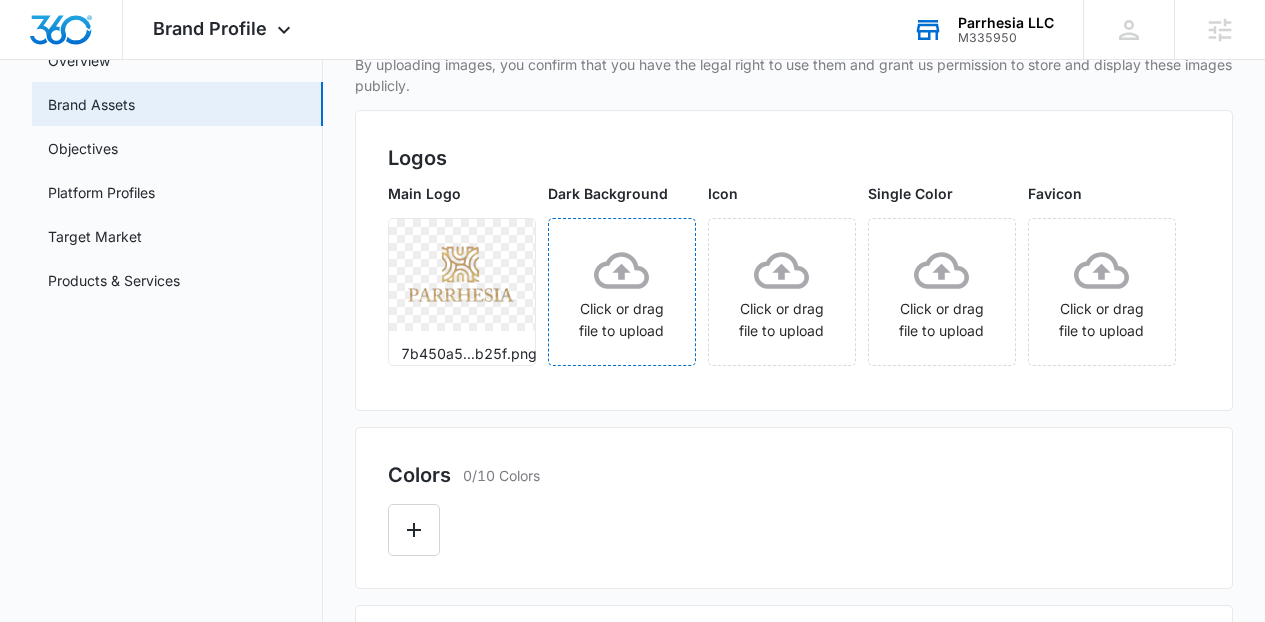 click 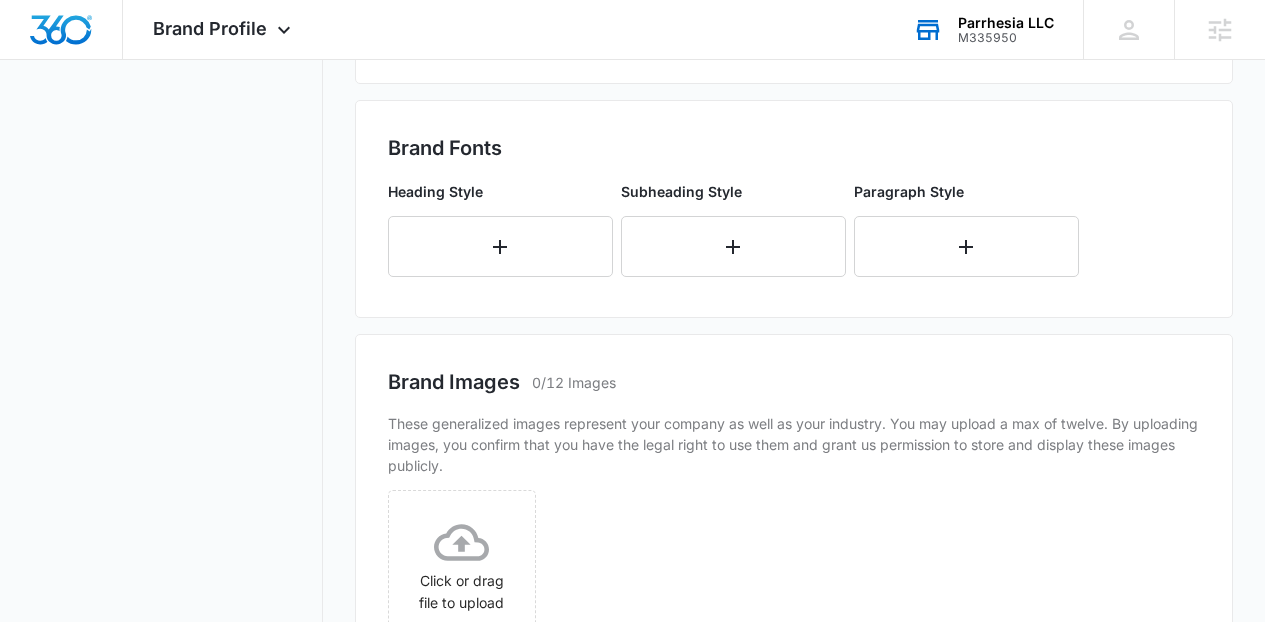 scroll, scrollTop: 705, scrollLeft: 0, axis: vertical 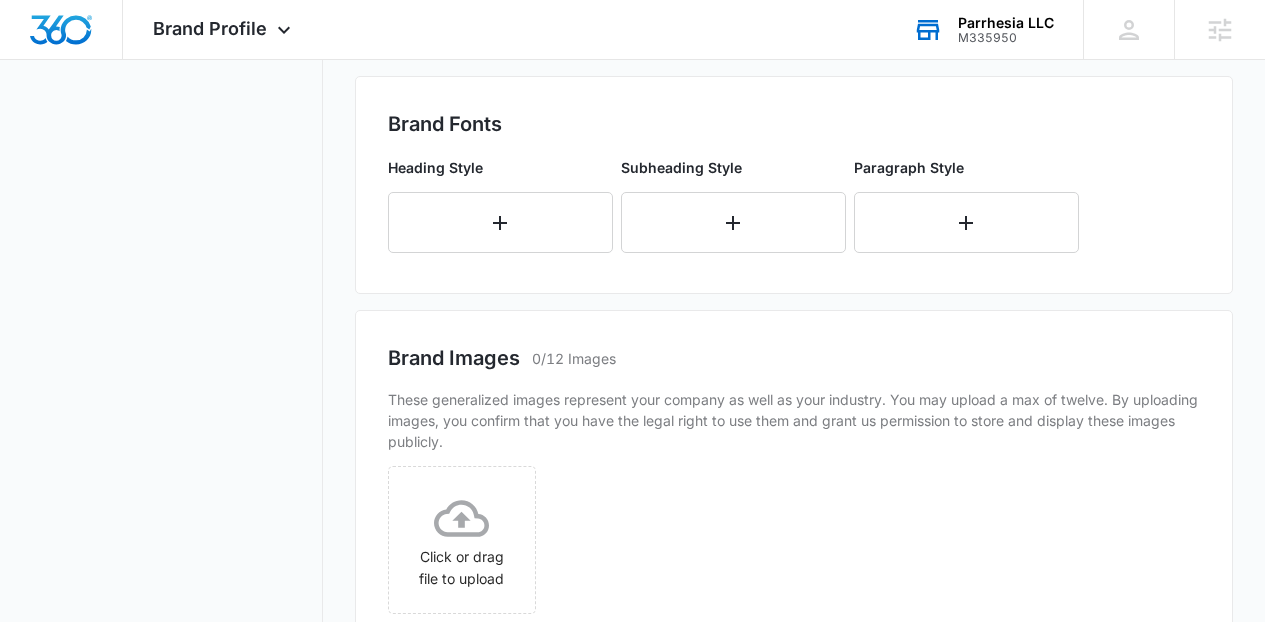 click 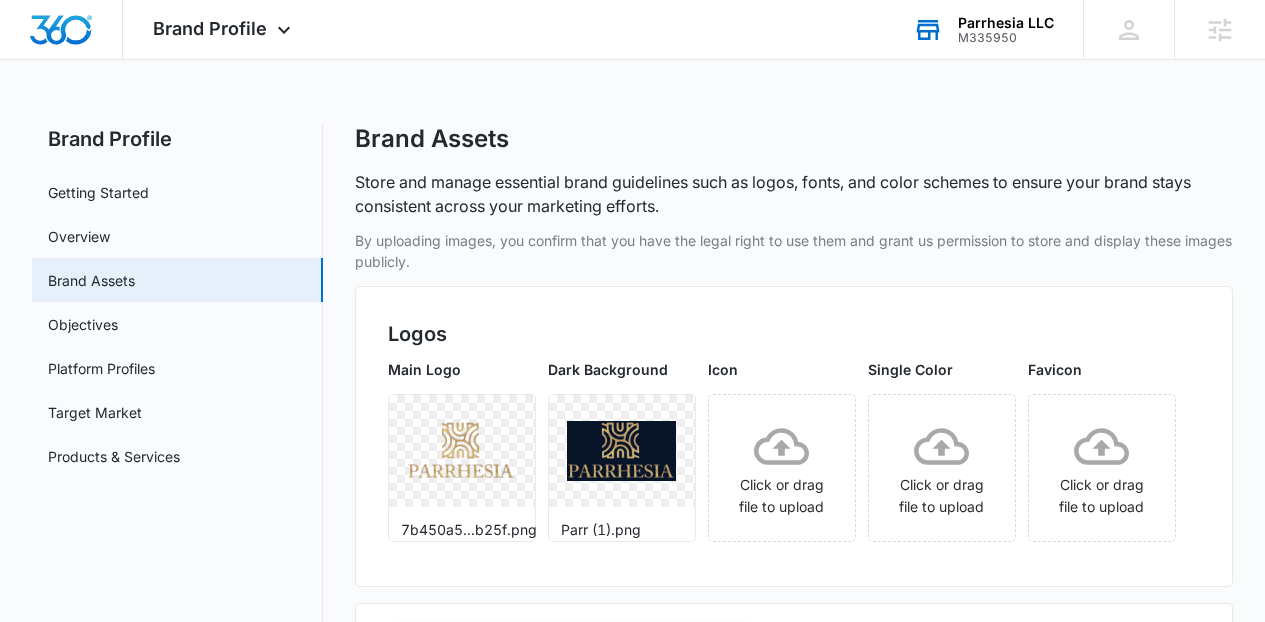 scroll, scrollTop: 296, scrollLeft: 0, axis: vertical 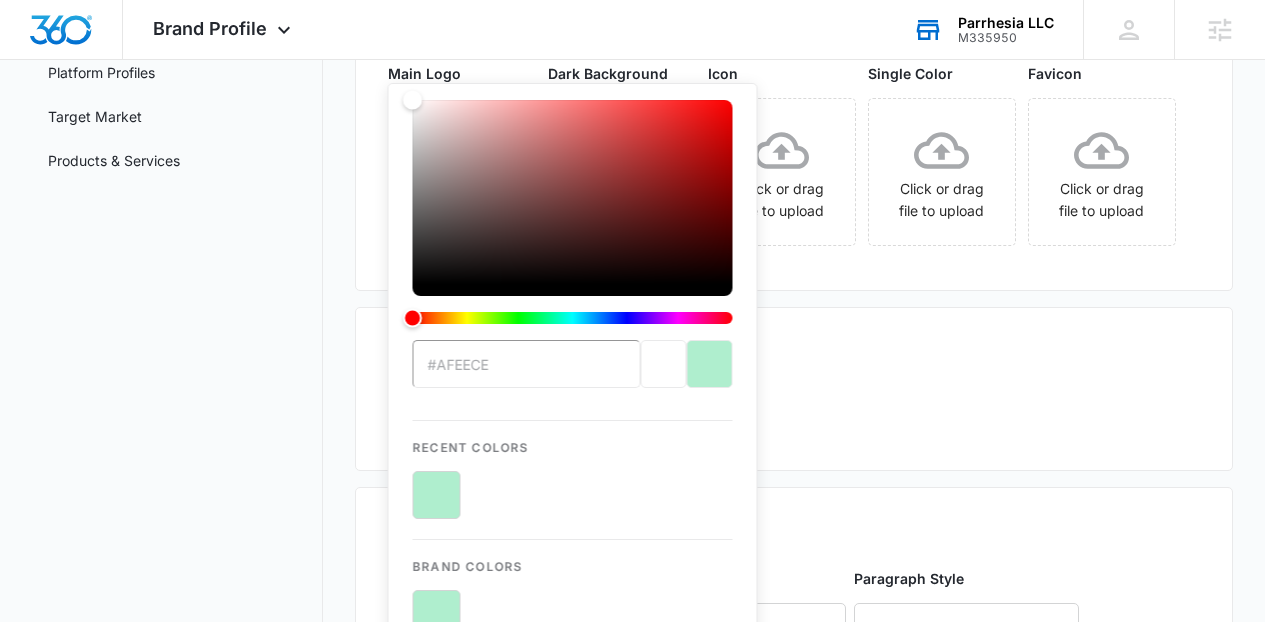 paste on "081427" 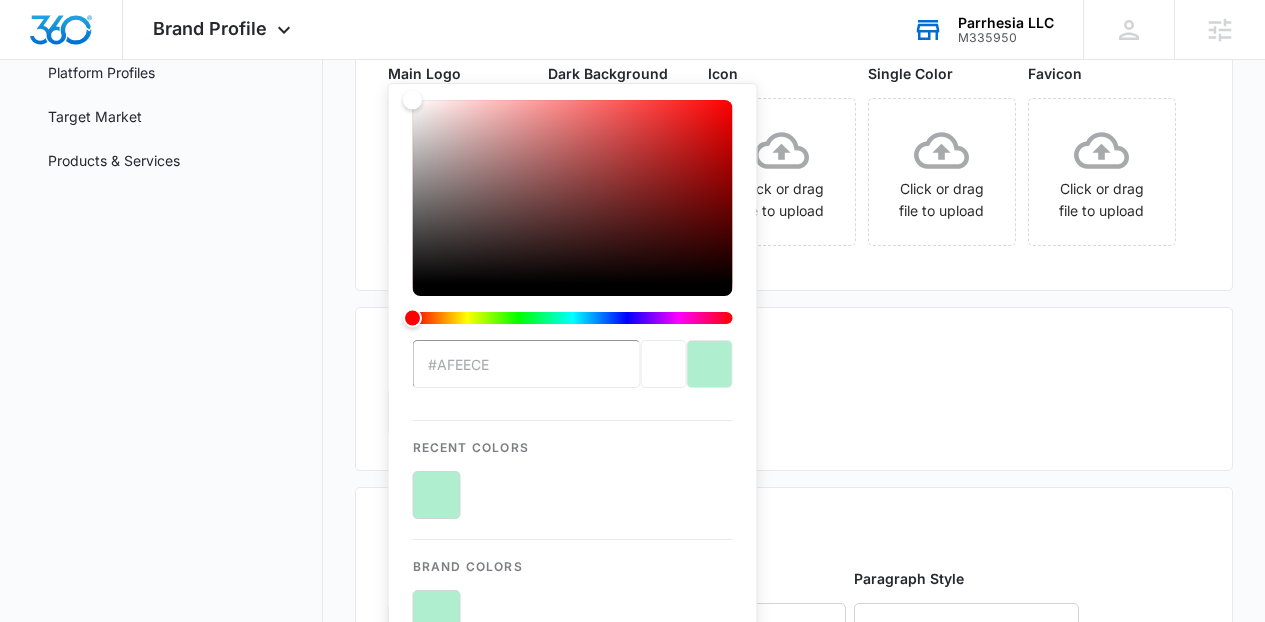 type on "#081427" 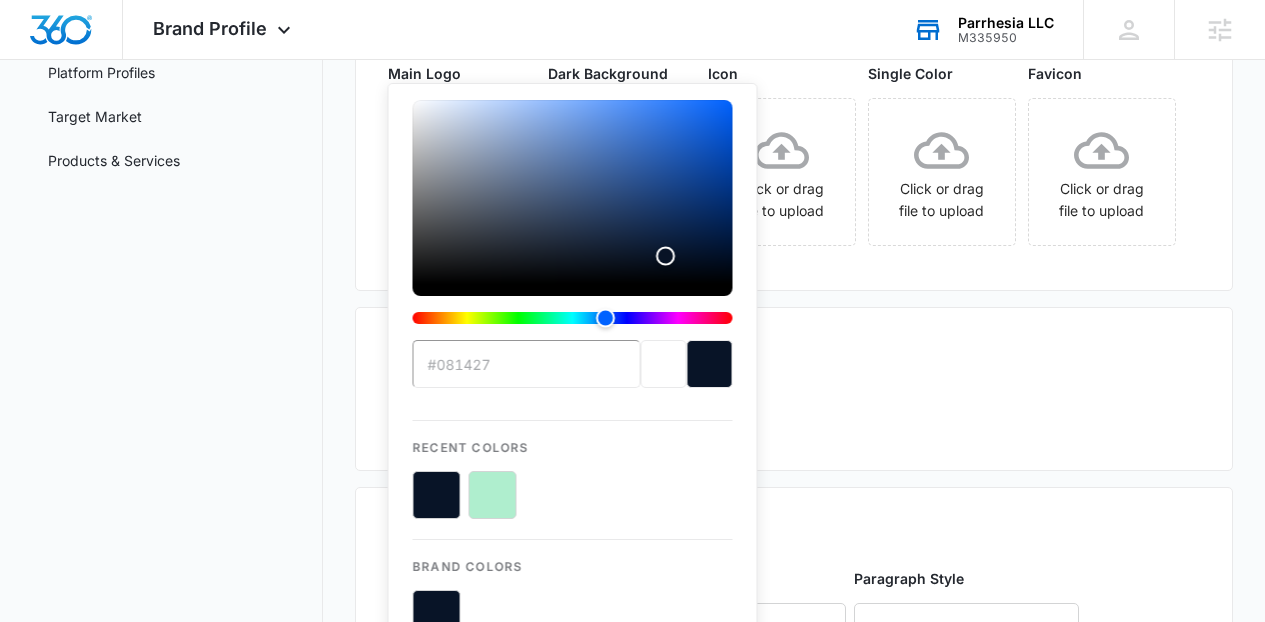 click on "Main Logo 7b450a5...b25f.png Dark Background Parr (1).png Icon Click or drag file to upload Single Color Click or drag file to upload Favicon Click or drag file to upload" at bounding box center [794, 160] 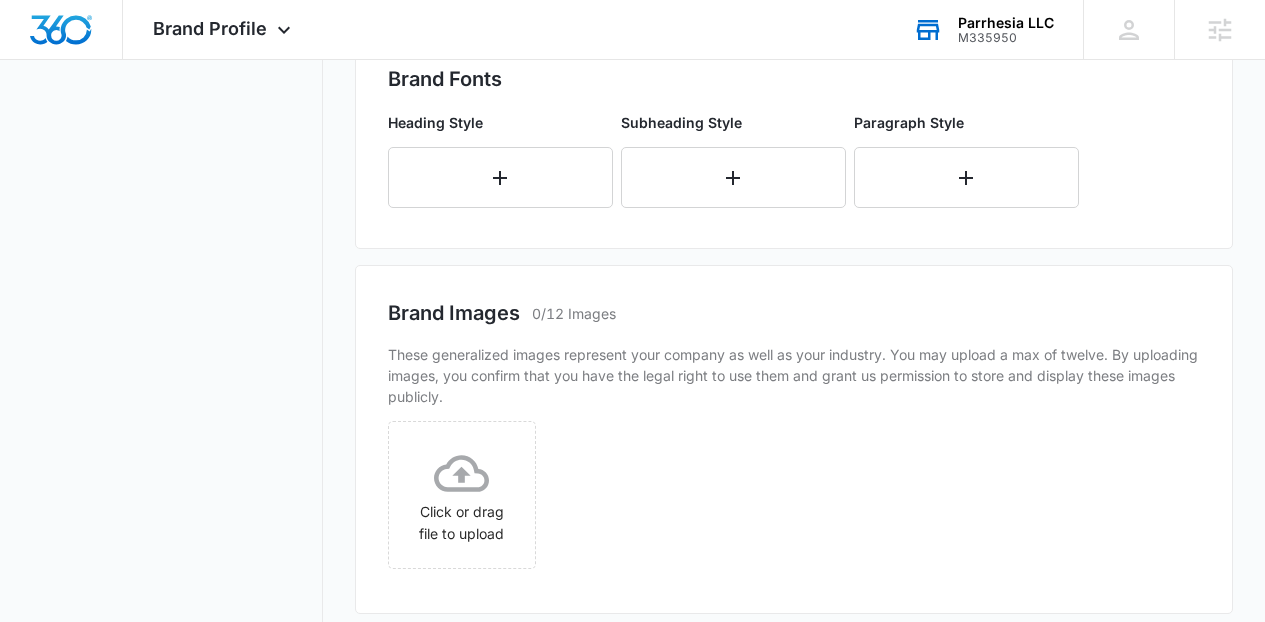 scroll, scrollTop: 847, scrollLeft: 0, axis: vertical 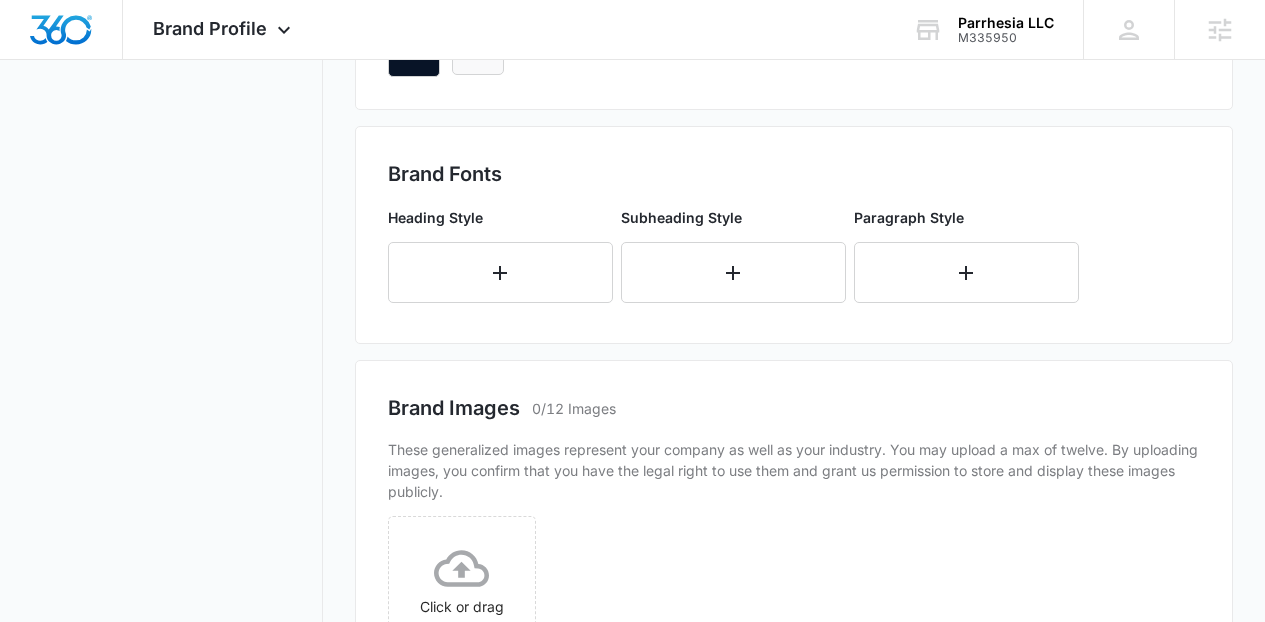 click at bounding box center [478, 49] 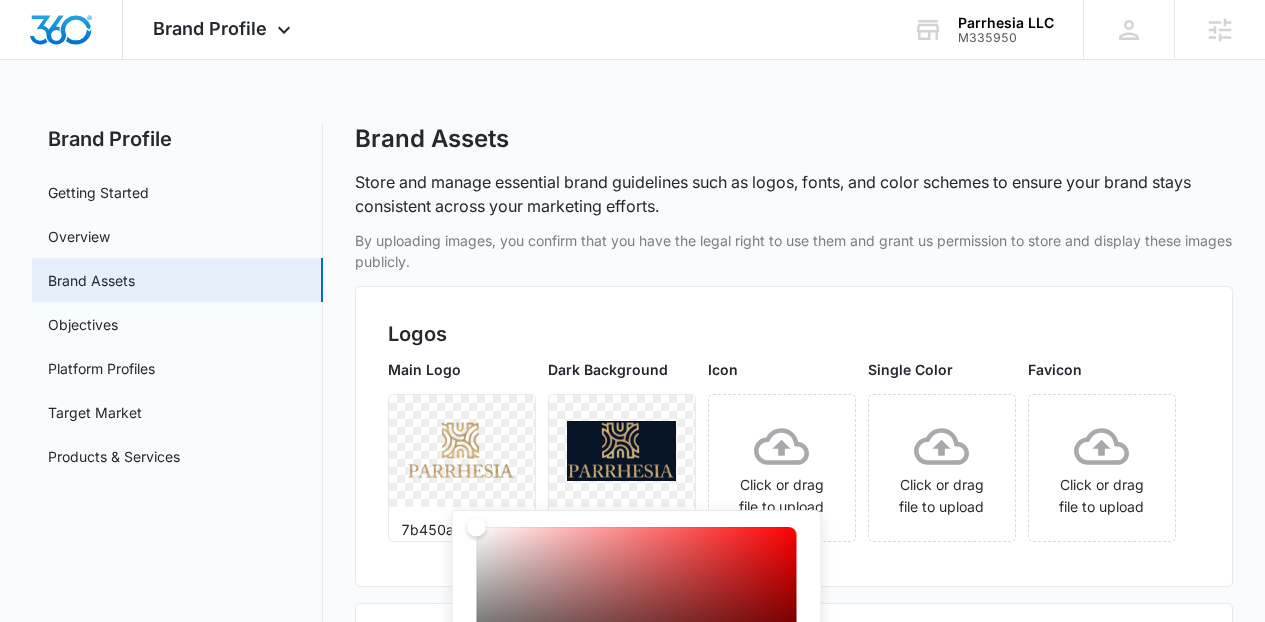 type on "#BE9D67" 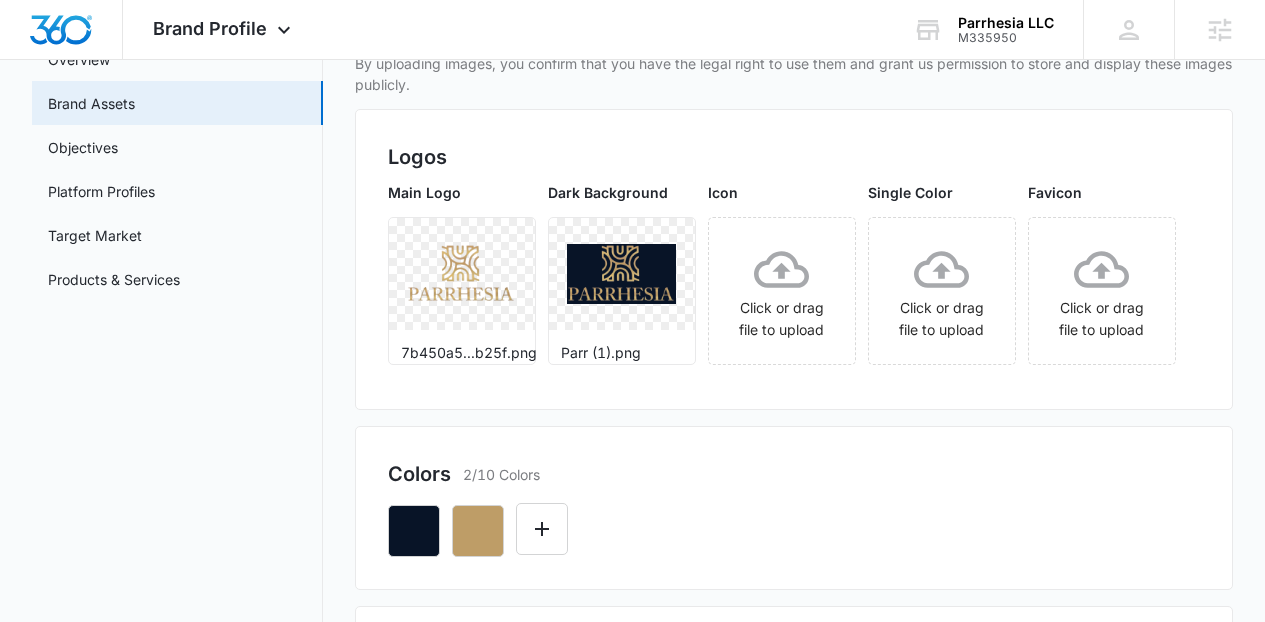 click on "Main Logo 7b450a5...b25f.png Dark Background Parr (1).png Icon Click or drag file to upload Single Color Click or drag file to upload Favicon Click or drag file to upload" at bounding box center [794, 279] 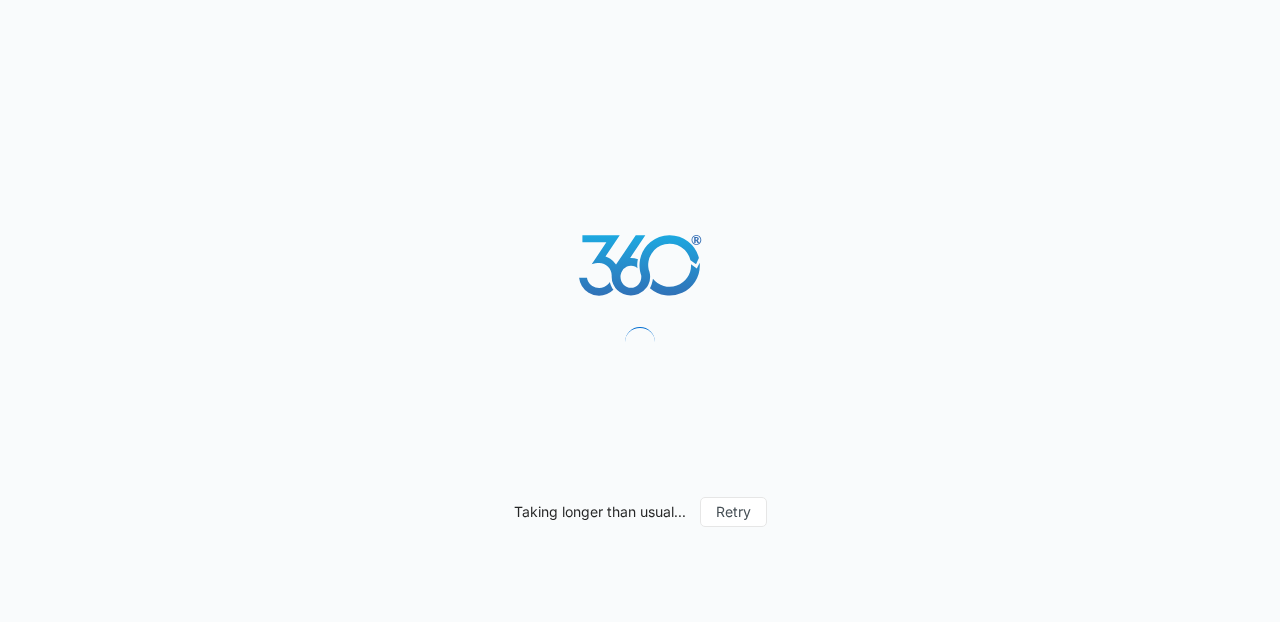 scroll, scrollTop: 0, scrollLeft: 0, axis: both 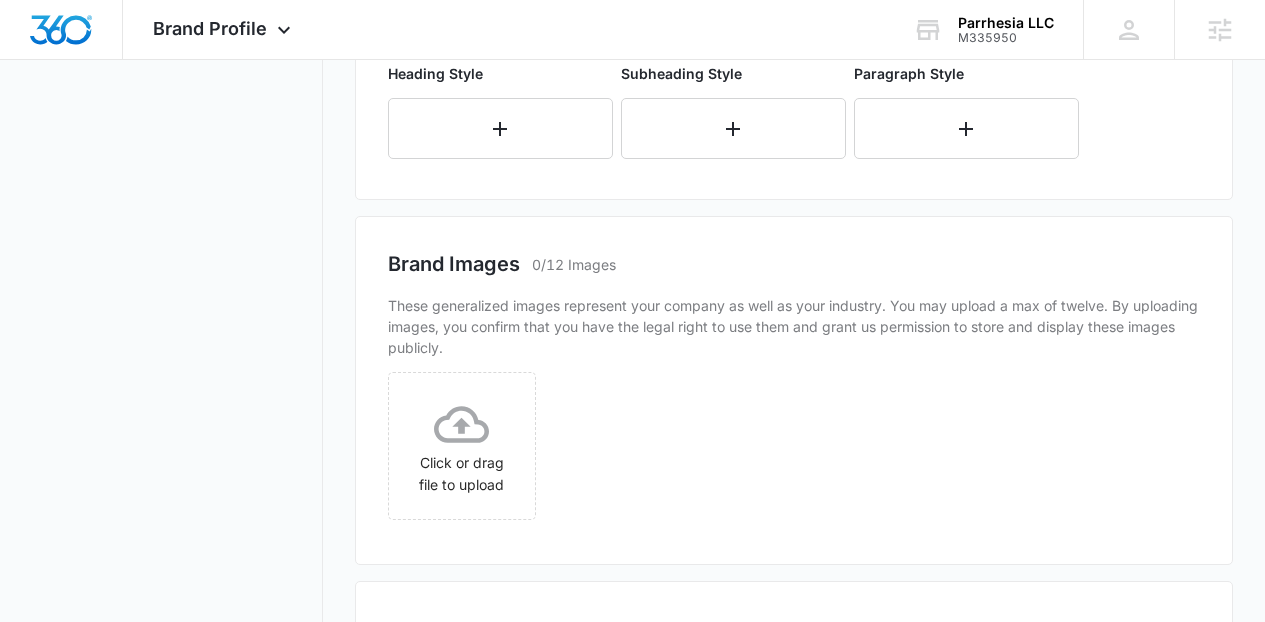 click 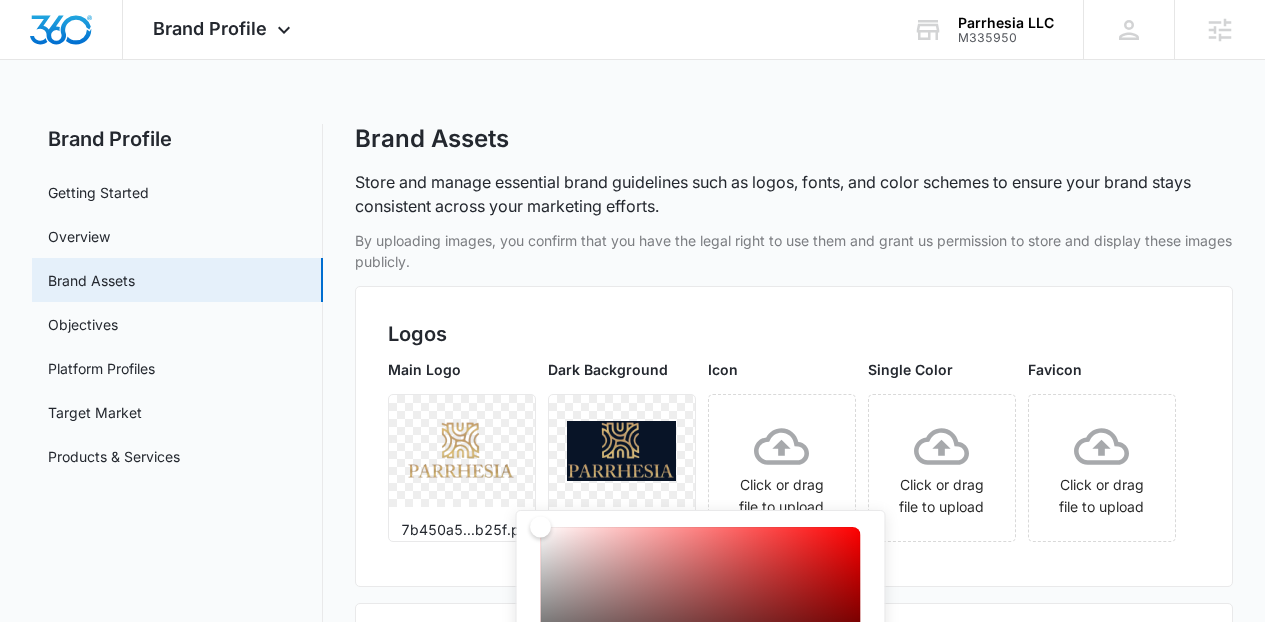 scroll, scrollTop: 89, scrollLeft: 0, axis: vertical 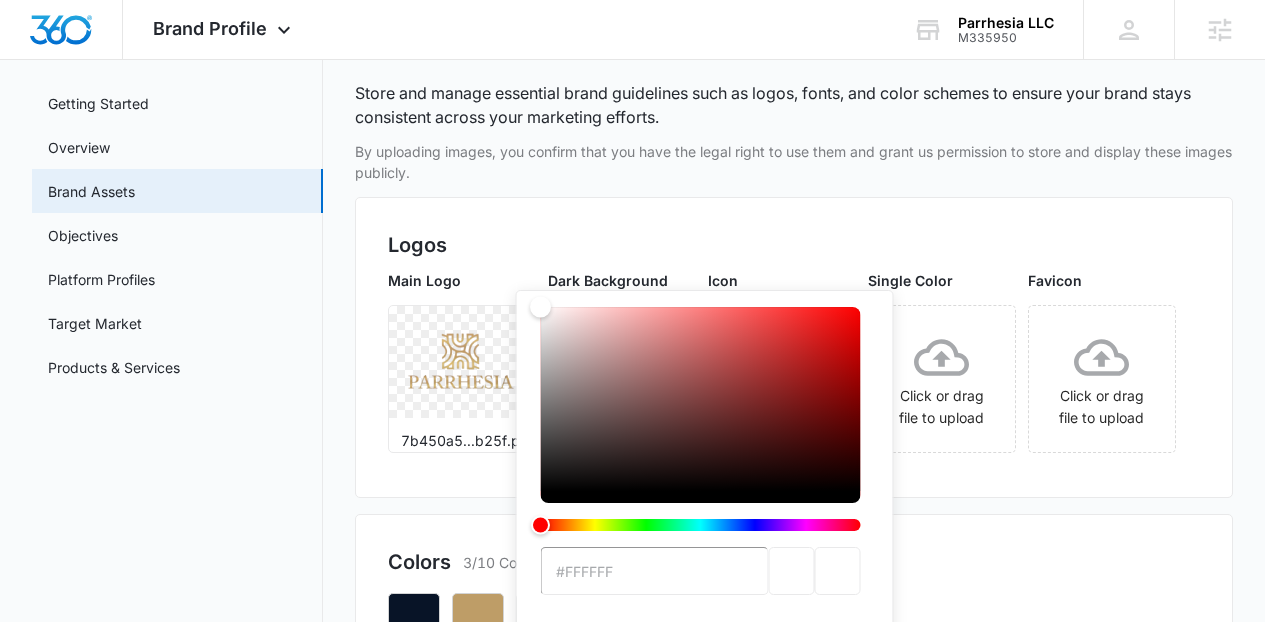 drag, startPoint x: 636, startPoint y: 549, endPoint x: 439, endPoint y: 275, distance: 337.4685 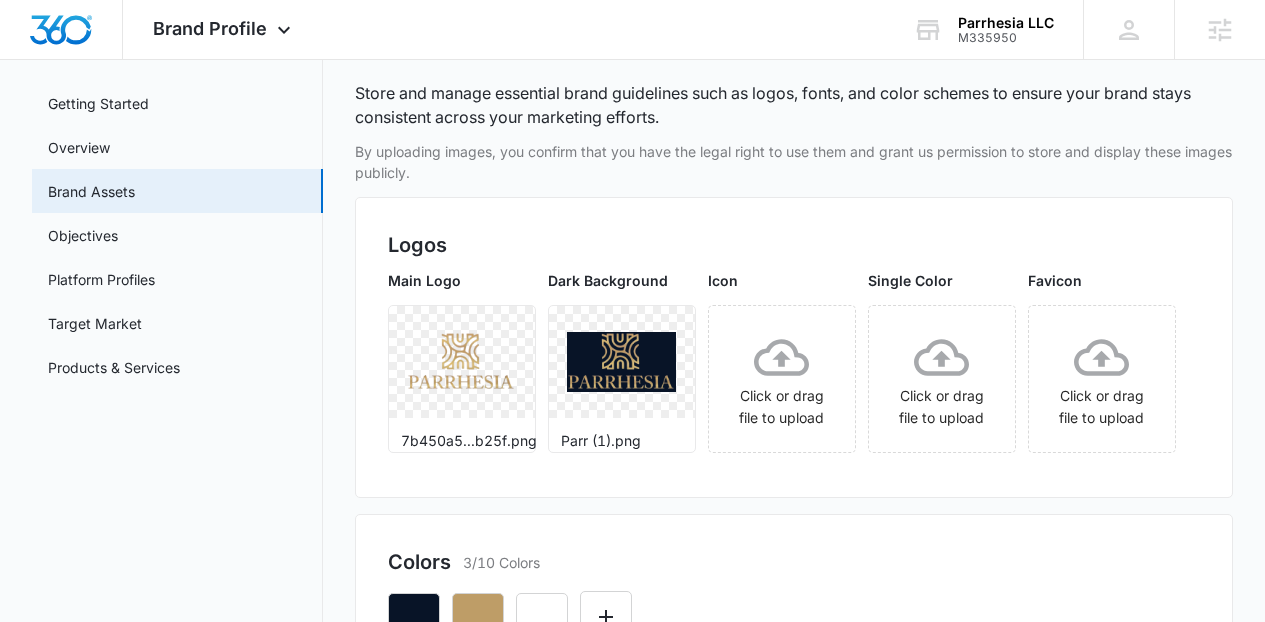 click on "Main Logo 7b450a5...b25f.png Dark Background Parr (1).png Icon Click or drag file to upload Single Color Click or drag file to upload Favicon Click or drag file to upload" at bounding box center [794, 367] 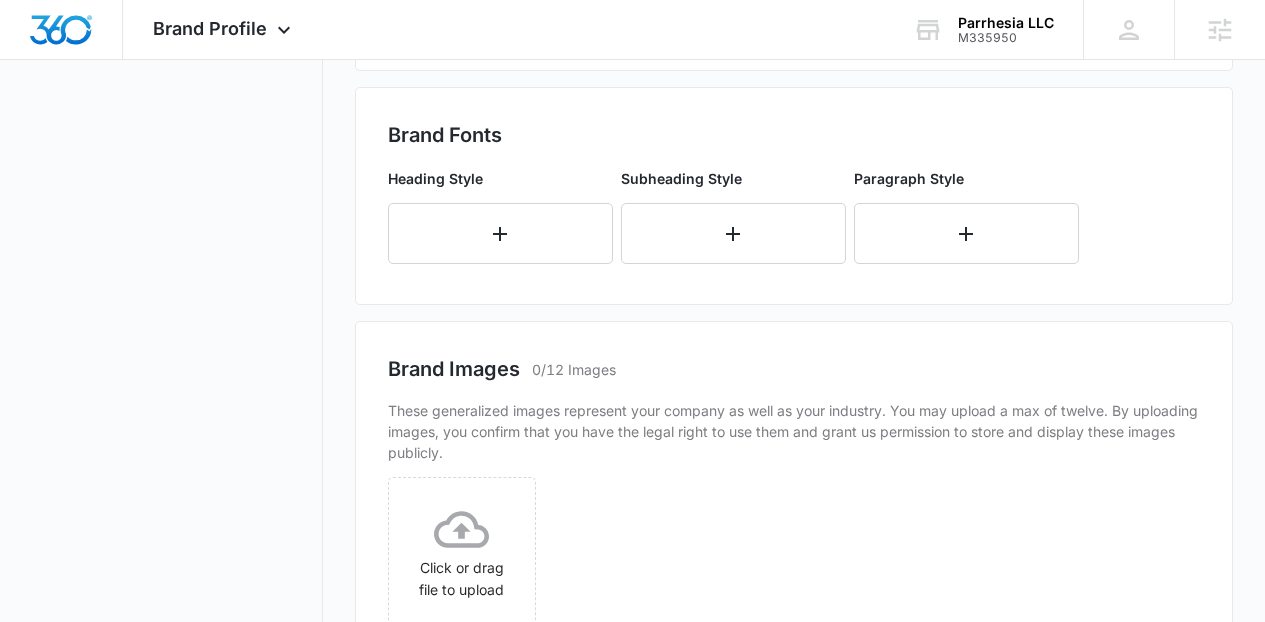 scroll, scrollTop: 860, scrollLeft: 0, axis: vertical 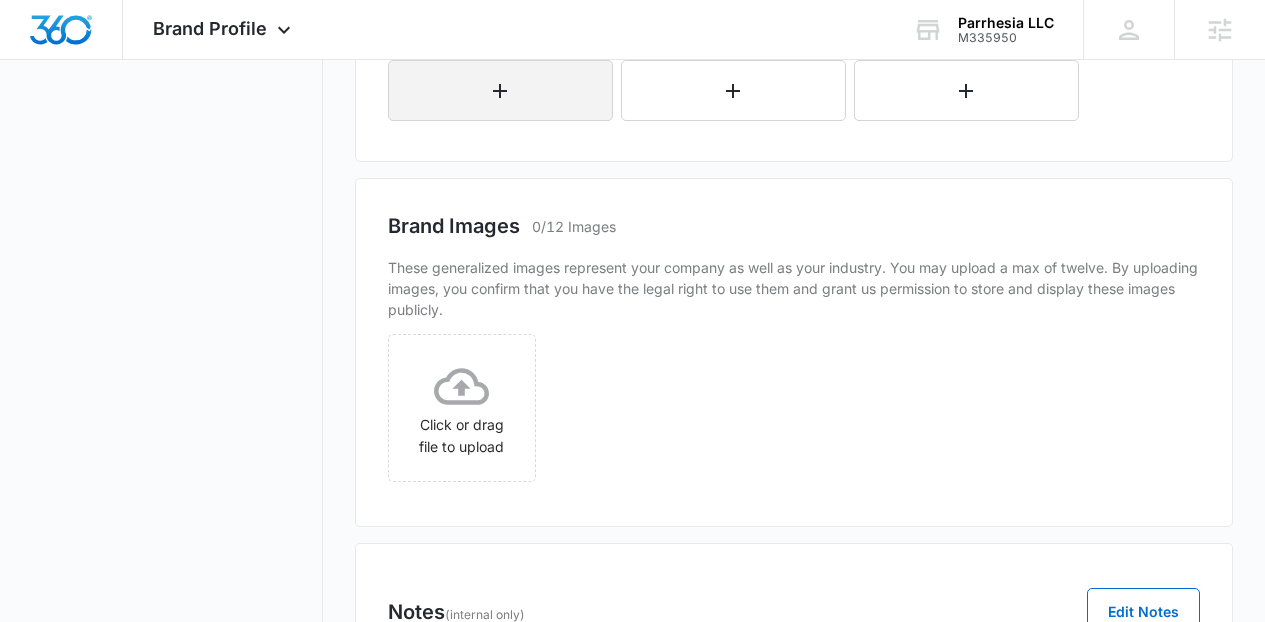 click at bounding box center (500, 90) 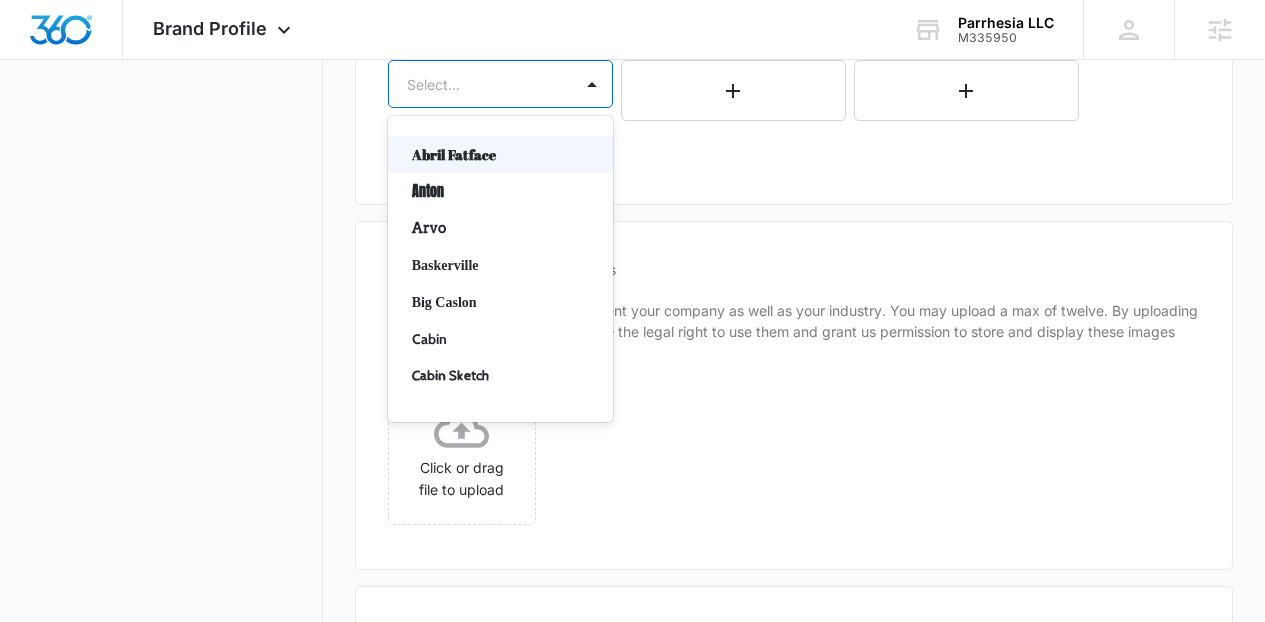 click on "Abril Fatface, 1 of 50. 50 results available. Use Up and Down to choose options, press Enter to select the currently focused option, press Escape to exit the menu, press Tab to select the option and exit the menu. Select... Abril Fatface Anton Arvo Baskerville Big Caslon Cabin Cabin Sketch Calisto MT Cinzel Comfortaa Courgette Crimson Text Dancing Script Droid EB Garamond Grand Hotel Great Vibes [PERSON] Sans [PERSON] Slab Lato Lobster Lobster Two Lora Merriweather Montserrat Muli Old Standard TT Oleo Script Open Sans Oswald PT Sans PT Serif Pacifico Passion One Playball Playfair Display Poppins Quicksand Raleway Roboto Roboto Slab Satisfy Slabo 27px Source Sans Pro Teko Titillium Web Ubuntu Vollkorn Work Sans Yanone Kaffeesatz" at bounding box center [500, 84] 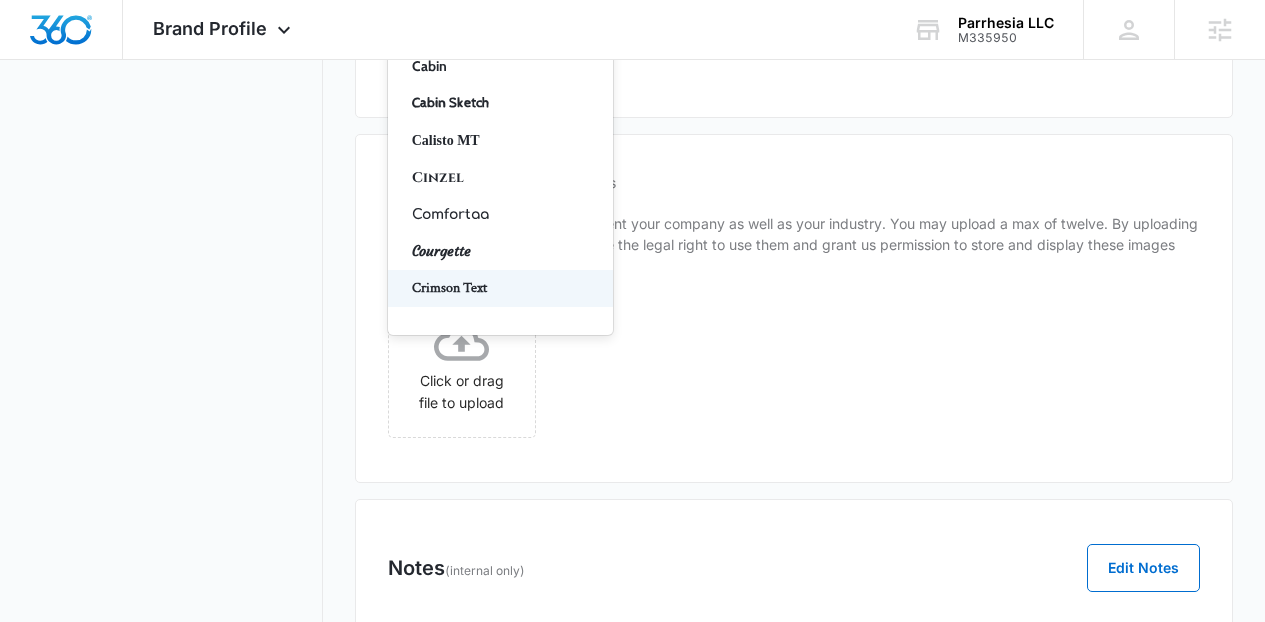 scroll, scrollTop: 223, scrollLeft: 0, axis: vertical 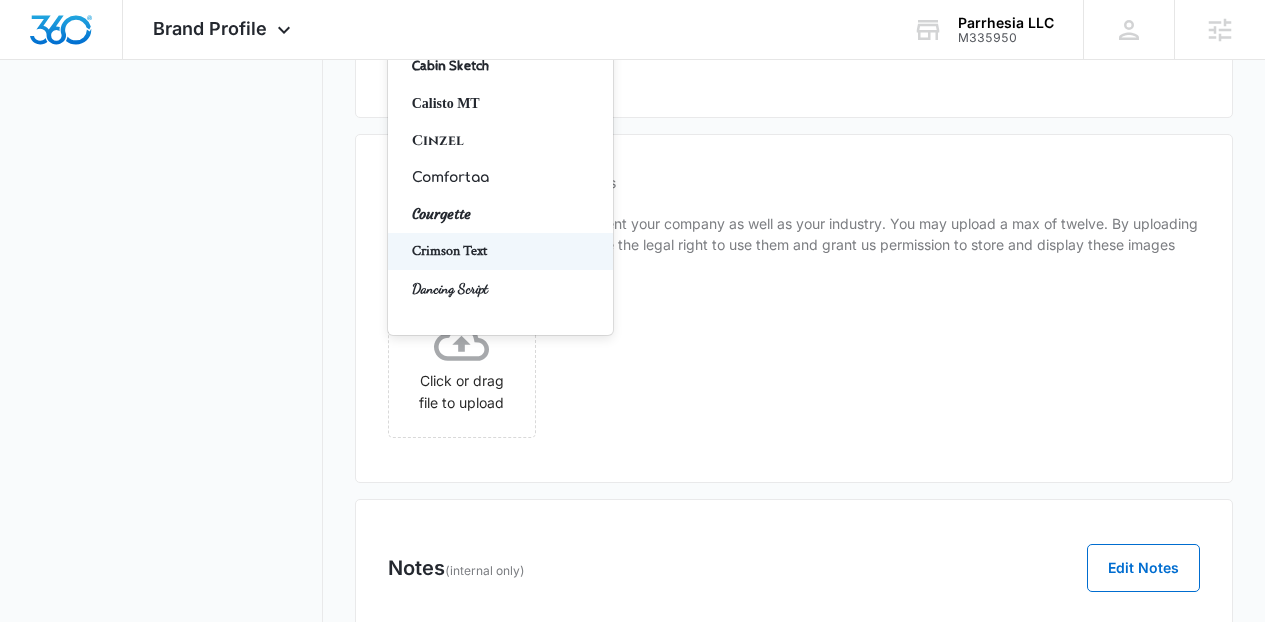 click on "Crimson Text" at bounding box center [500, 251] 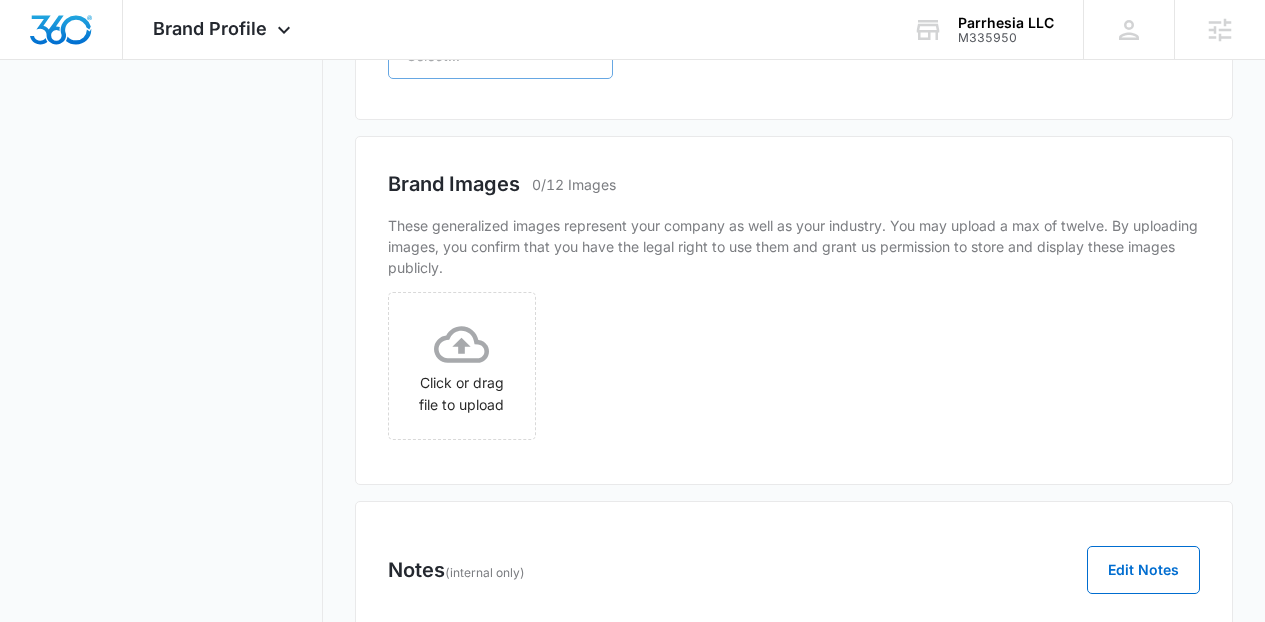 click at bounding box center (476, 55) 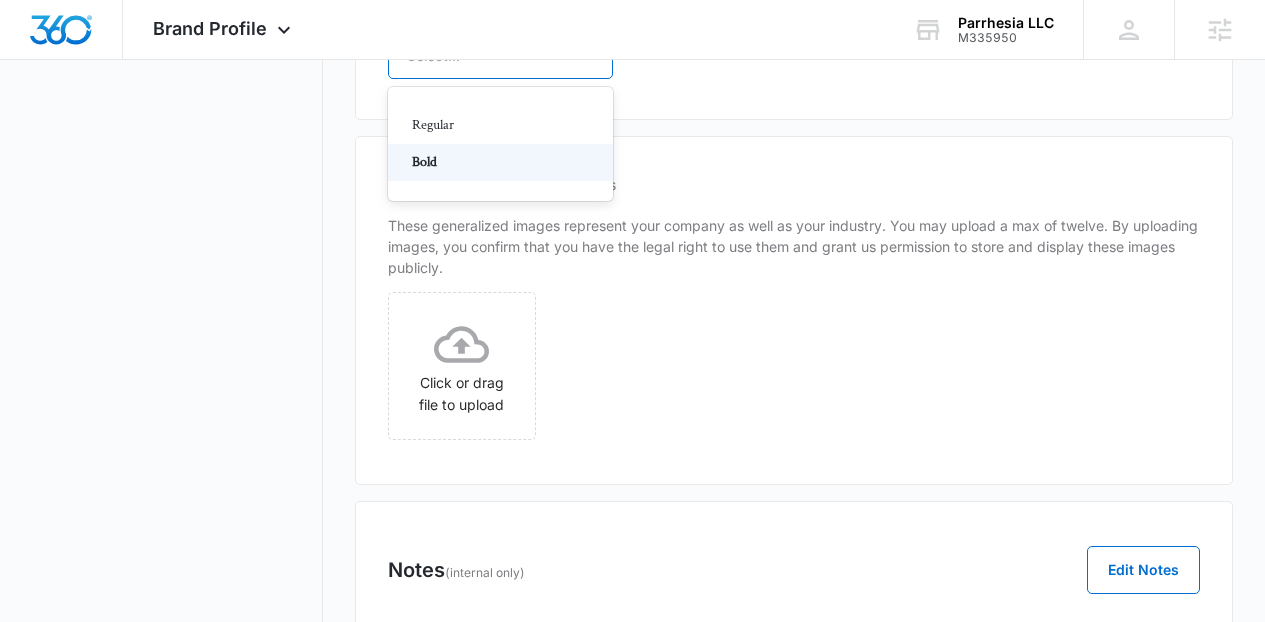click on "Bold" at bounding box center (498, 162) 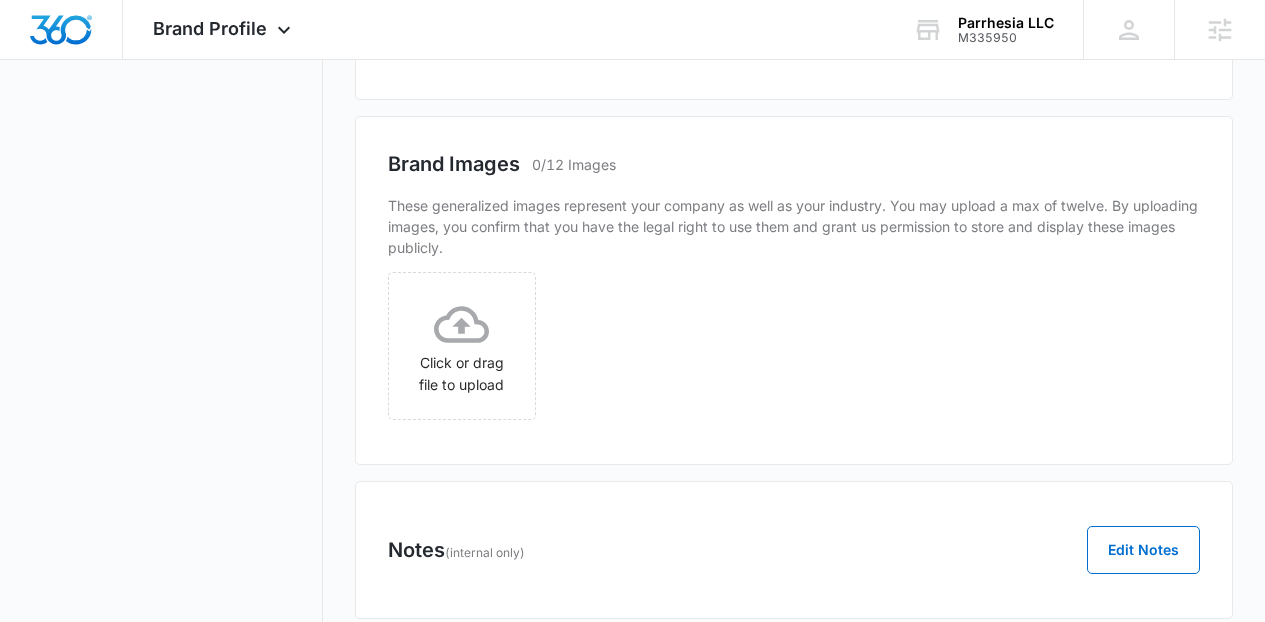 scroll, scrollTop: 1049, scrollLeft: 0, axis: vertical 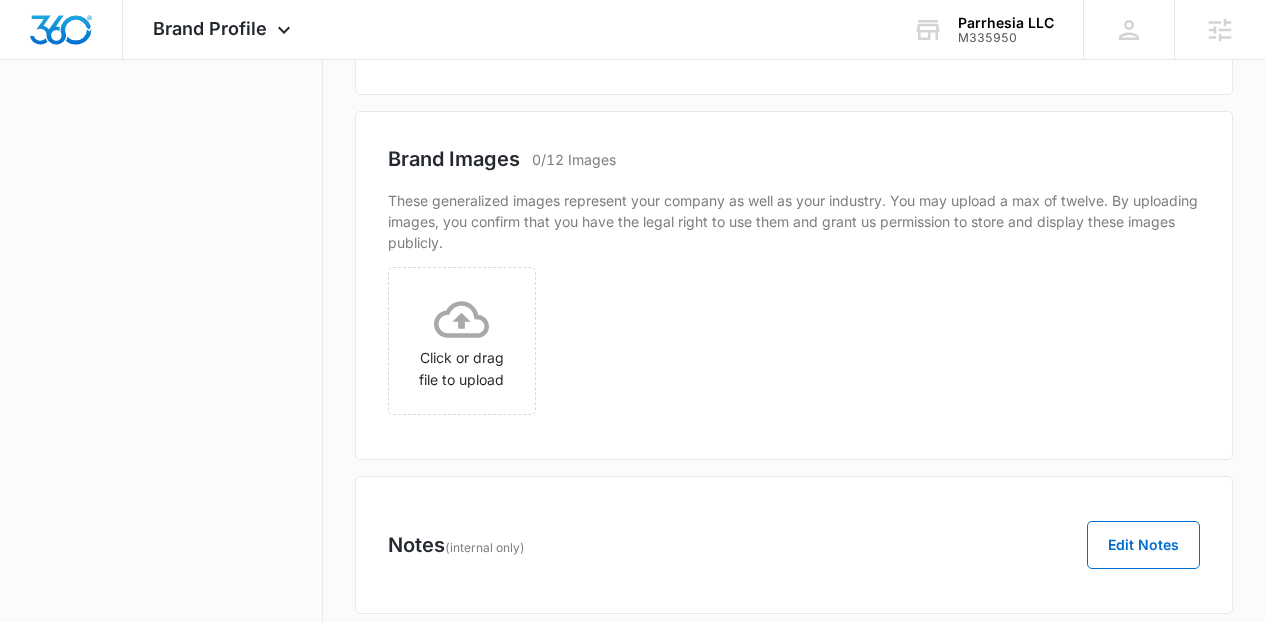 click at bounding box center (500, 23) 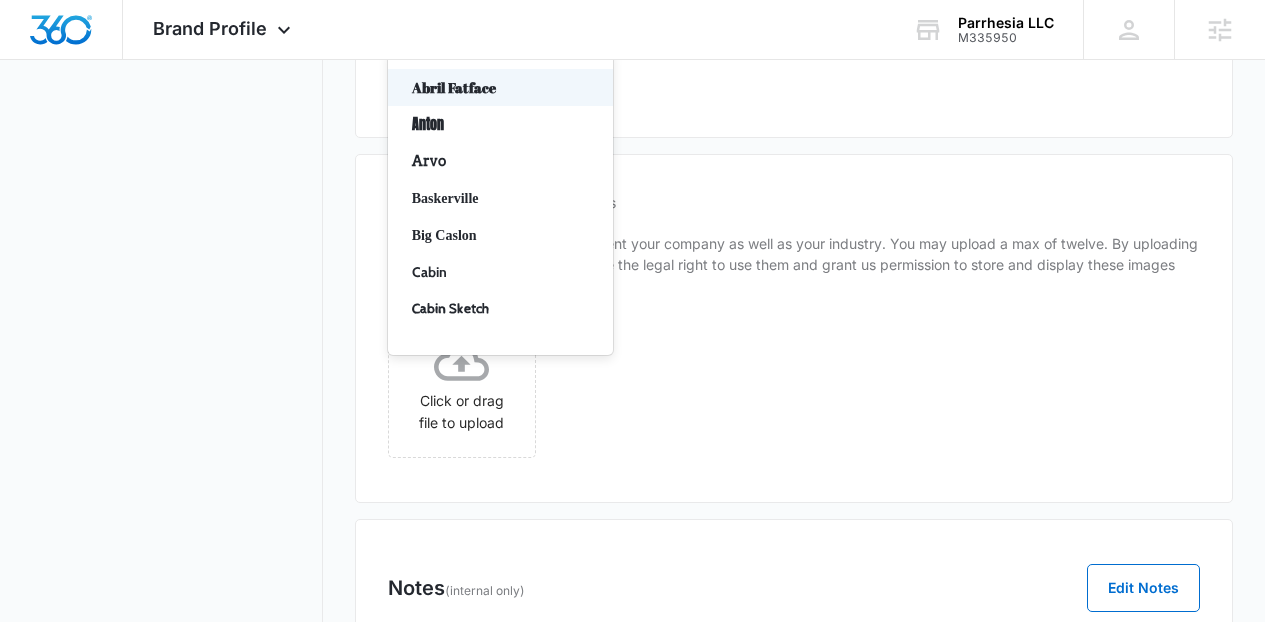 scroll, scrollTop: 1069, scrollLeft: 0, axis: vertical 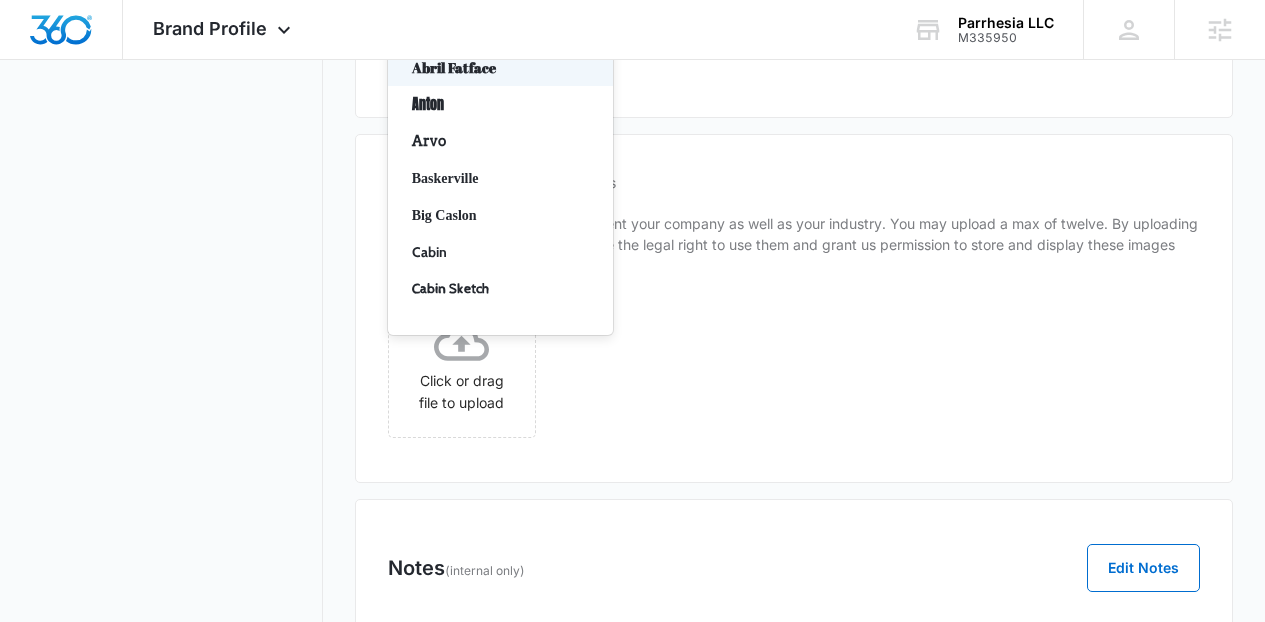click on "Select..." at bounding box center [500, -3] 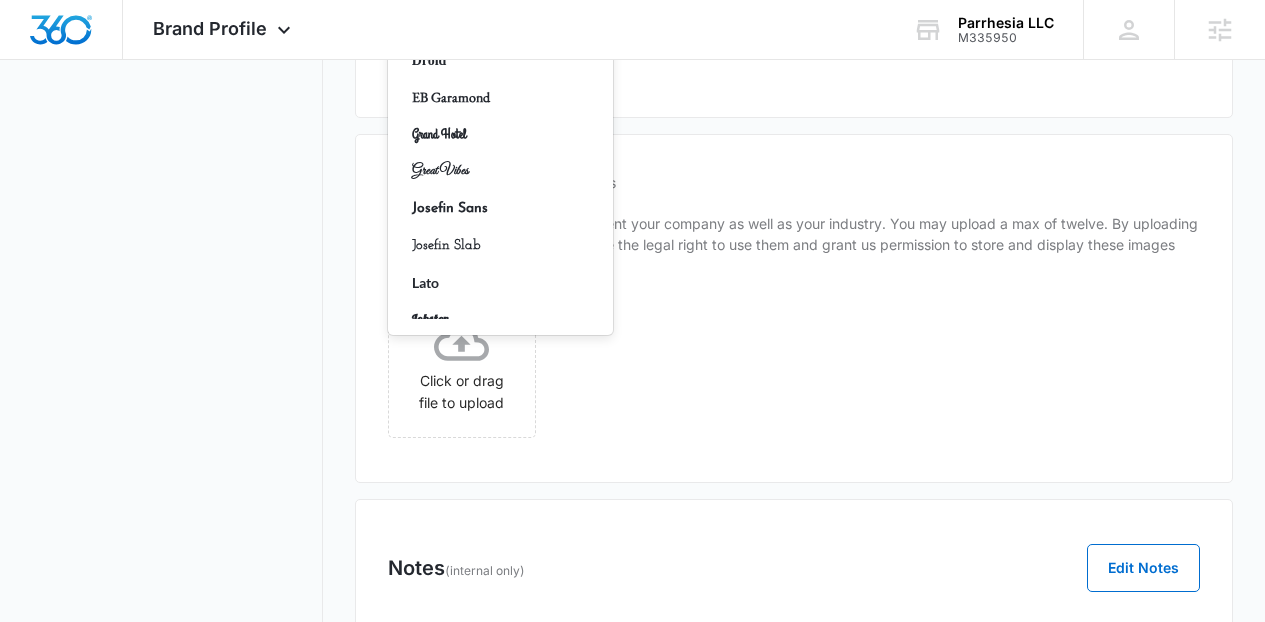 scroll, scrollTop: 485, scrollLeft: 0, axis: vertical 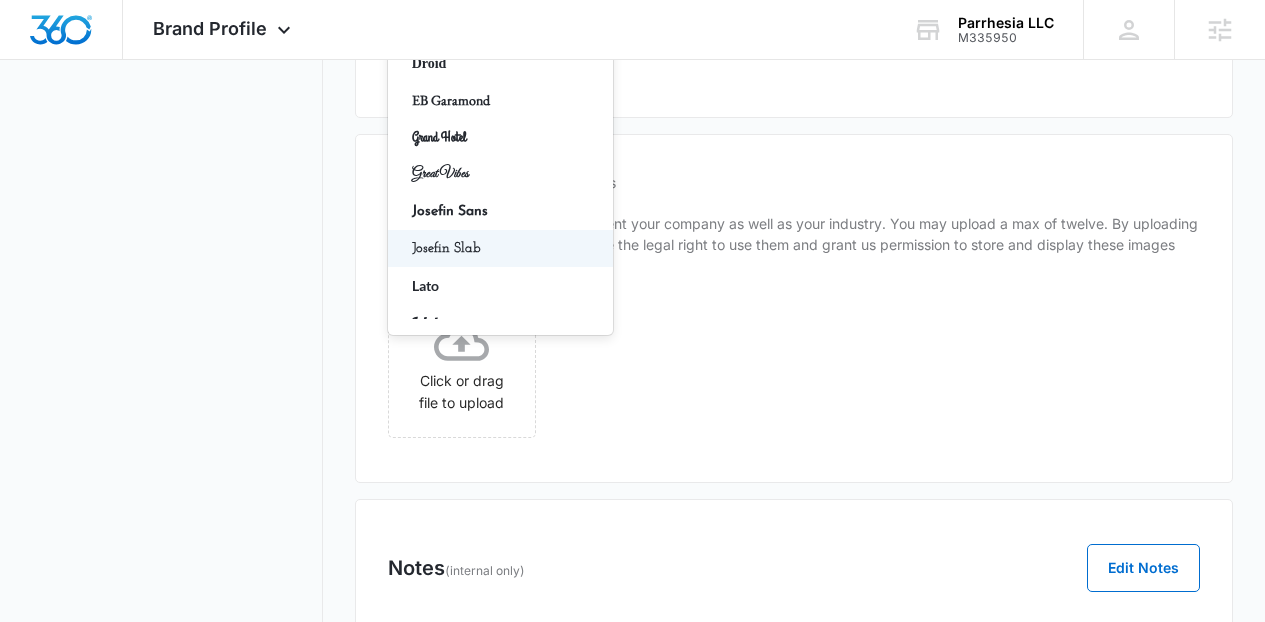 click on "Josefin Slab" at bounding box center (498, 248) 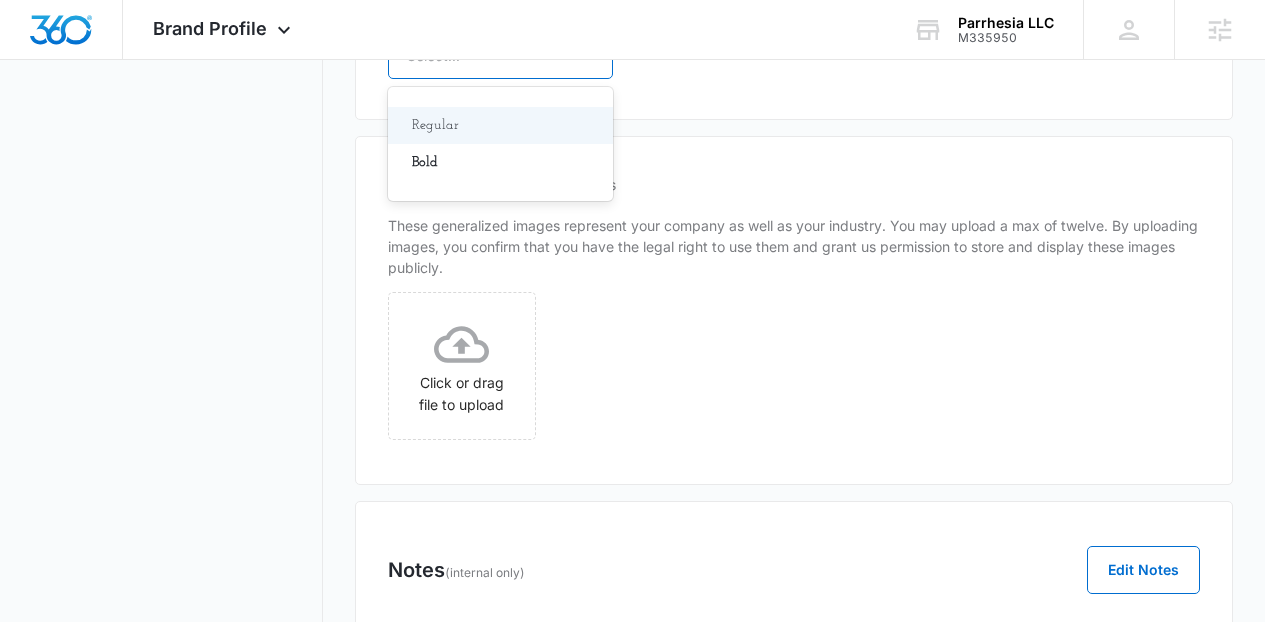 click on "Select..." at bounding box center (480, 55) 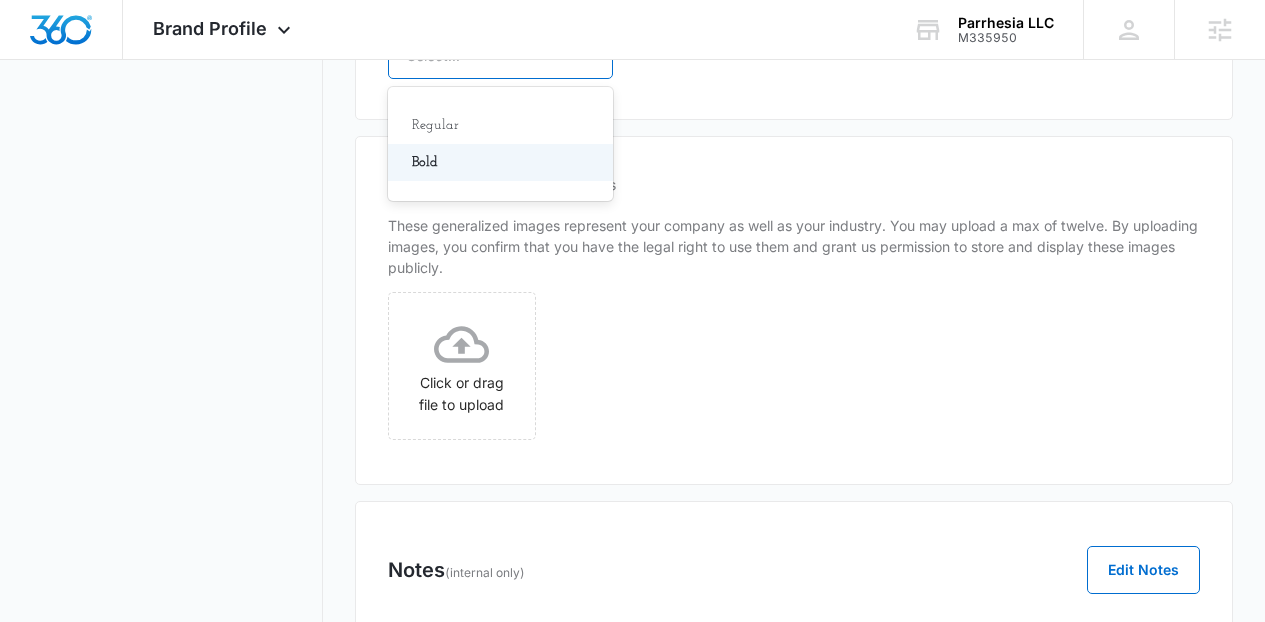drag, startPoint x: 481, startPoint y: 412, endPoint x: 485, endPoint y: 439, distance: 27.294687 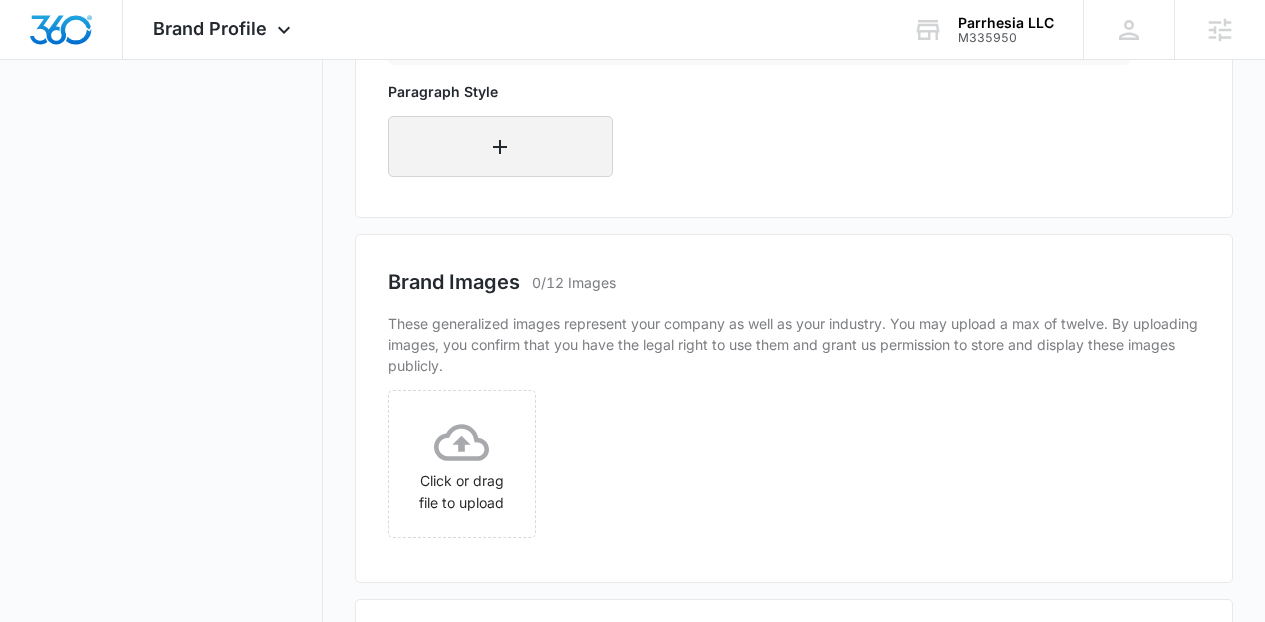 click at bounding box center (500, 146) 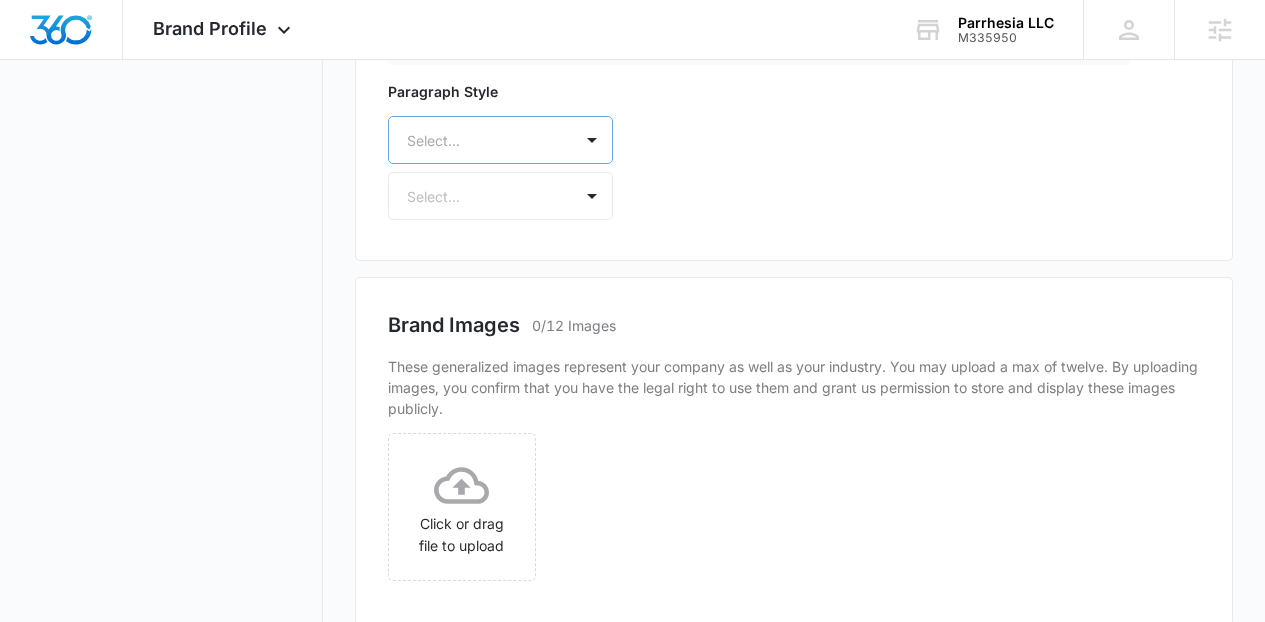 click on "Select..." at bounding box center (500, 140) 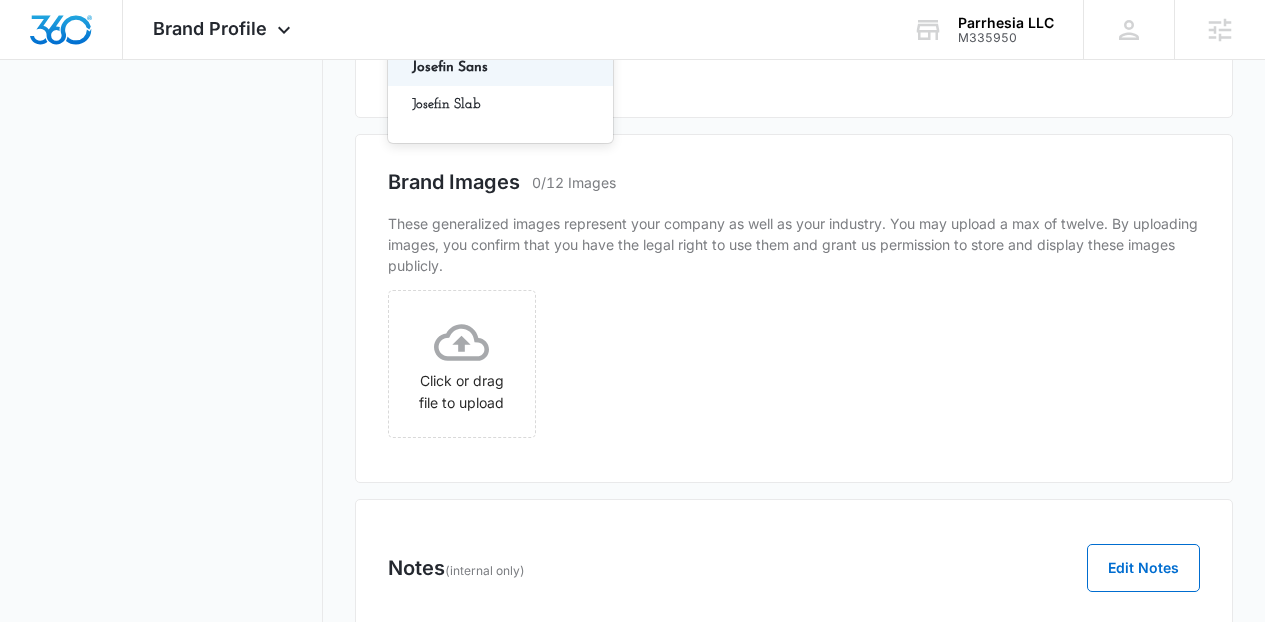 type on "jos" 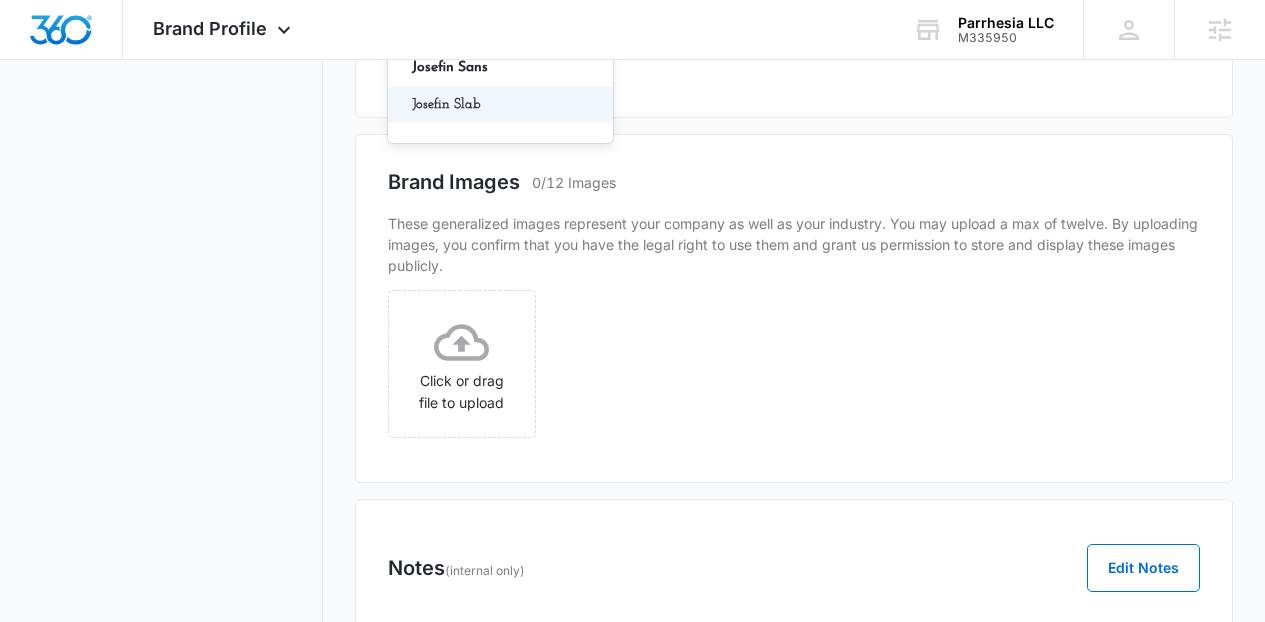 click on "Josefin Slab" at bounding box center (498, 104) 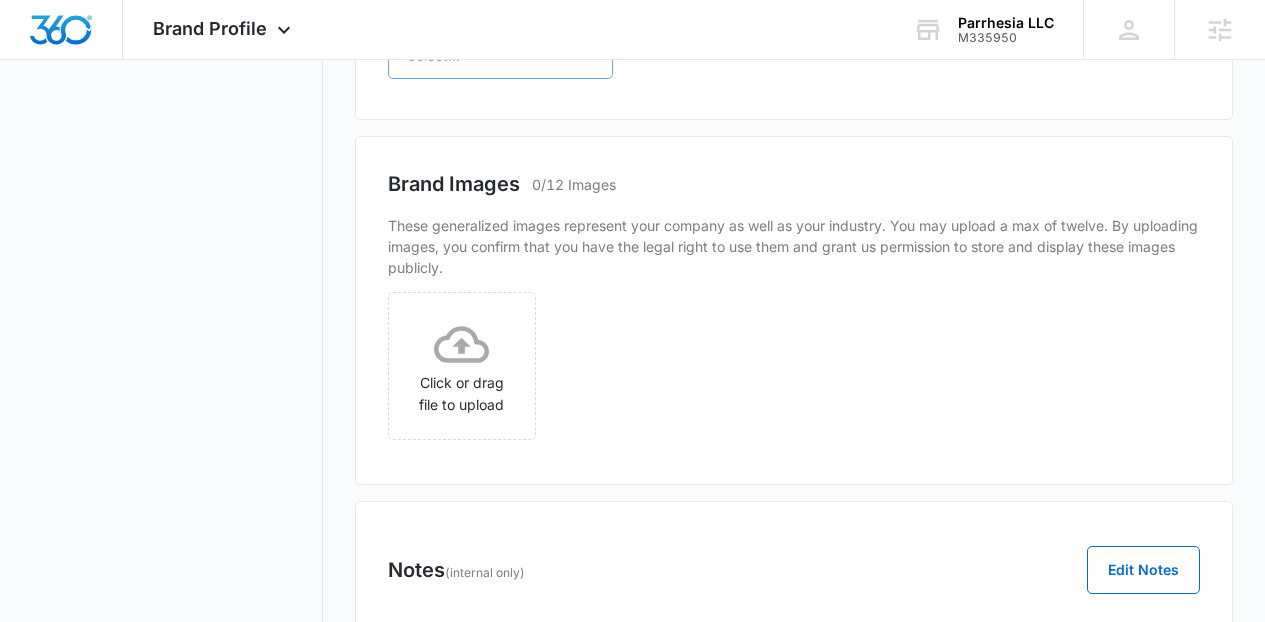click at bounding box center [476, 55] 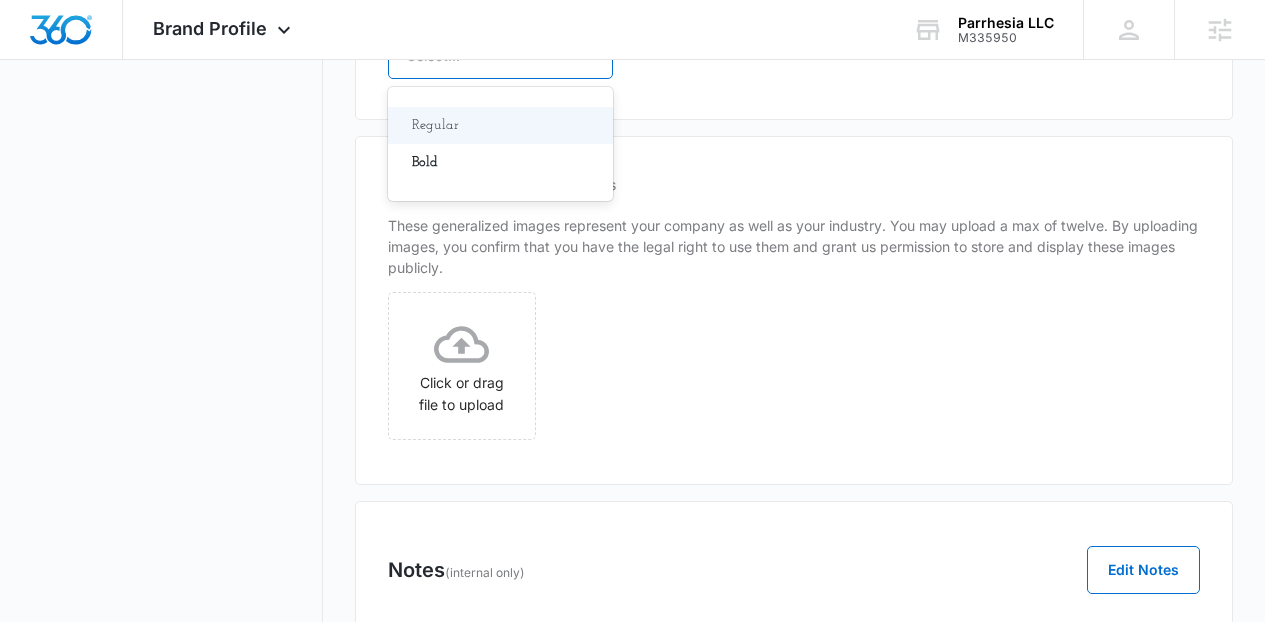 click on "Regular" at bounding box center (498, 125) 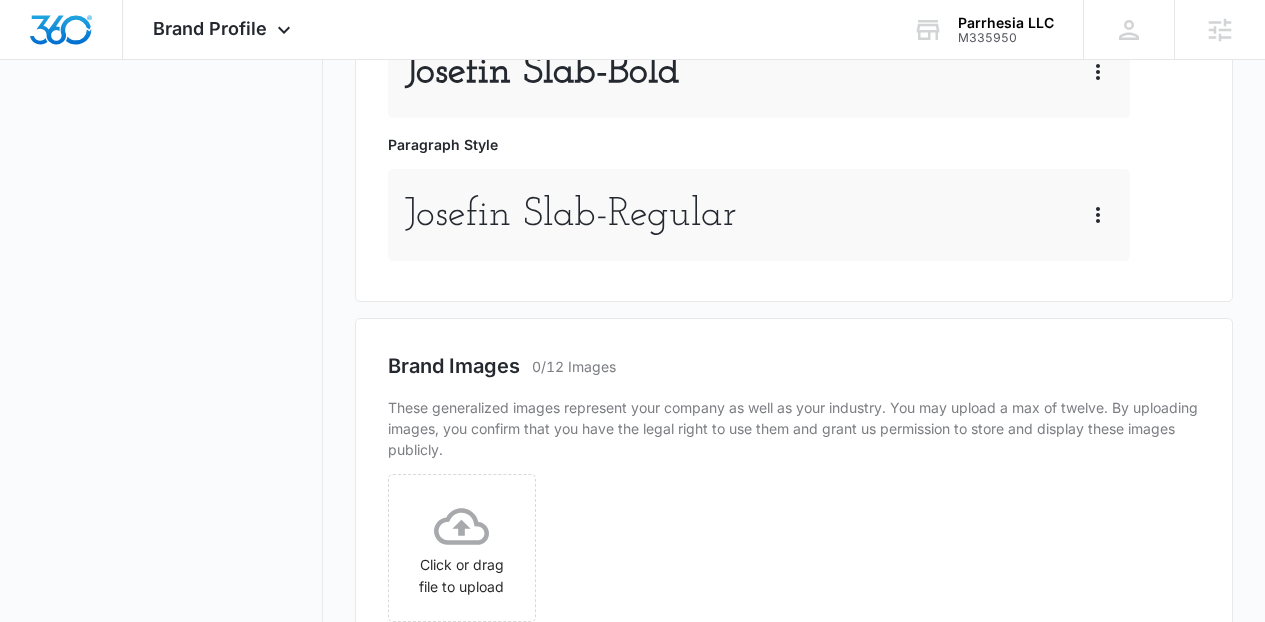 scroll, scrollTop: 1030, scrollLeft: 0, axis: vertical 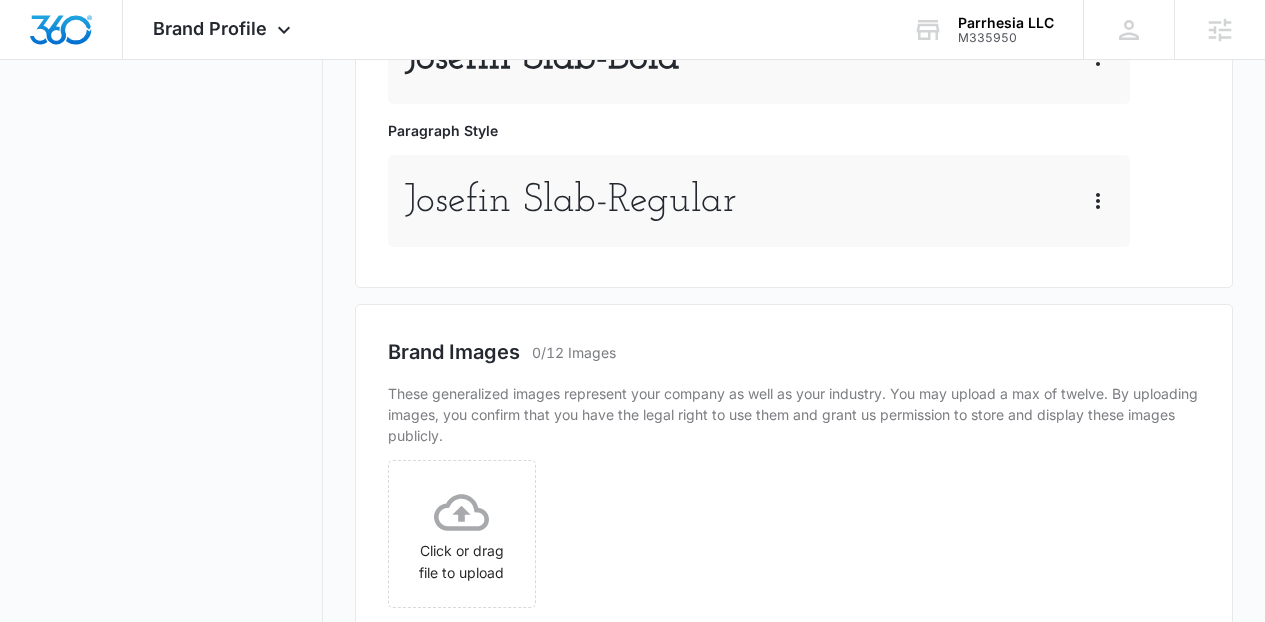 click 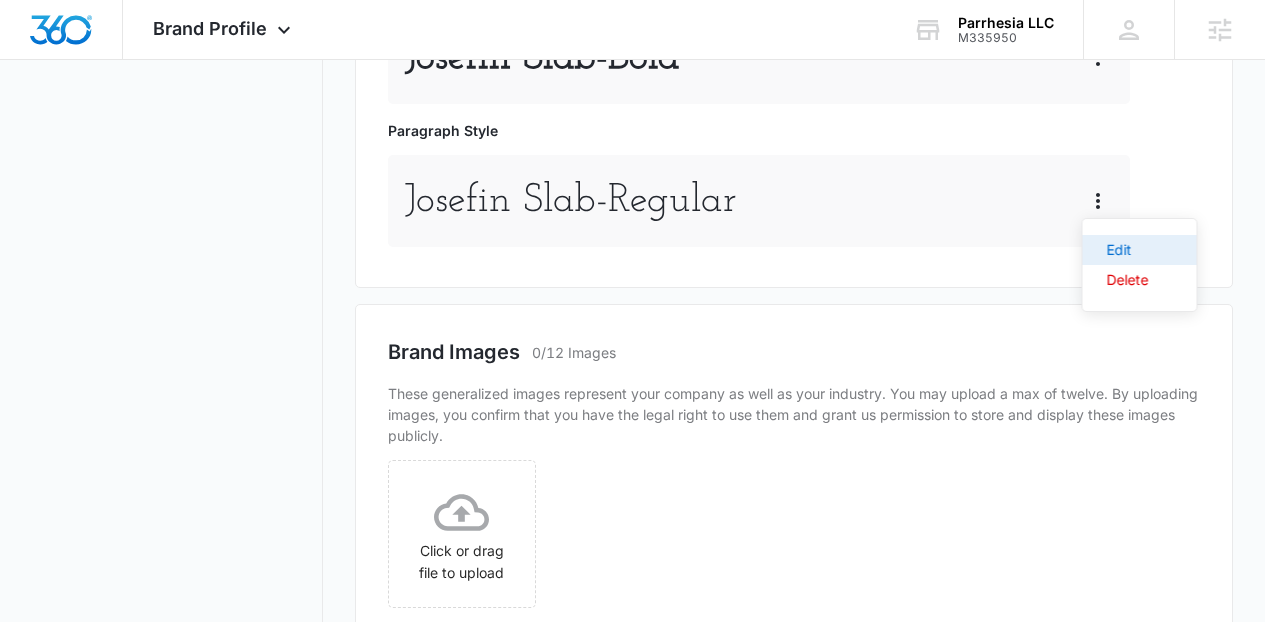 click on "Edit" at bounding box center [1140, 250] 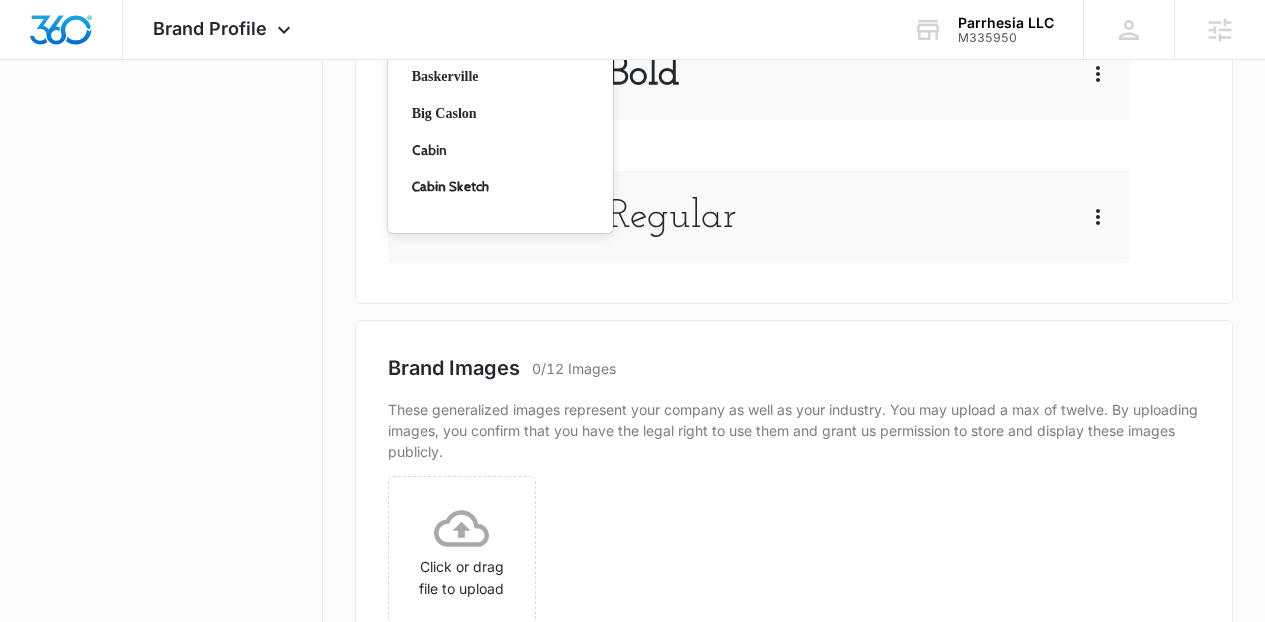 click at bounding box center [472, -106] 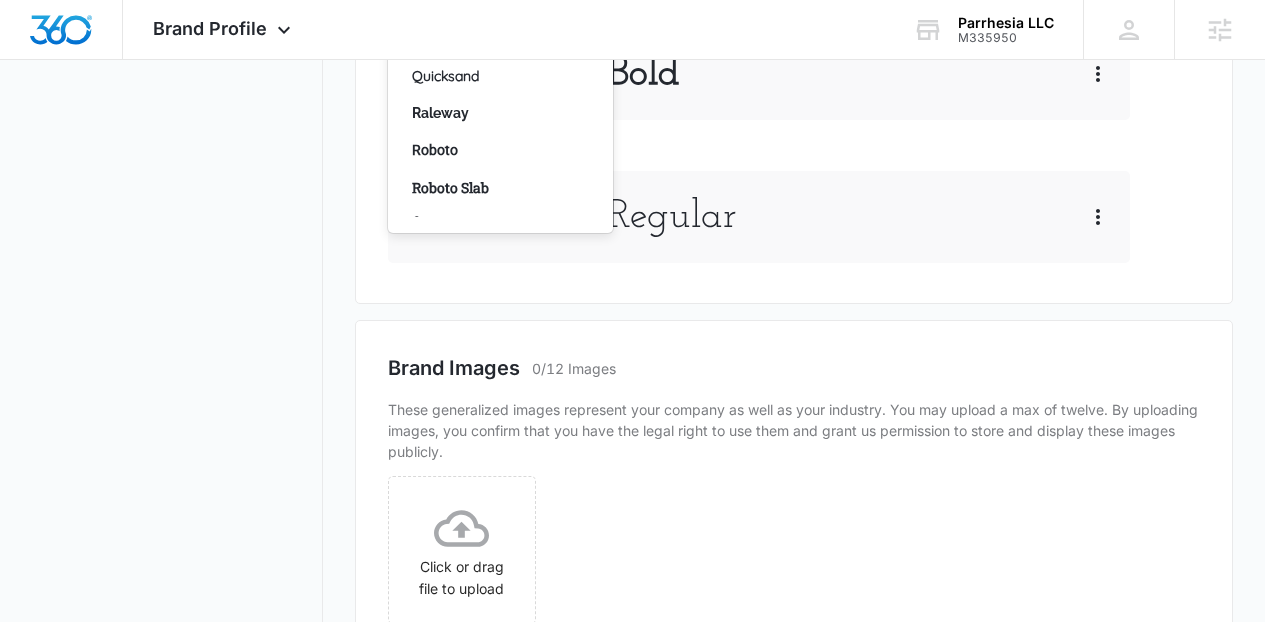 scroll, scrollTop: 1265, scrollLeft: 0, axis: vertical 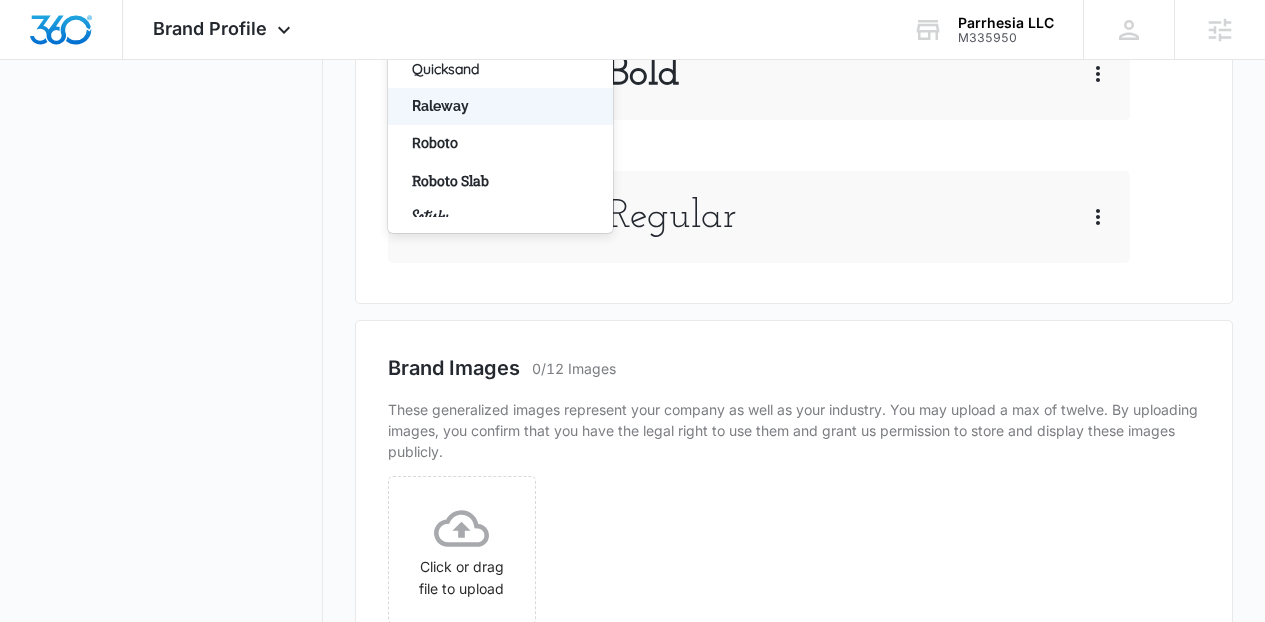 drag, startPoint x: 554, startPoint y: 404, endPoint x: 523, endPoint y: 385, distance: 36.359318 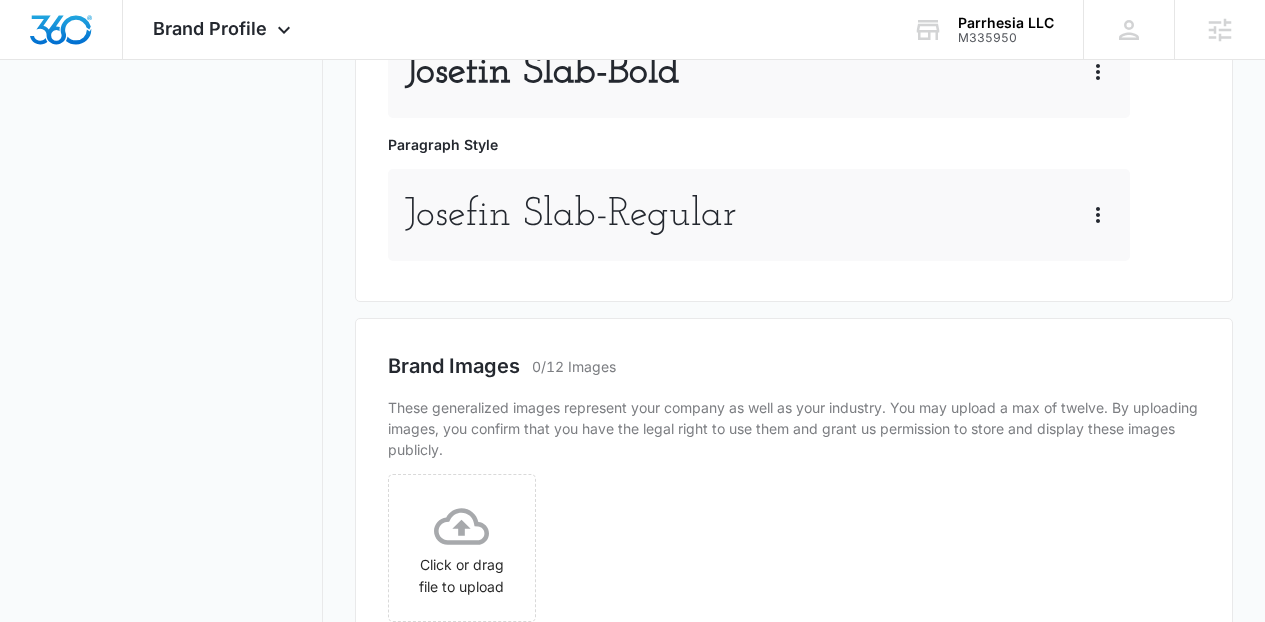 click at bounding box center [476, -49] 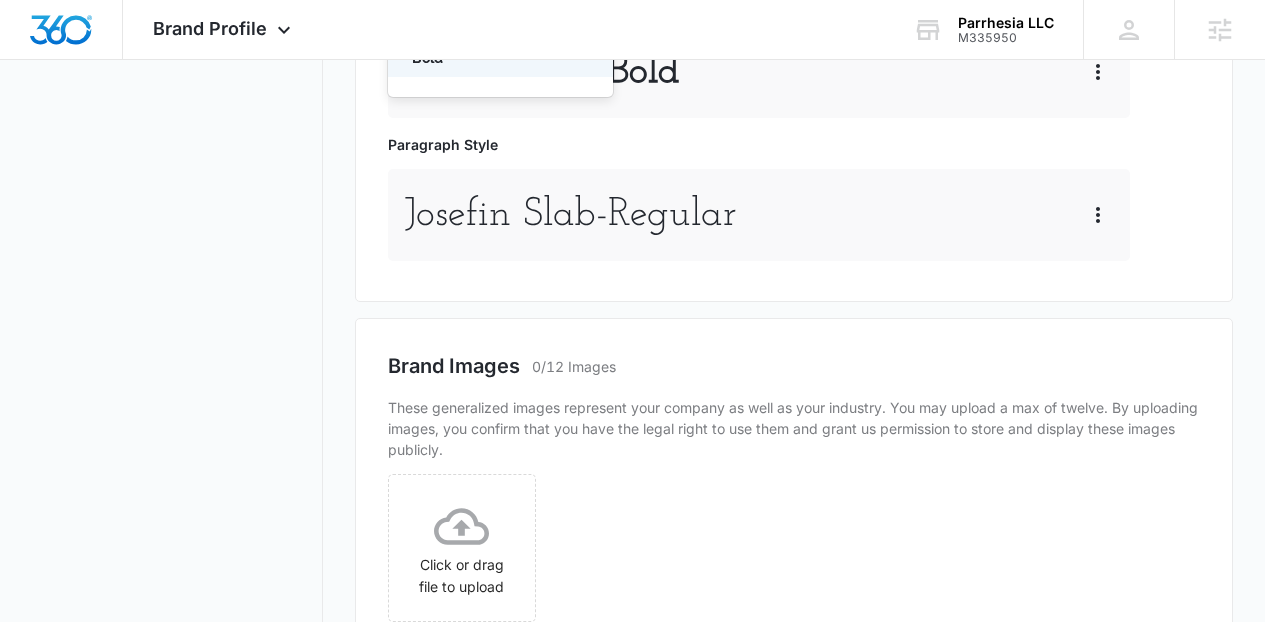 click on "Bold" at bounding box center [498, 58] 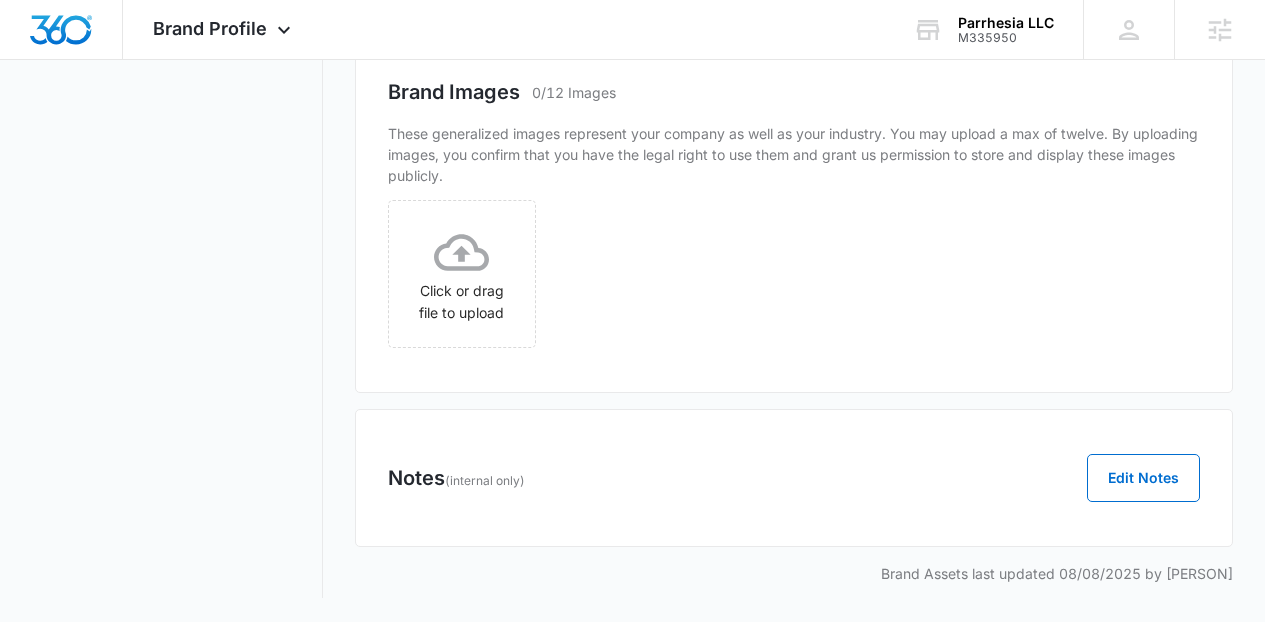 scroll, scrollTop: 1571, scrollLeft: 0, axis: vertical 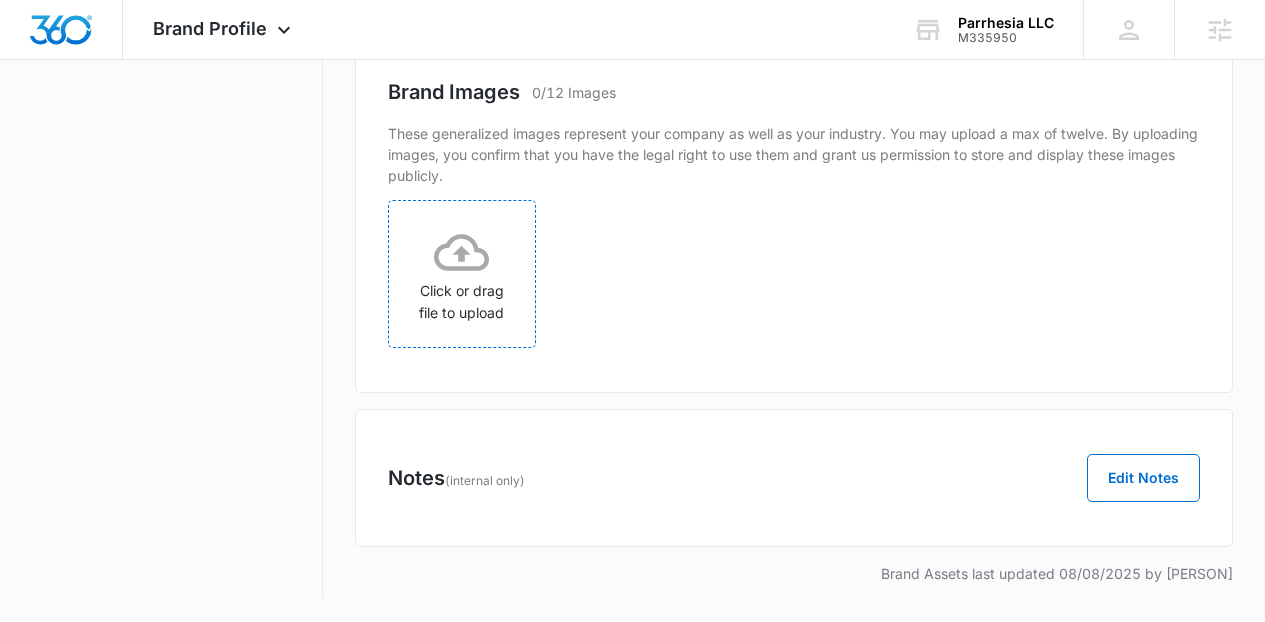 click on "Click or drag file to upload" at bounding box center [462, 274] 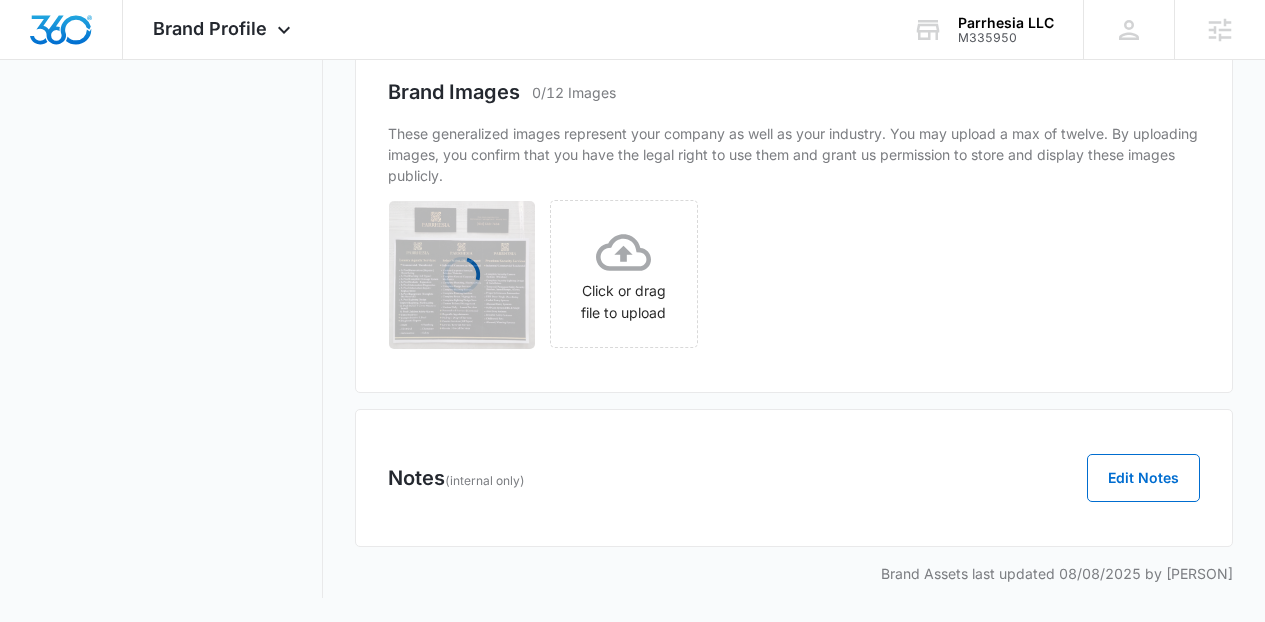 click on "Loading Click or drag file to upload" at bounding box center [794, 280] 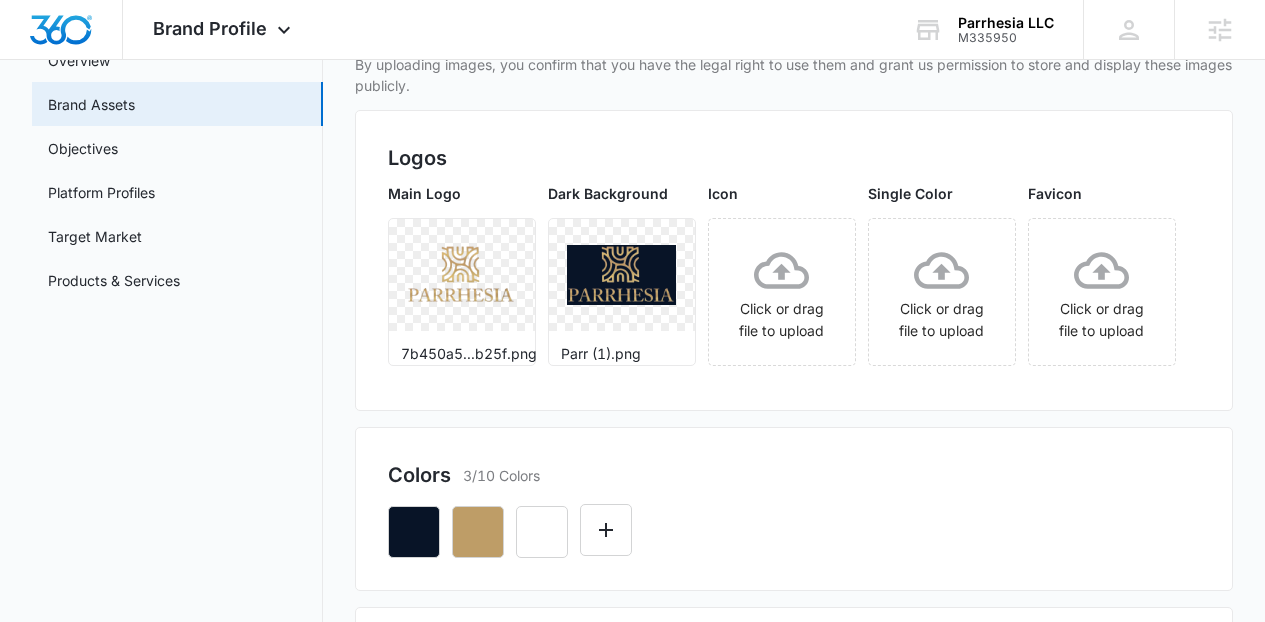 scroll, scrollTop: 91, scrollLeft: 0, axis: vertical 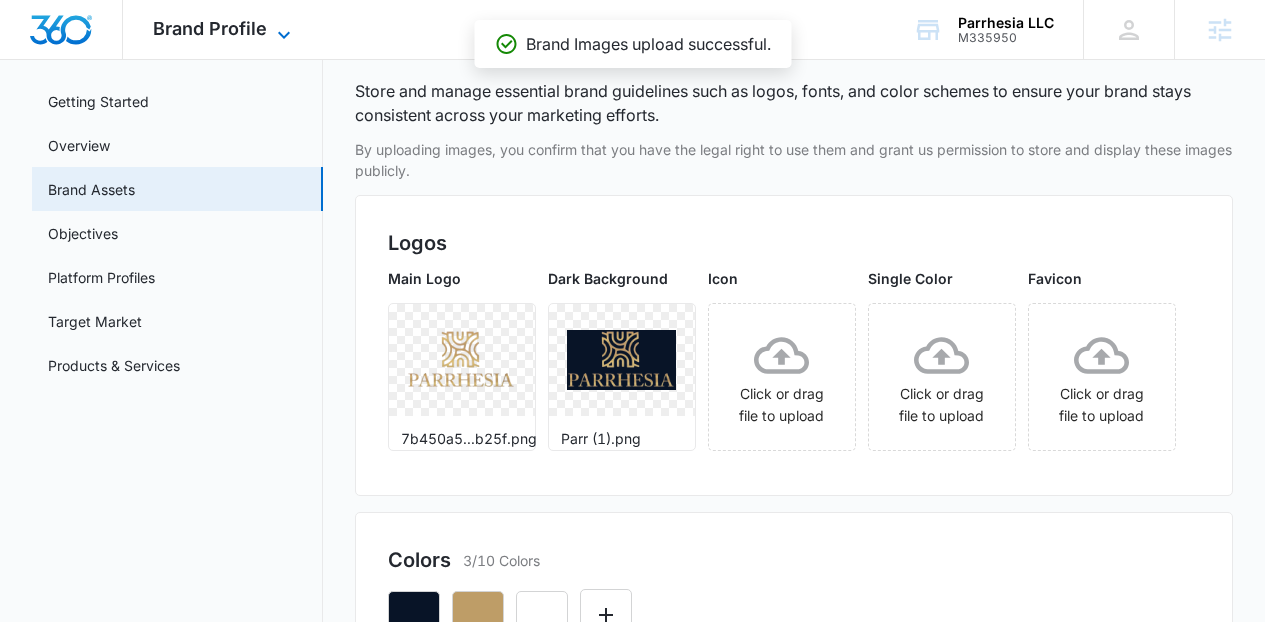 click 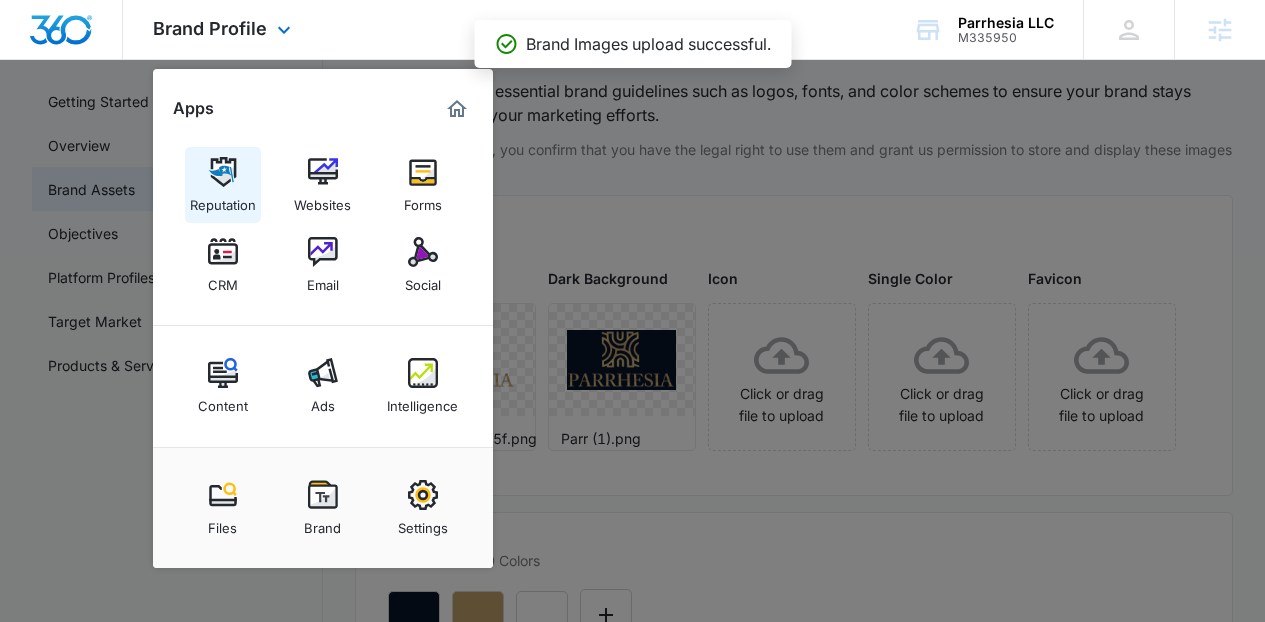 click at bounding box center (223, 172) 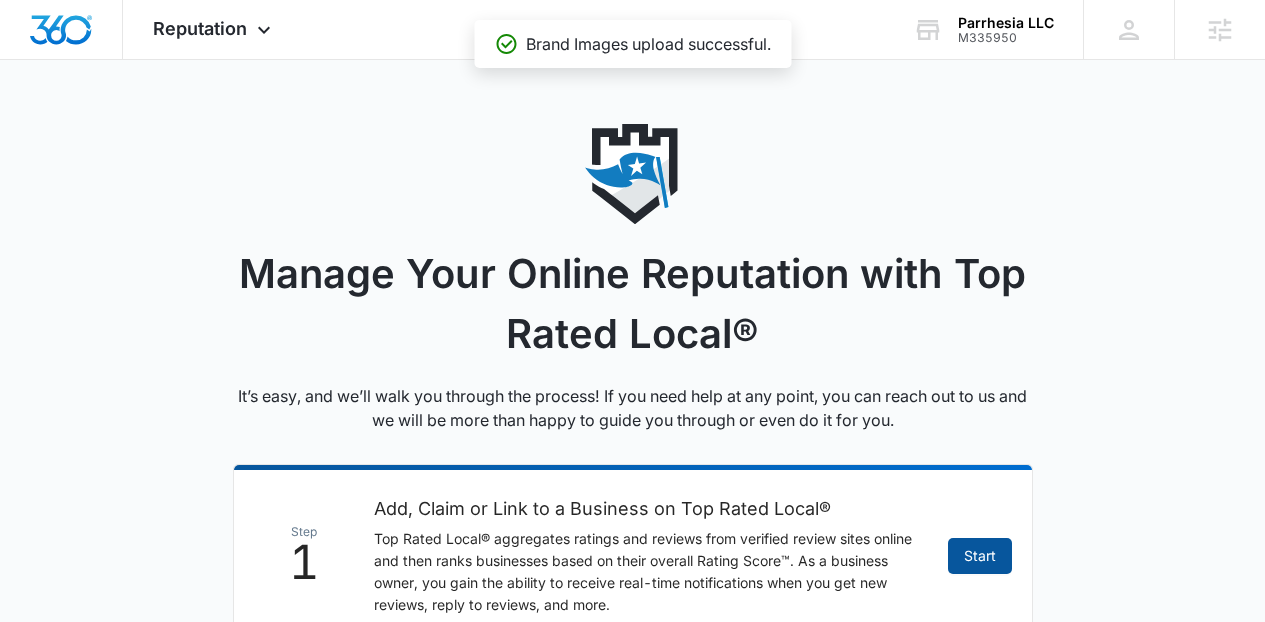 click on "Start" at bounding box center [980, 556] 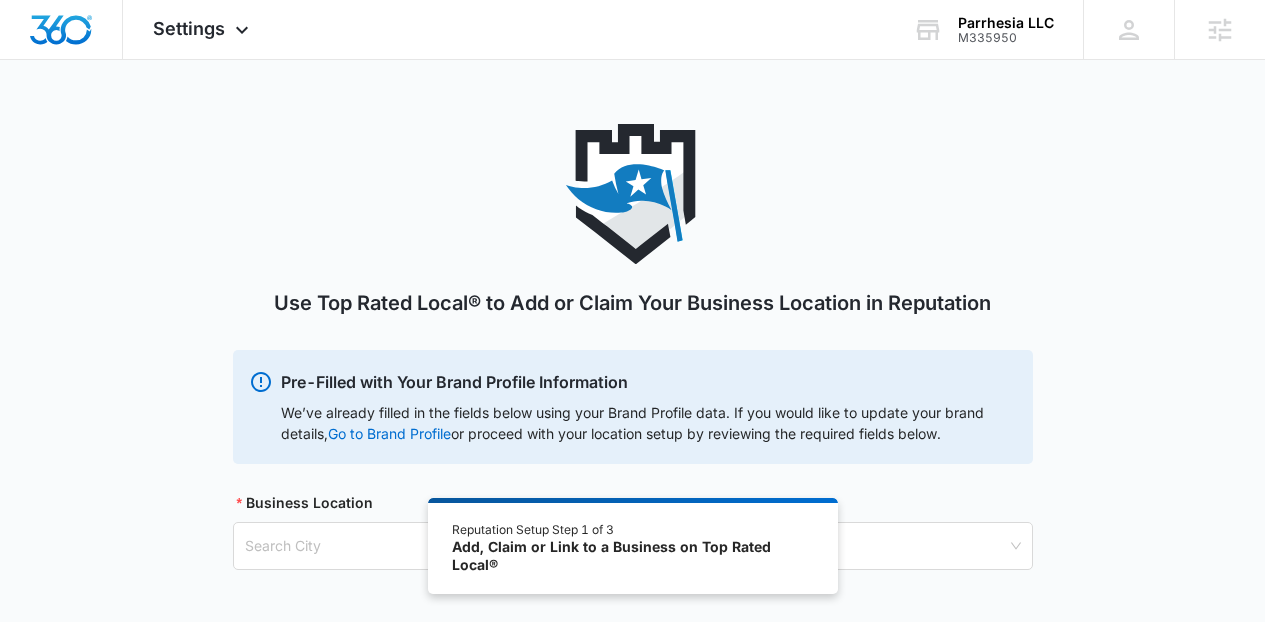scroll, scrollTop: 110, scrollLeft: 0, axis: vertical 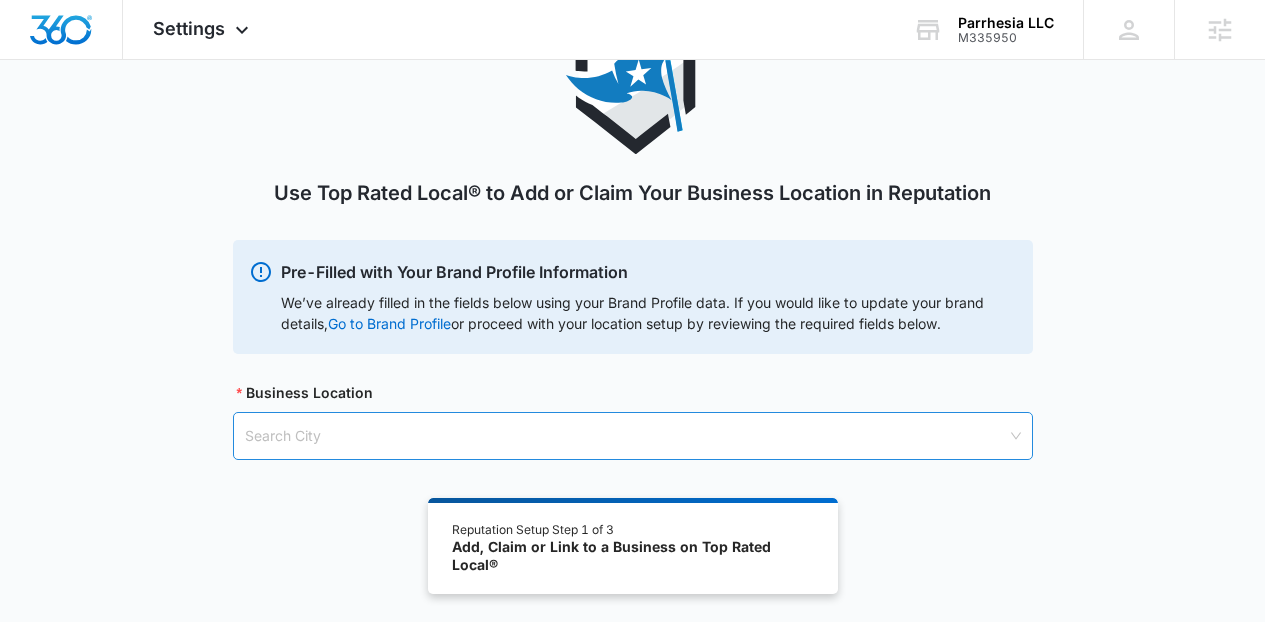 click at bounding box center (626, 436) 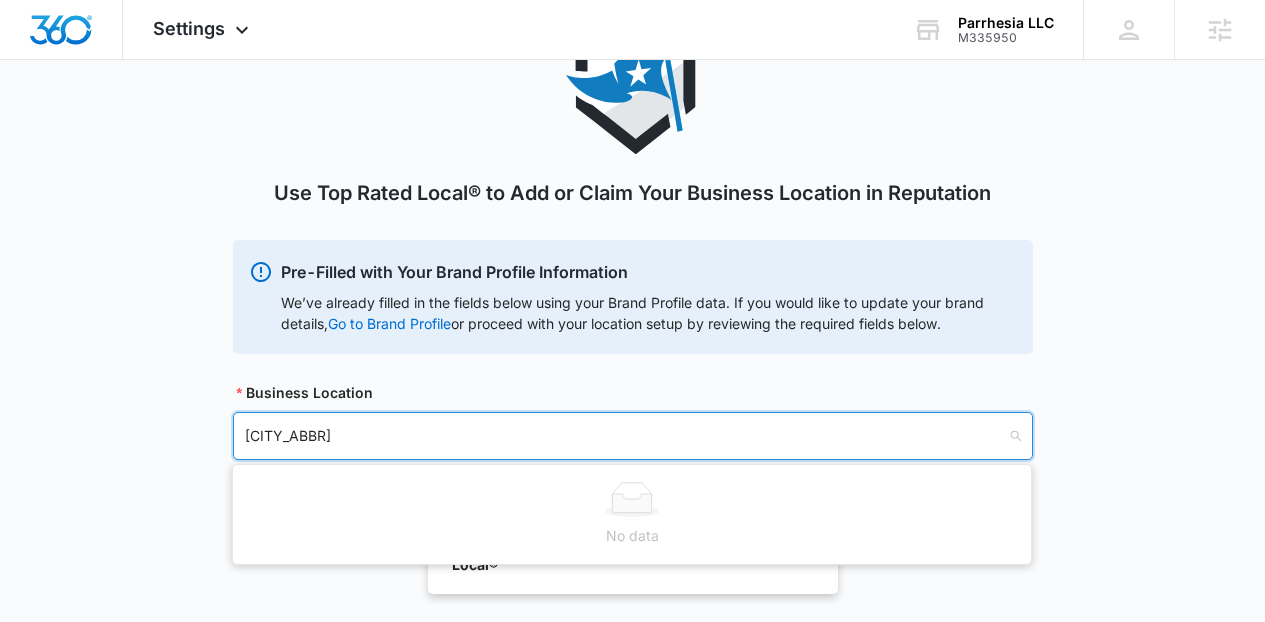 type on "[CITY_ABBR]" 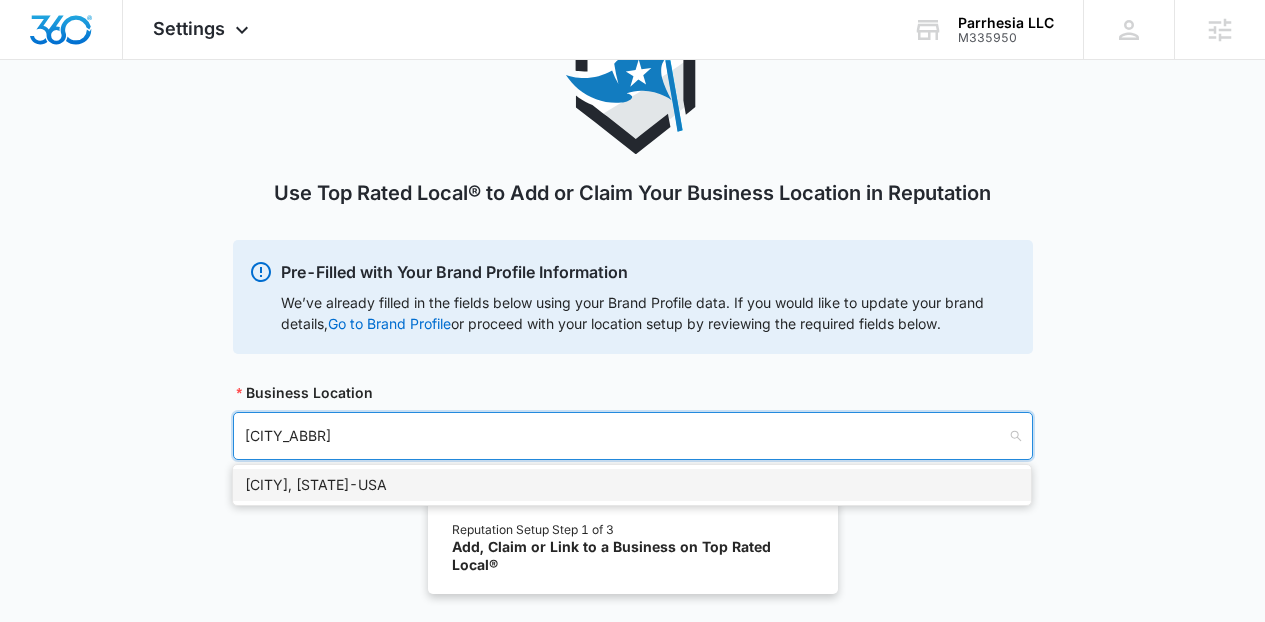 click on "[CITY], [STATE]  -  USA" at bounding box center (632, 485) 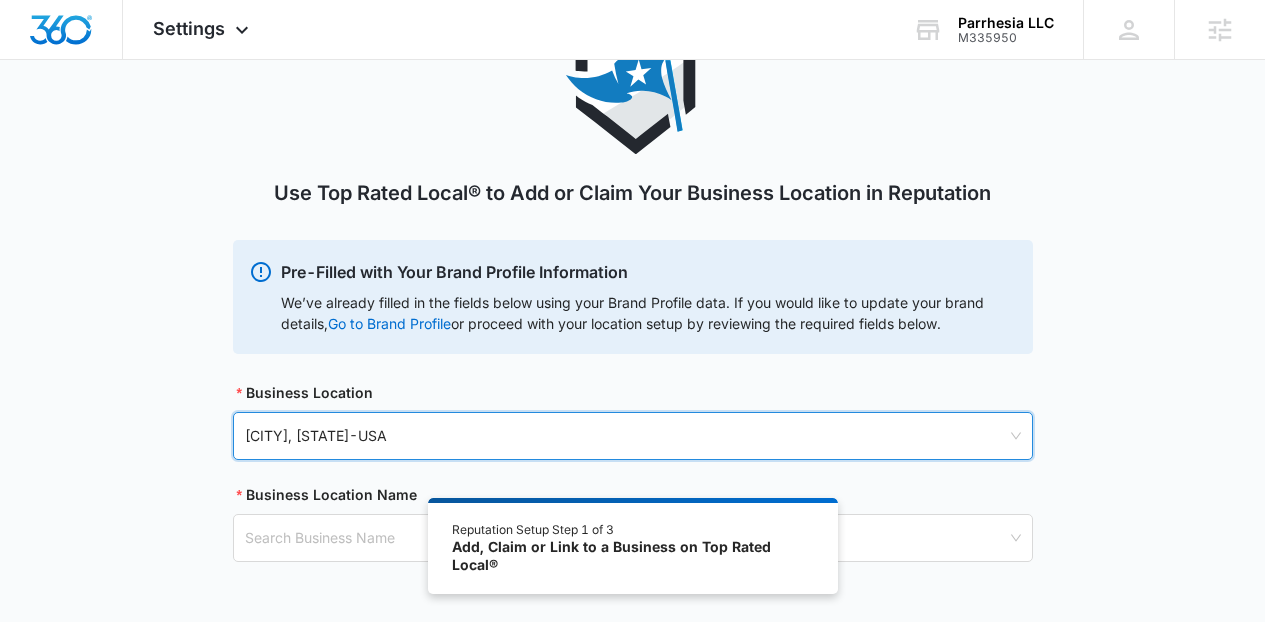 scroll, scrollTop: 179, scrollLeft: 0, axis: vertical 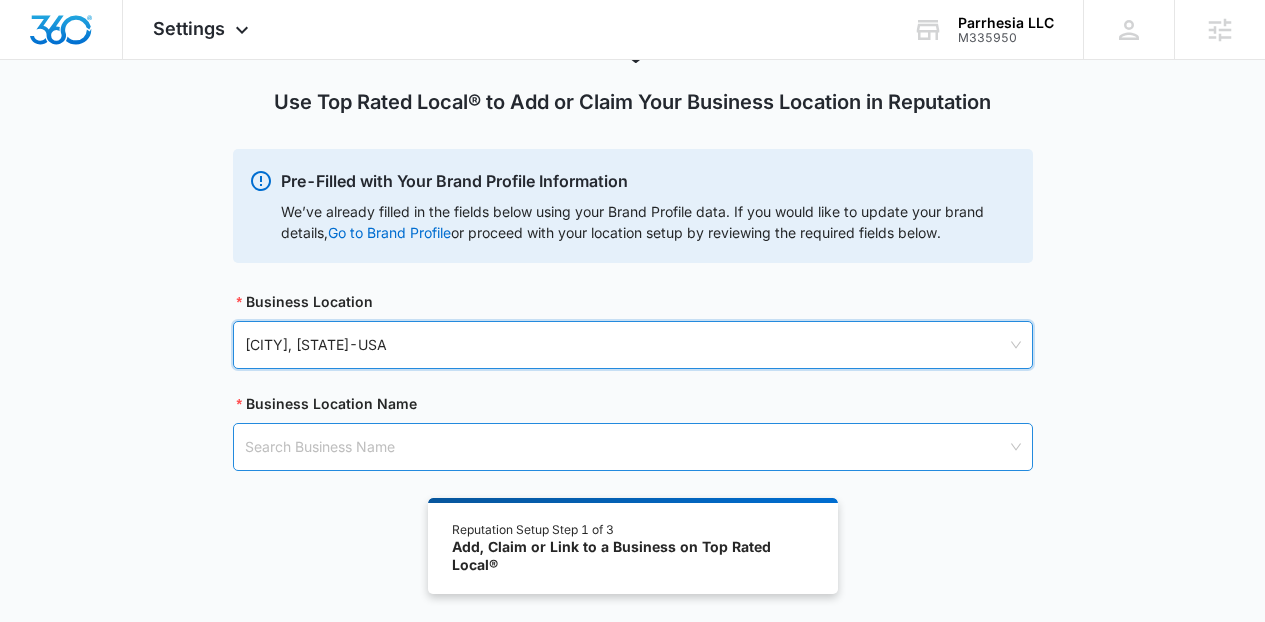 click at bounding box center (626, 447) 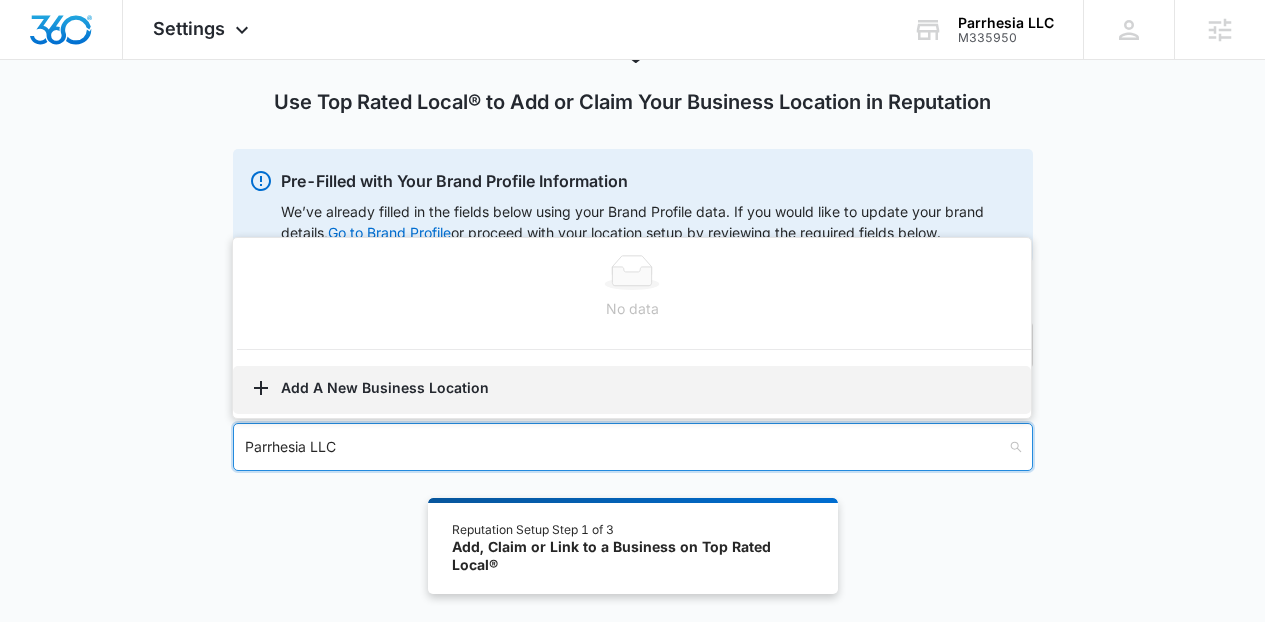 type on "Parrhesia LLC" 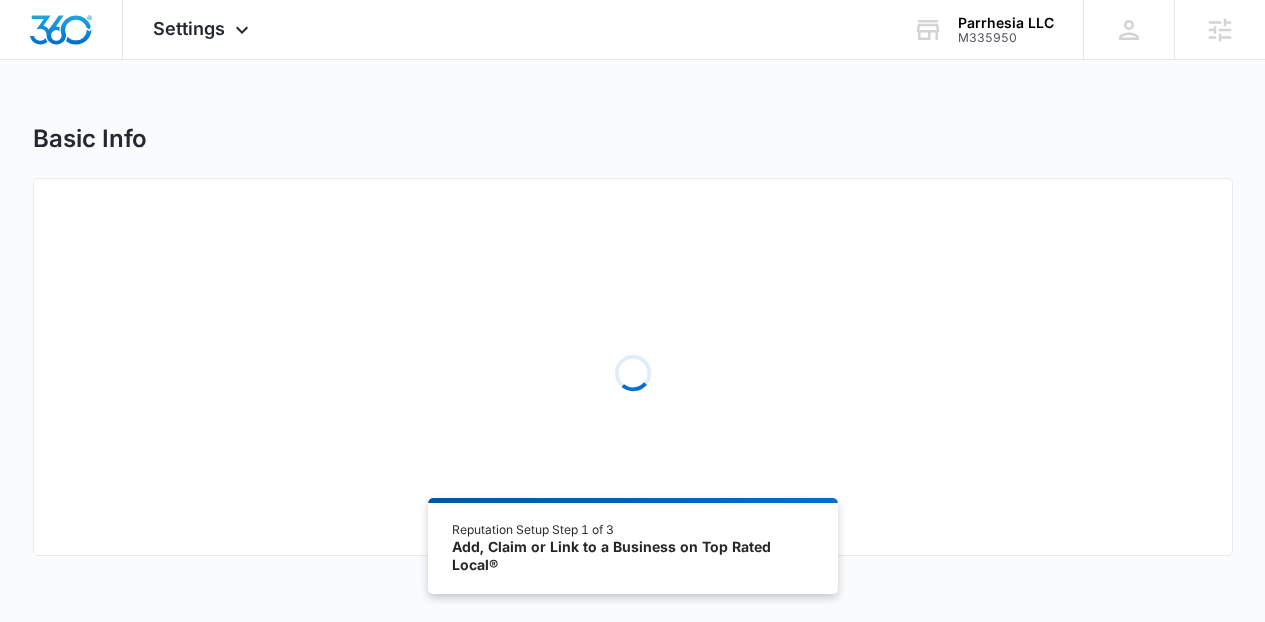 select on "New York" 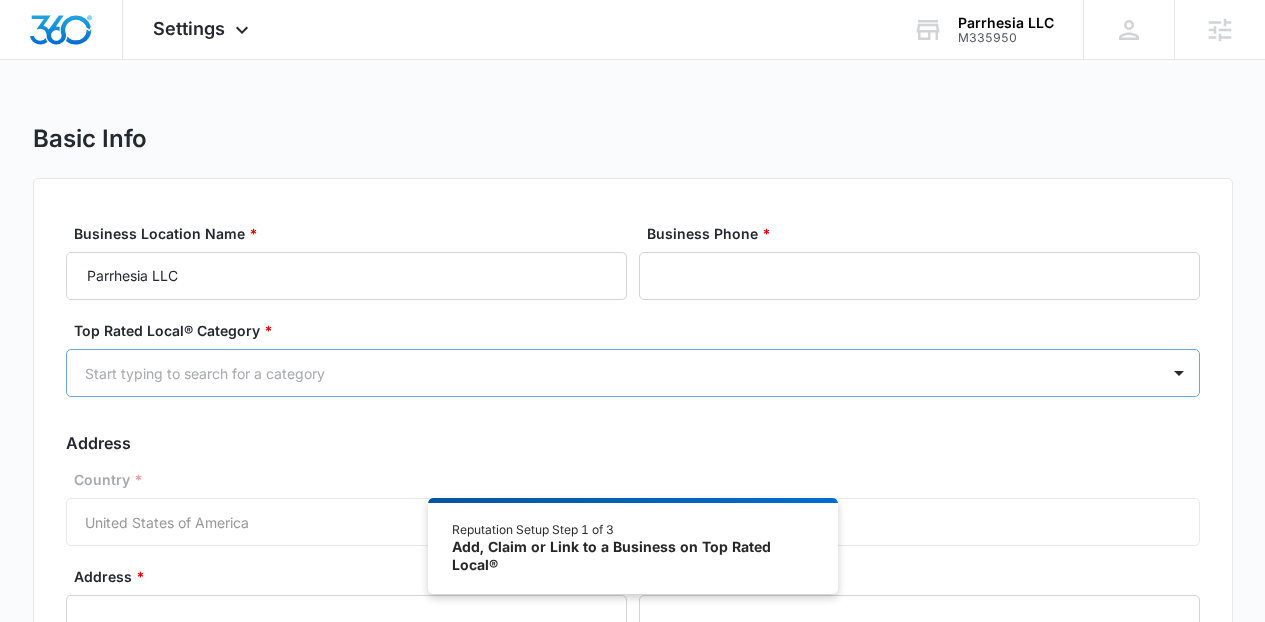 click at bounding box center (609, 373) 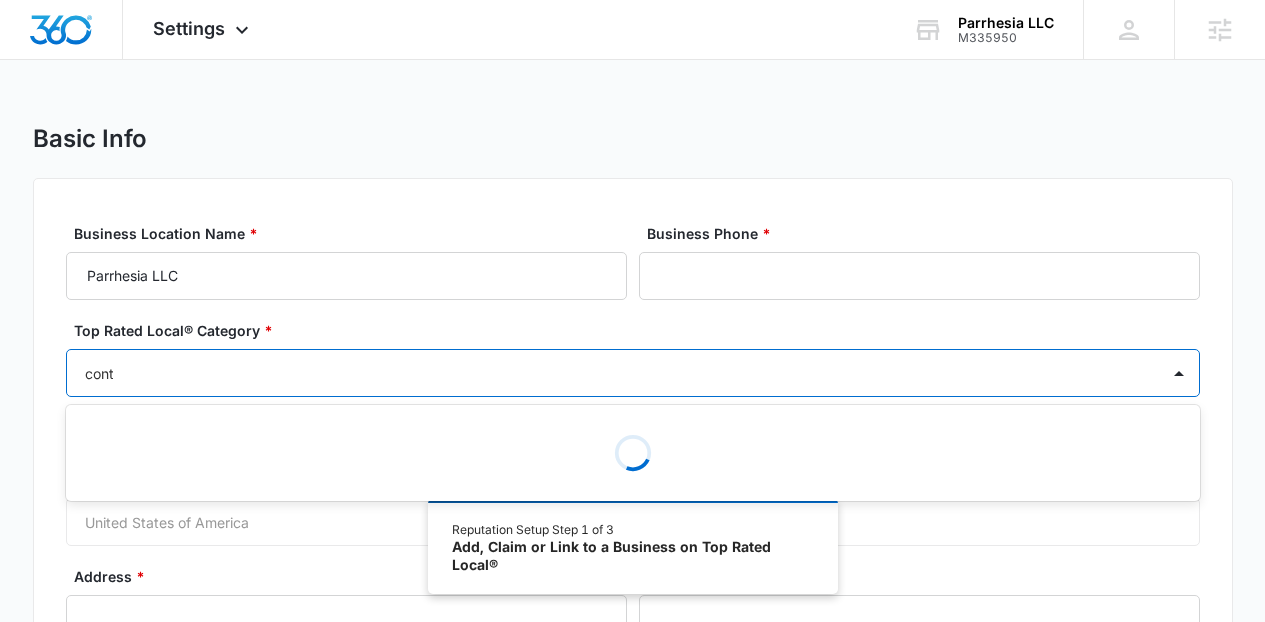 type on "contr" 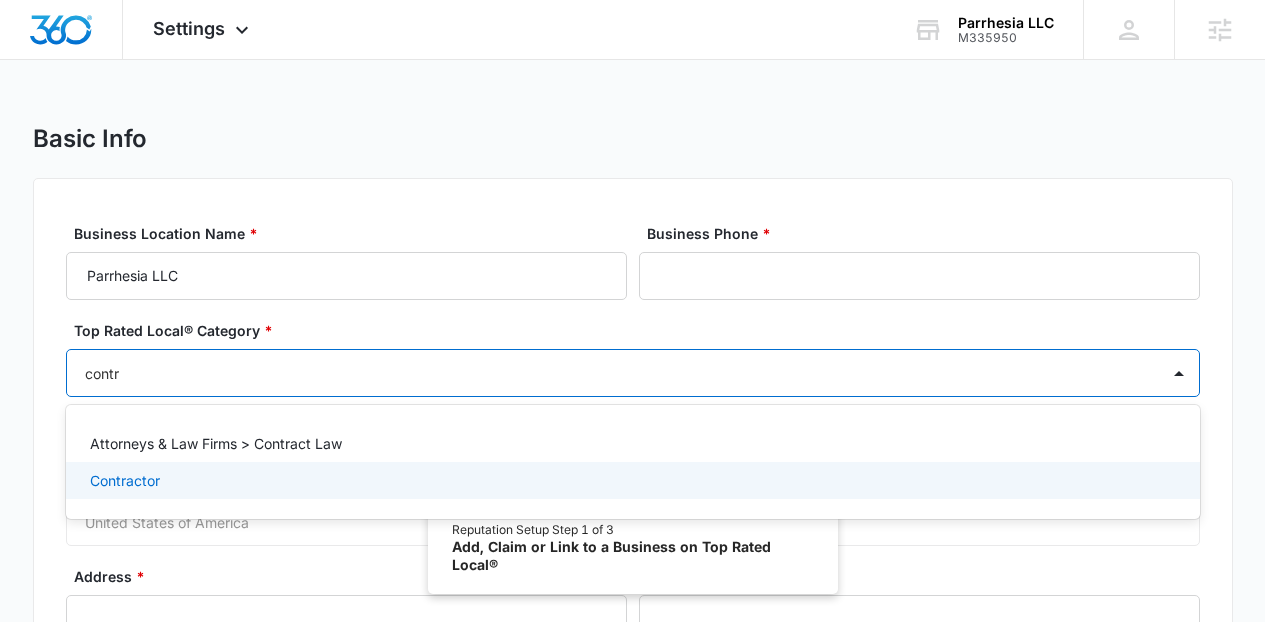 click on "Contractor" at bounding box center [631, 480] 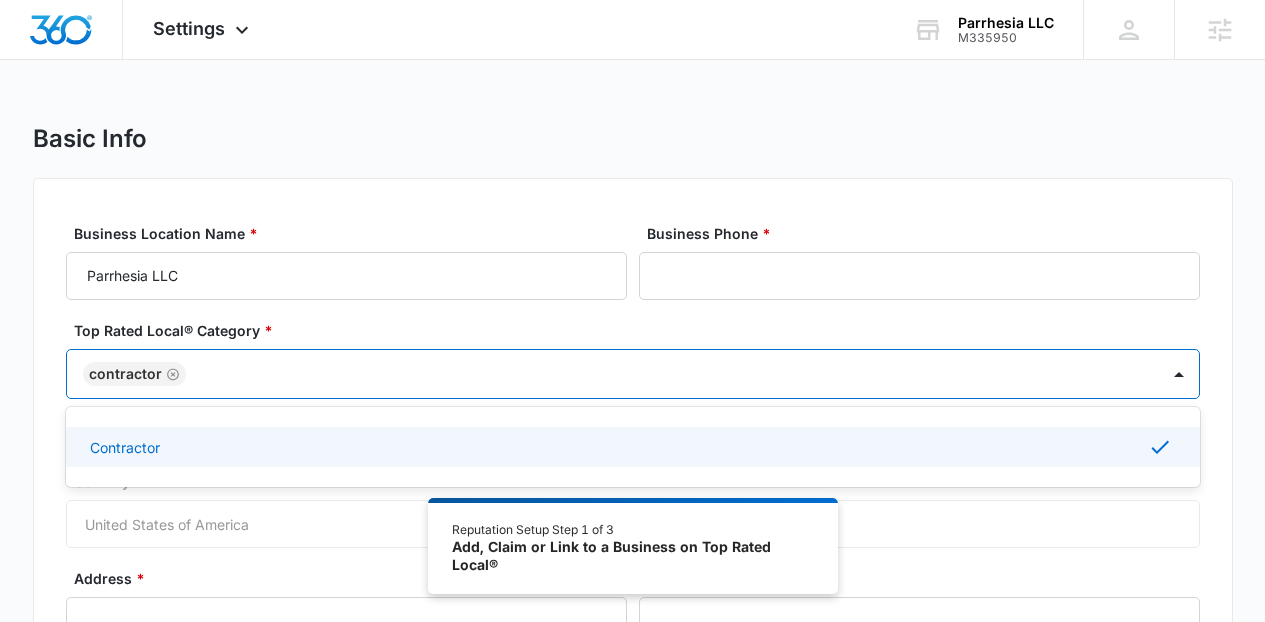scroll, scrollTop: 109, scrollLeft: 0, axis: vertical 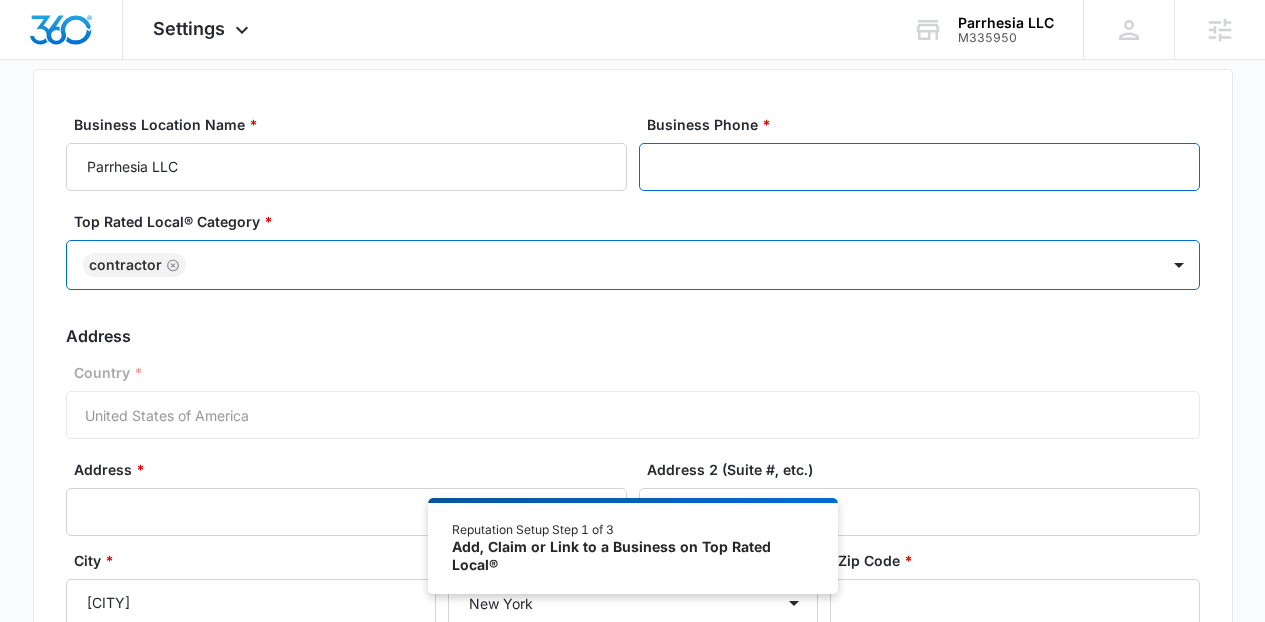 click on "Business Phone *" at bounding box center (919, 167) 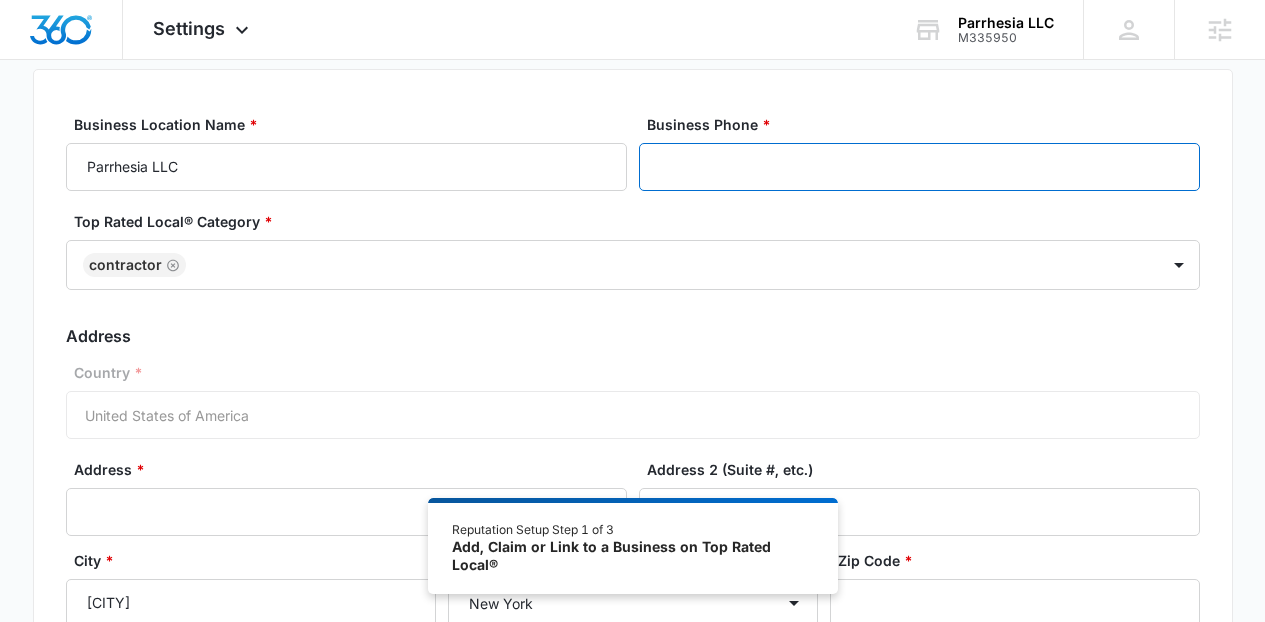 paste on "([PHONE])" 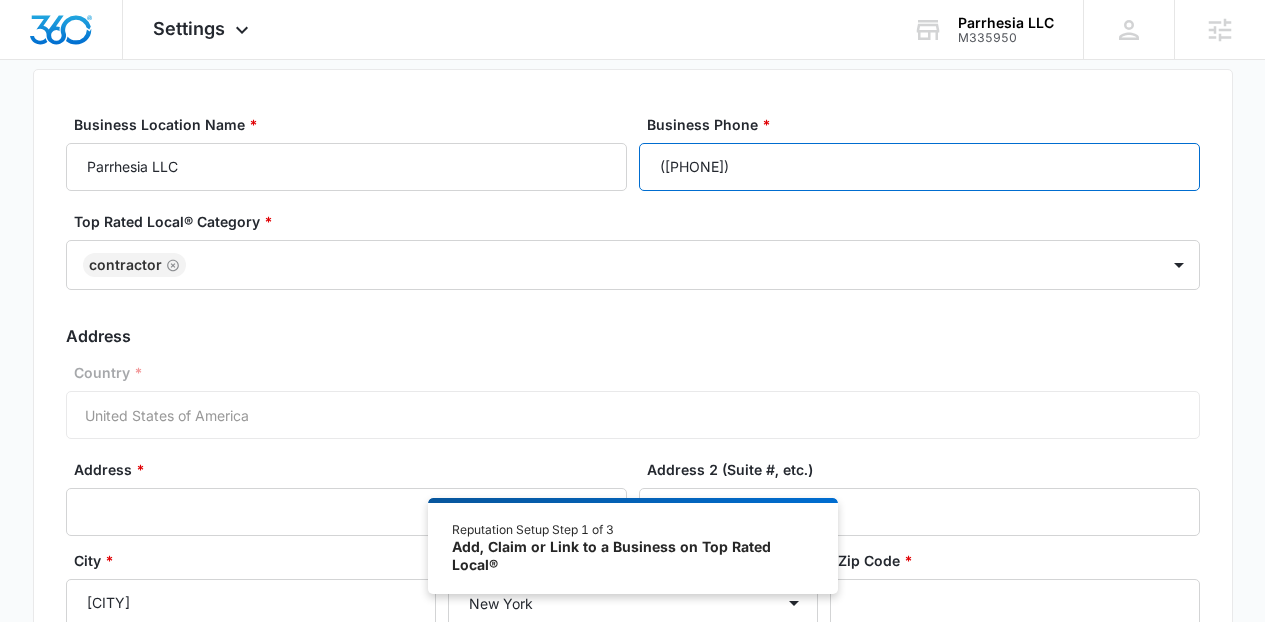 type on "([PHONE])" 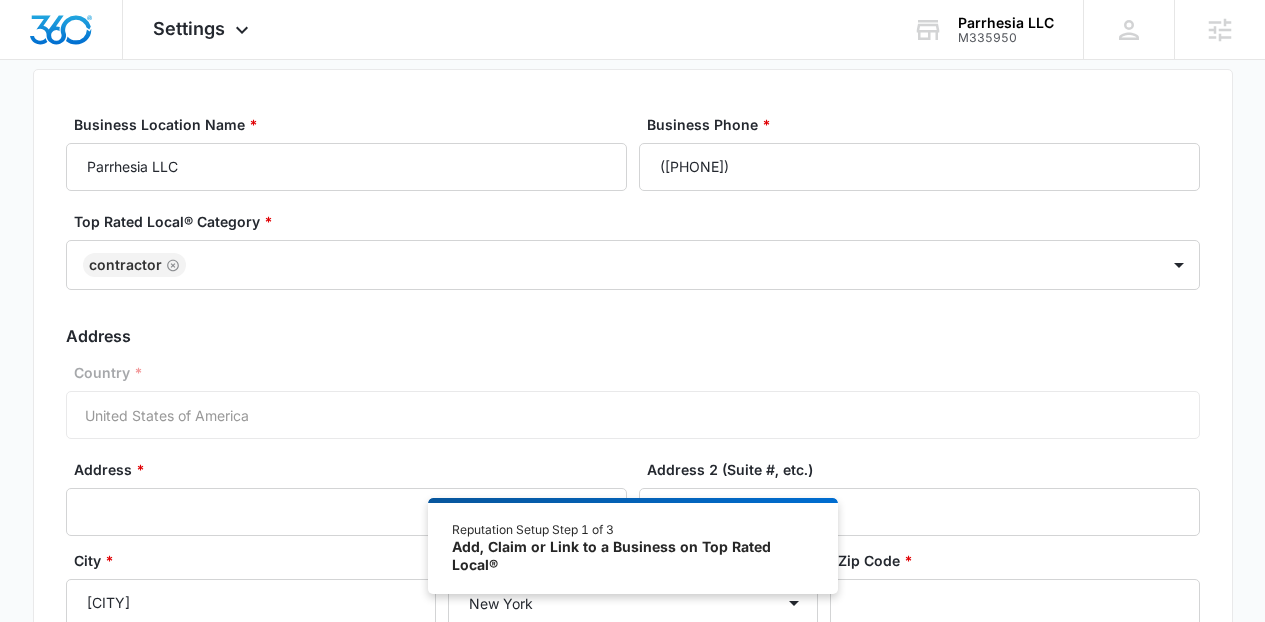 click on "Top Rated Local® Category *" at bounding box center (641, 221) 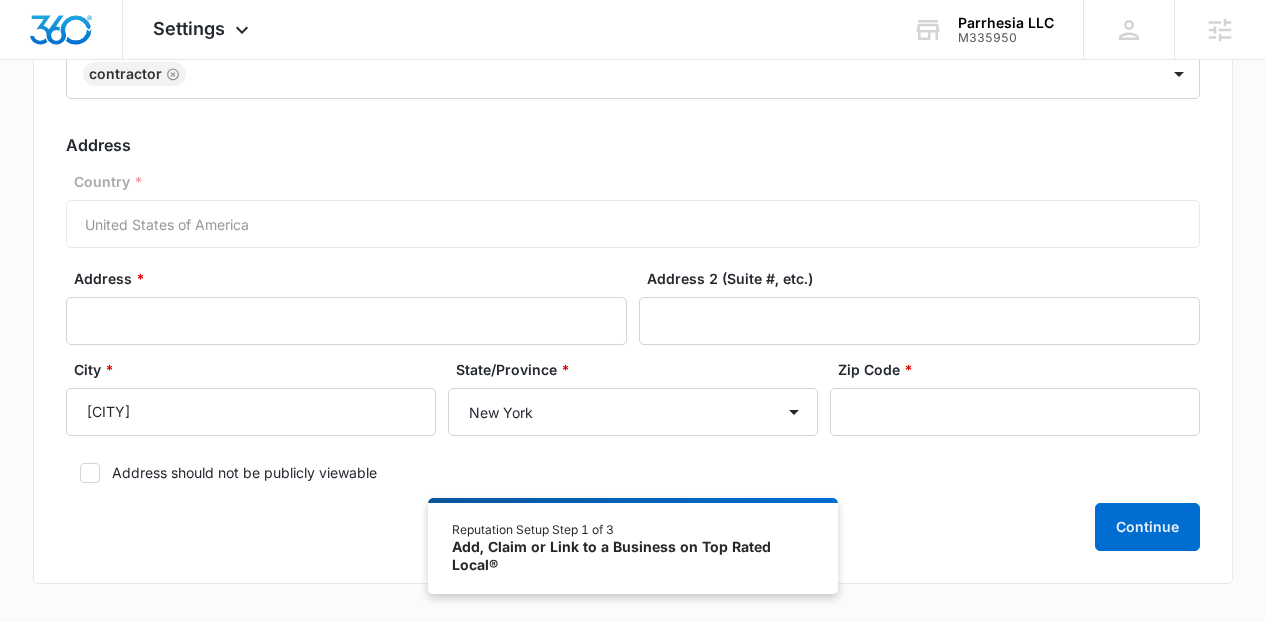 scroll, scrollTop: 326, scrollLeft: 0, axis: vertical 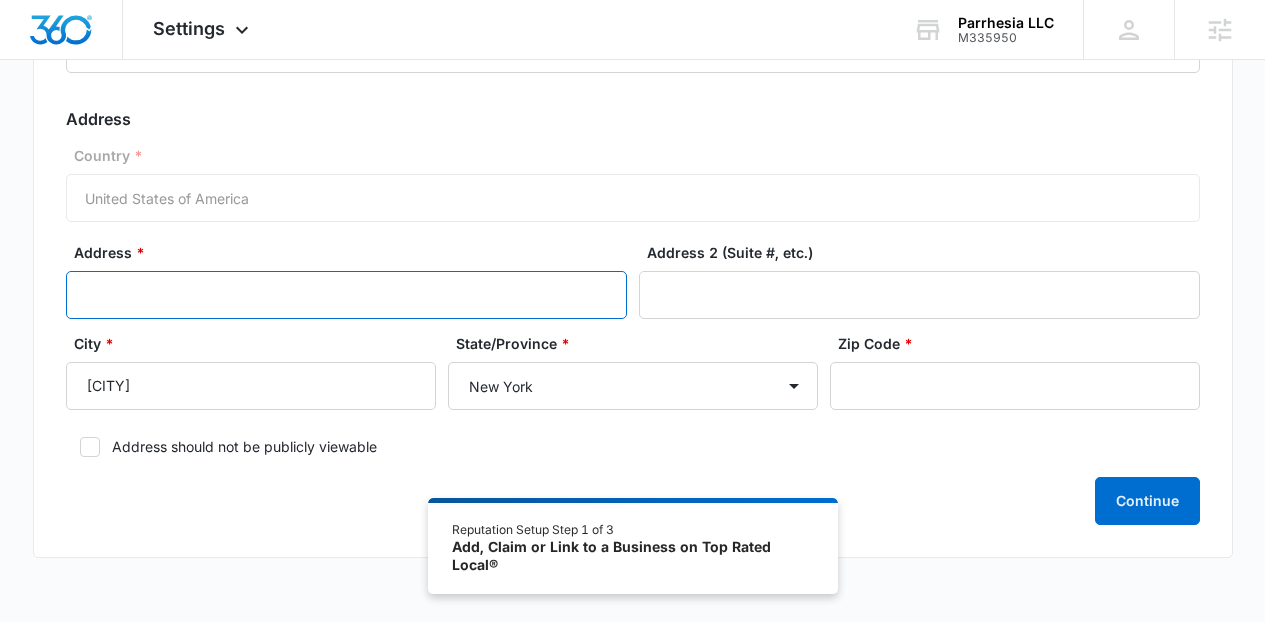 click on "Address *" at bounding box center [346, 295] 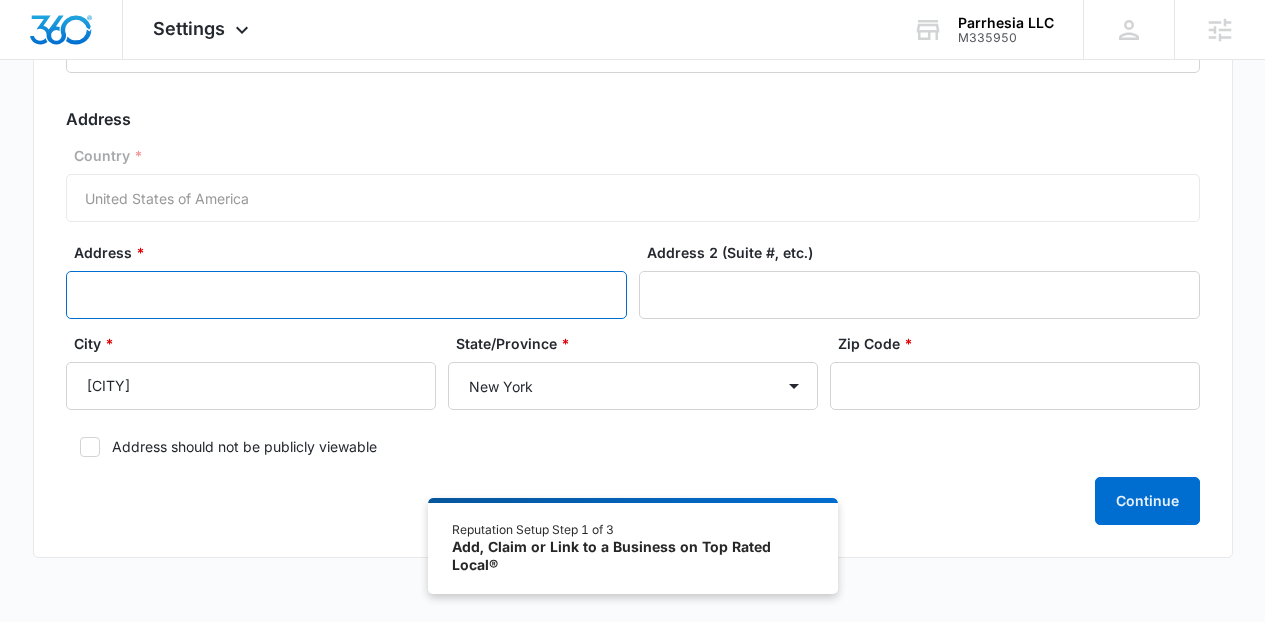 type on "123 Not Visible" 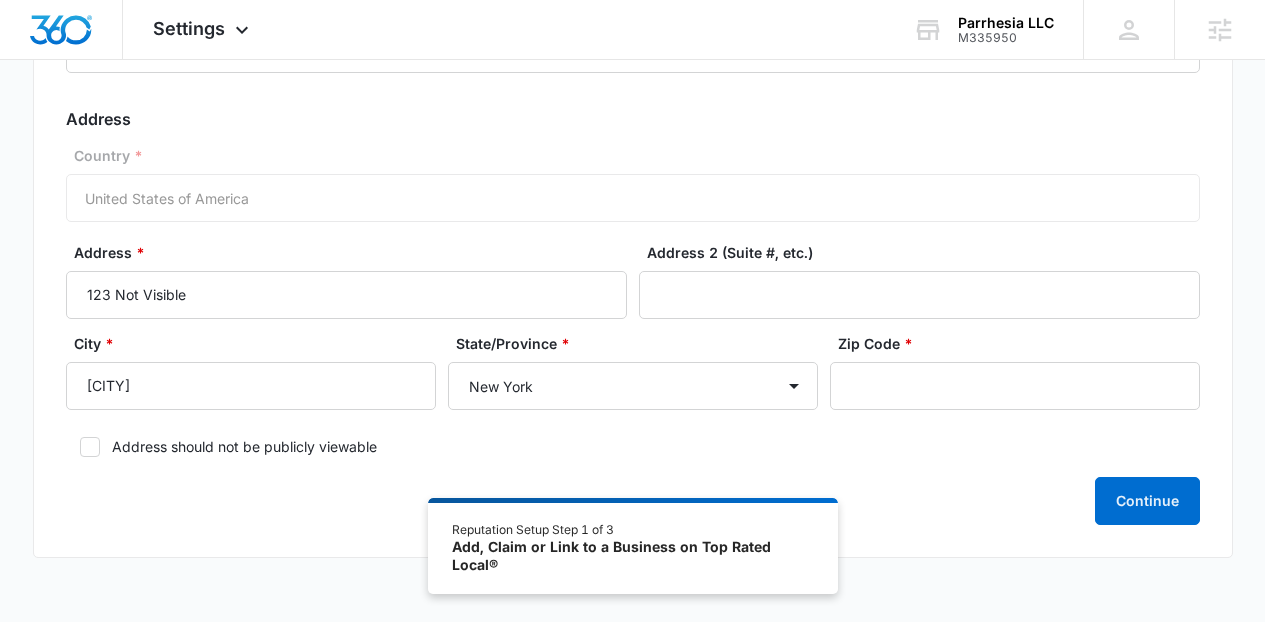 click on "Address should not be publicly viewable" at bounding box center [633, 446] 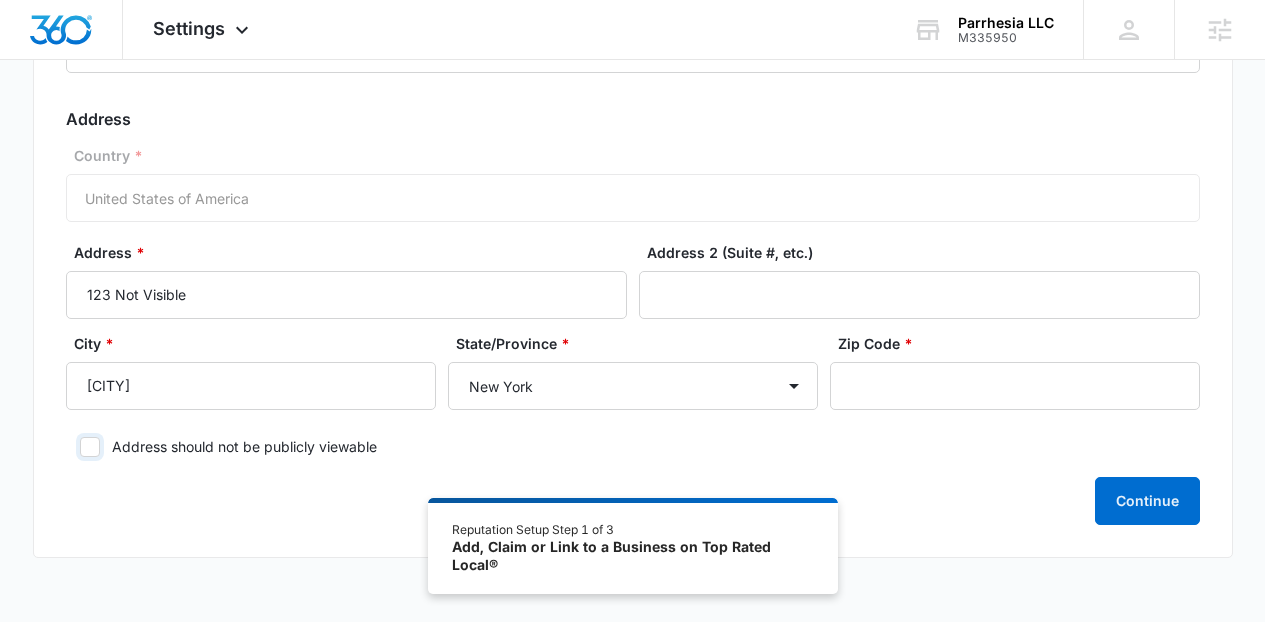 click on "Address should not be publicly viewable" at bounding box center [73, 447] 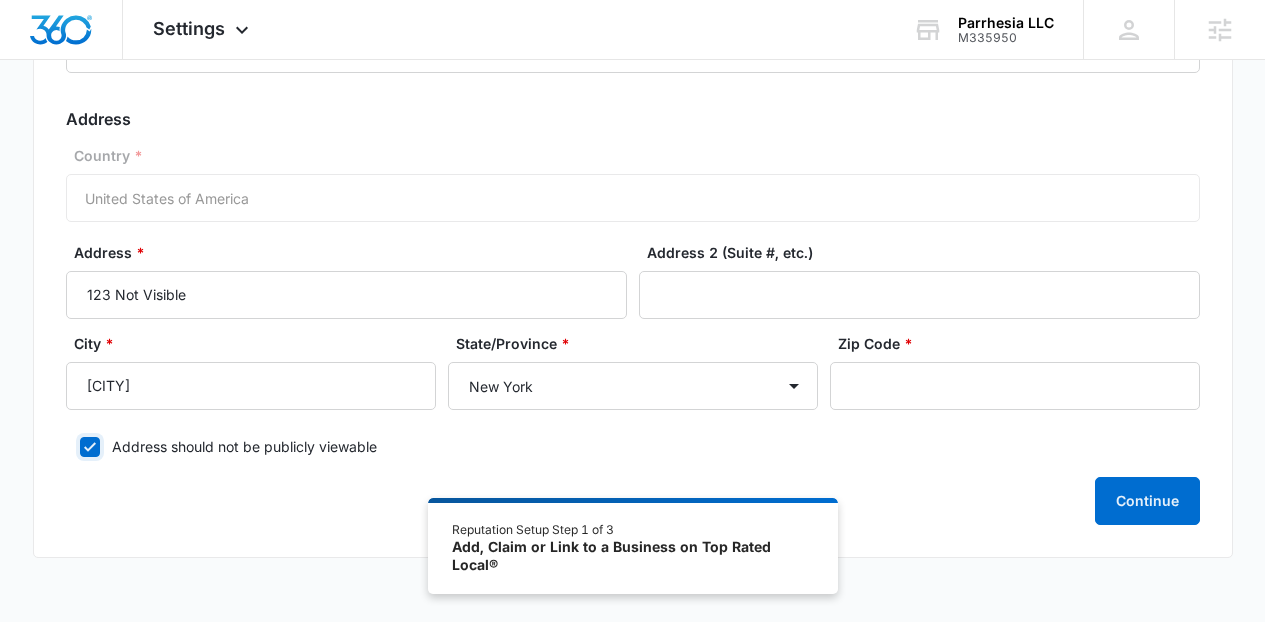 checkbox on "true" 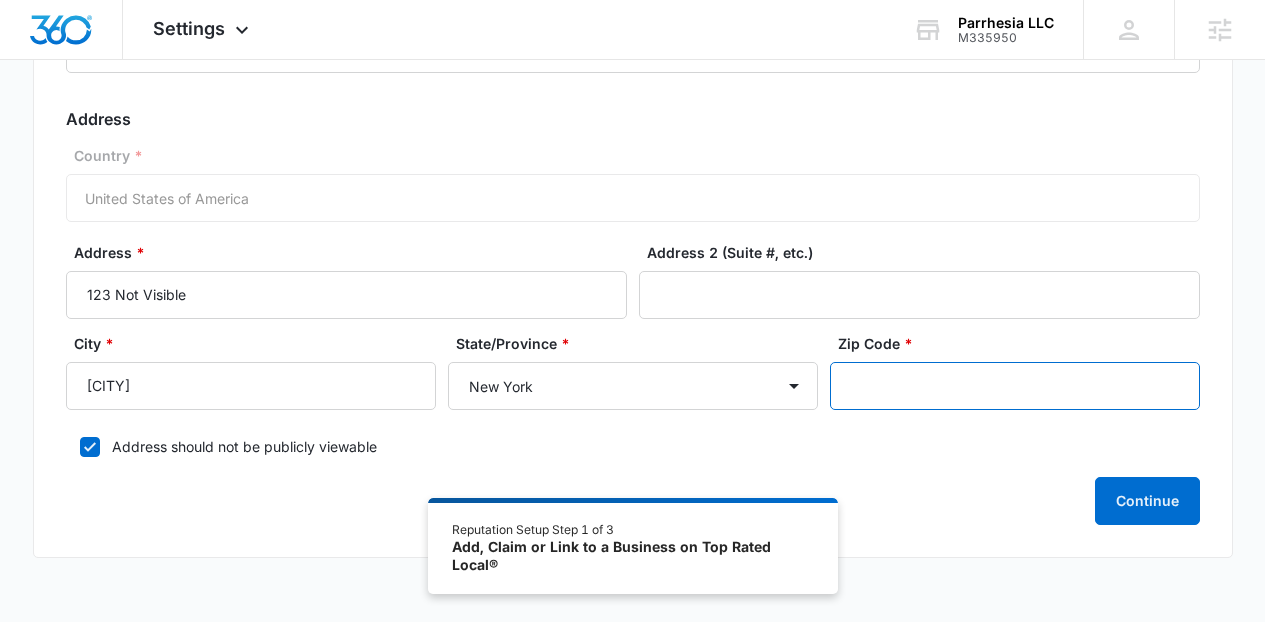click on "Zip Code *" at bounding box center (1015, 386) 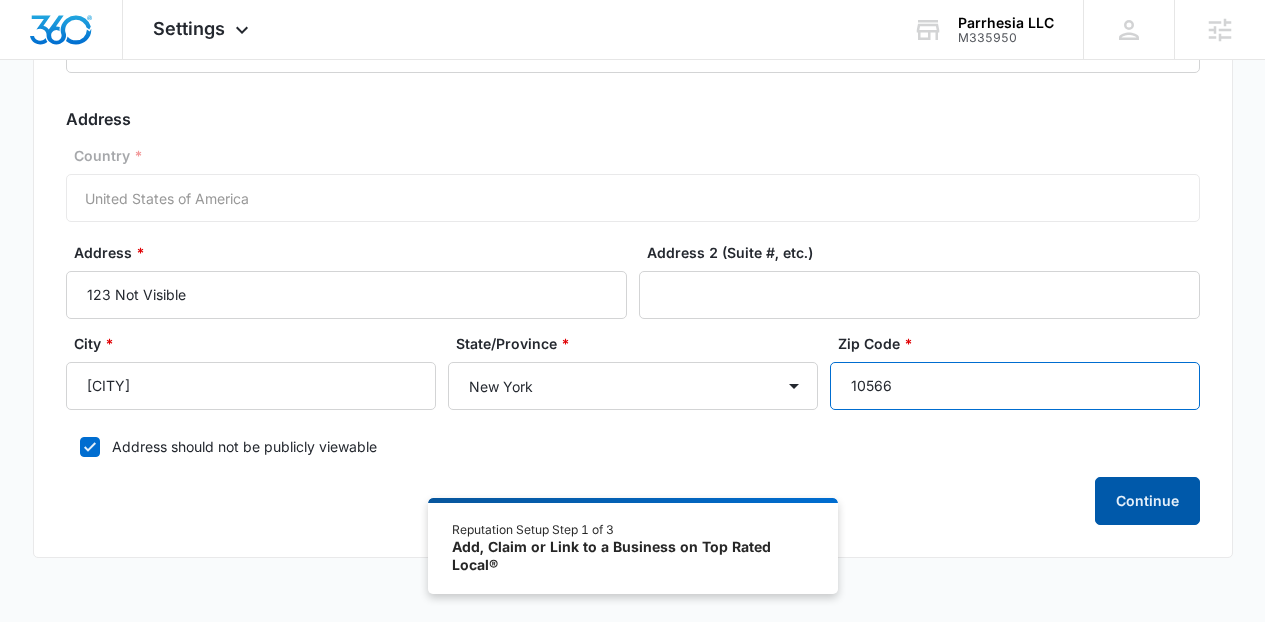 type on "10566" 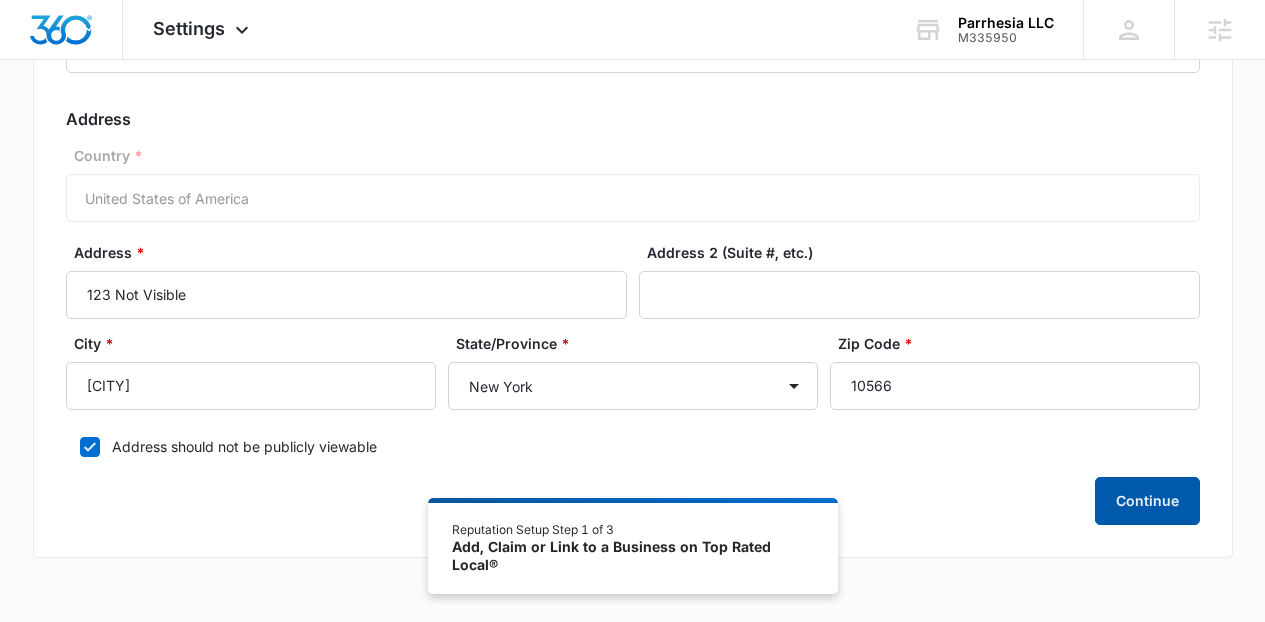 click on "Continue" at bounding box center (1147, 501) 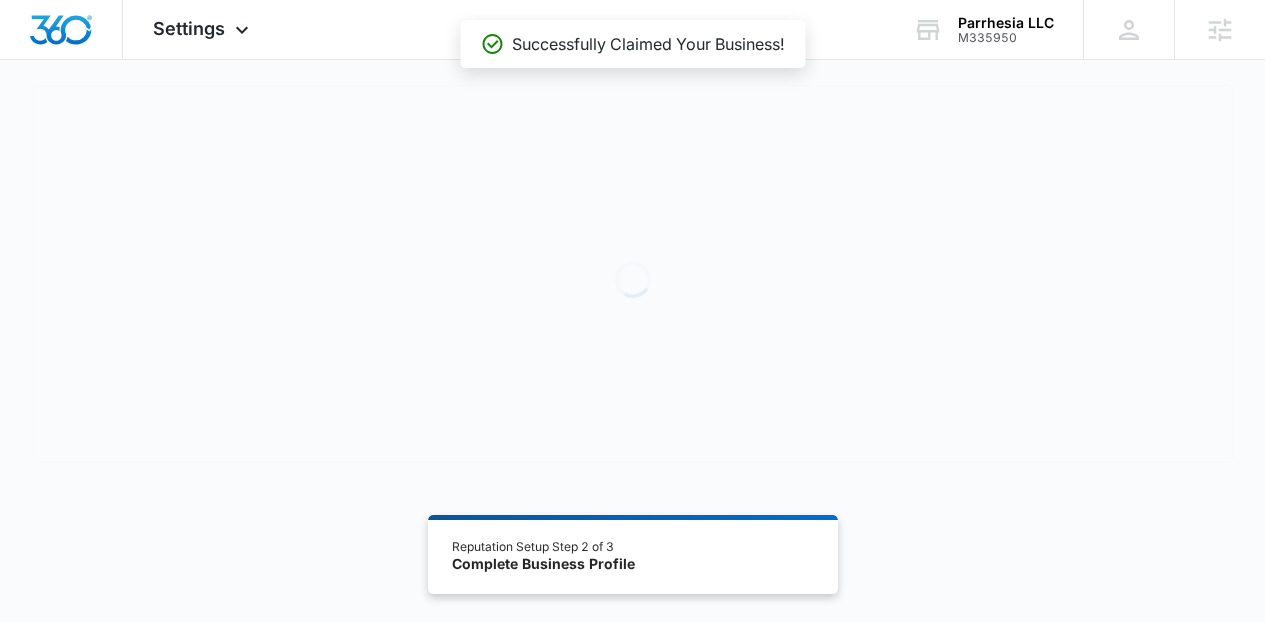 scroll, scrollTop: 0, scrollLeft: 0, axis: both 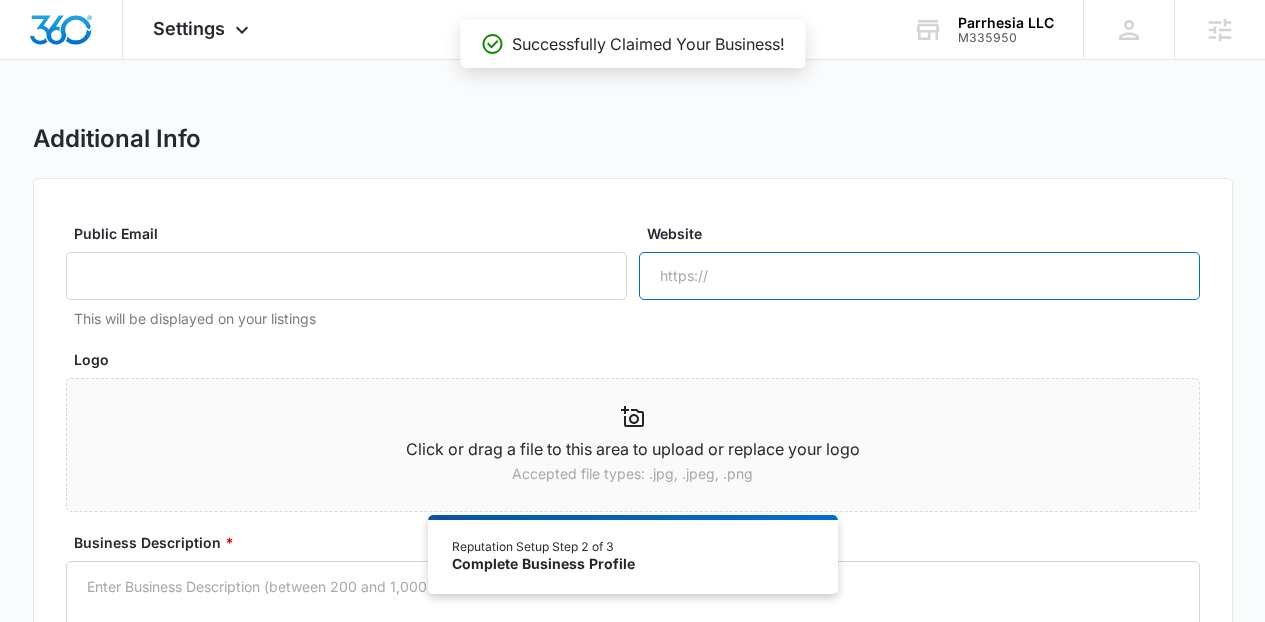 click on "Website" at bounding box center (919, 276) 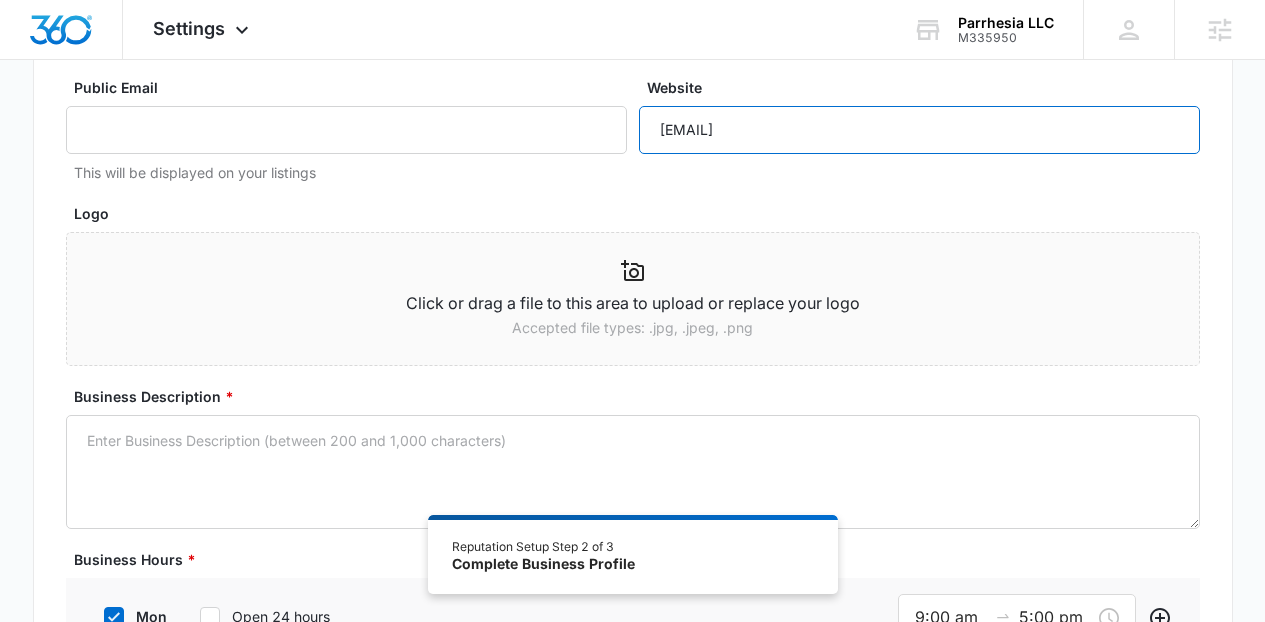 scroll, scrollTop: 142, scrollLeft: 0, axis: vertical 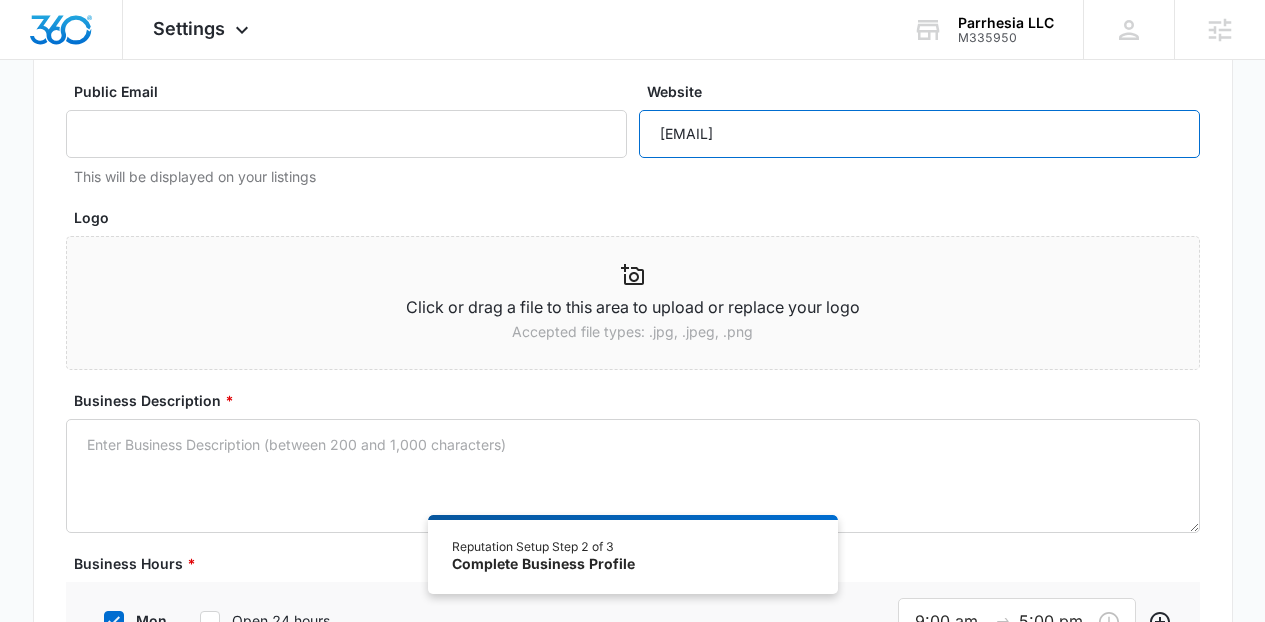 type on "[EMAIL]" 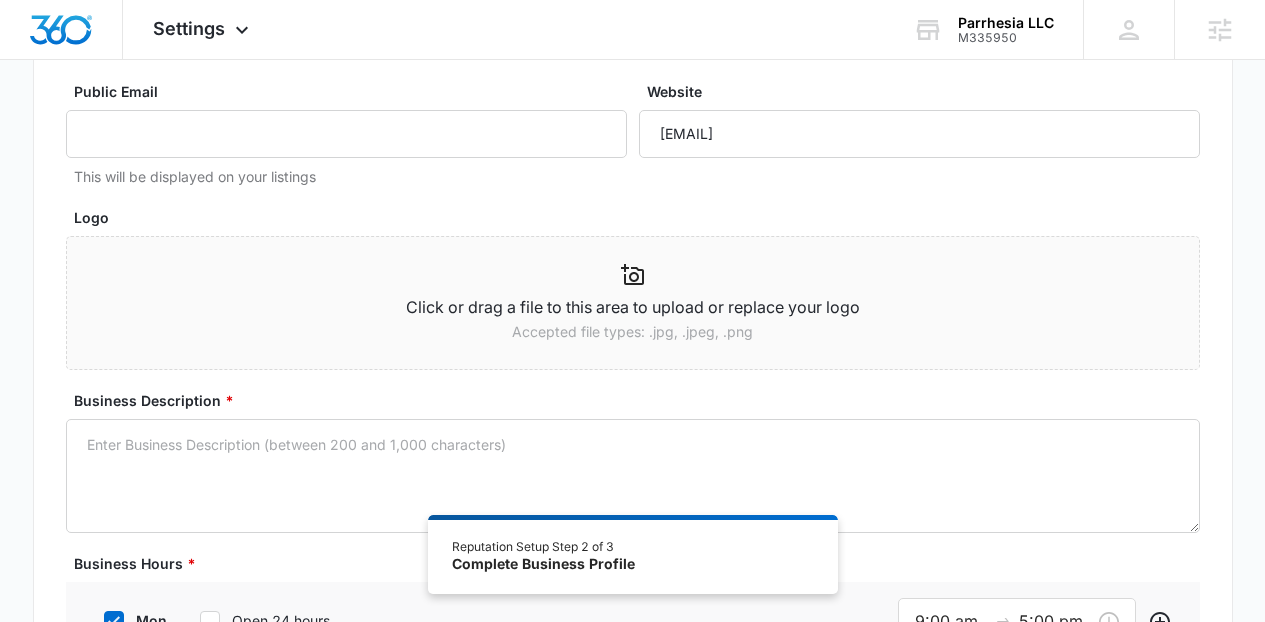 click on "Public Email This will be displayed on your listings Website [EMAIL] Logo Click or drag a file to this area to upload or replace your logo Accepted file types: .jpg, .jpeg, .png Business Description * Business Hours * mon Open 24 hours 9:00 am 5:00 pm tue Open 24 hours 9:00 am 5:00 pm wed Open 24 hours 9:00 am 5:00 pm thu Open 24 hours 9:00 am 5:00 pm fri Open 24 hours 9:00 am 5:00 pm sat Open 24 hours 9:00 am 5:00 pm sun Open 24 hours 9:00 am 5:00 pm Location Closed Service Areas Add Another City Specialities Add Another Specialty Custom CTA Button URL Add a custom URL to your Top Rated Local® profile page, such as your web store. Custom CTA Button Text Enter the label to be shown on your call-to-action button, character limit 12. Year Established Select One 2025 2024 2023 2022 2021 2020 2019 2018 2017 2016 2015 2014 2013 2012 2011 2010 2009 2008 2007 2006 2005 2004 2003 2002 2001 2000 1999 1998 1997 1996 1995 1994 1993 1992 1991 1990 1989 1988 1987 1986 1985 1984 1983 1982 1981 1980 1979 1978 1977" at bounding box center (633, 967) 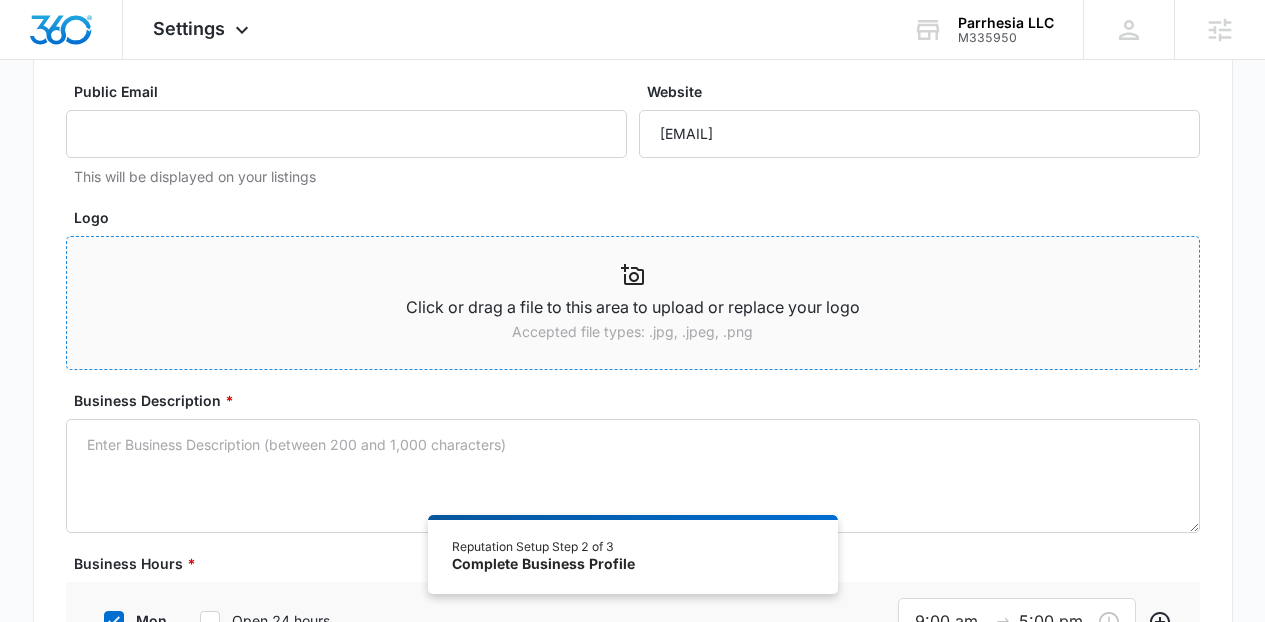 click on "Click or drag a file to this area to upload or replace your logo Accepted file types: .jpg, .jpeg, .png" at bounding box center (633, 303) 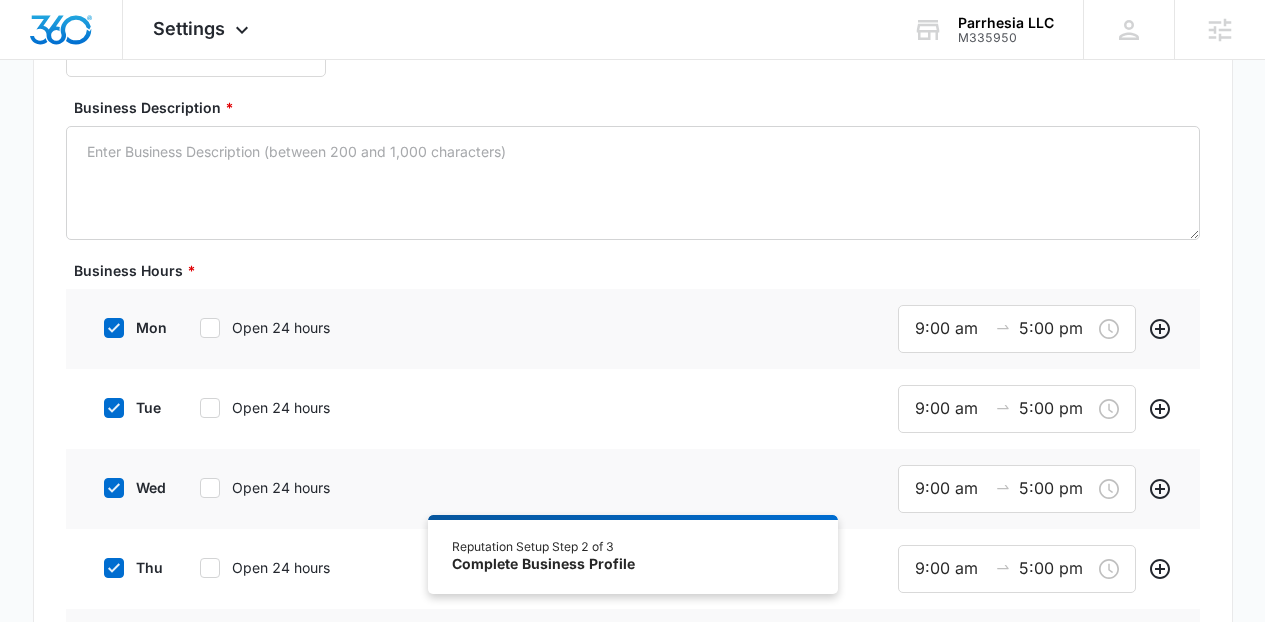 scroll, scrollTop: 504, scrollLeft: 0, axis: vertical 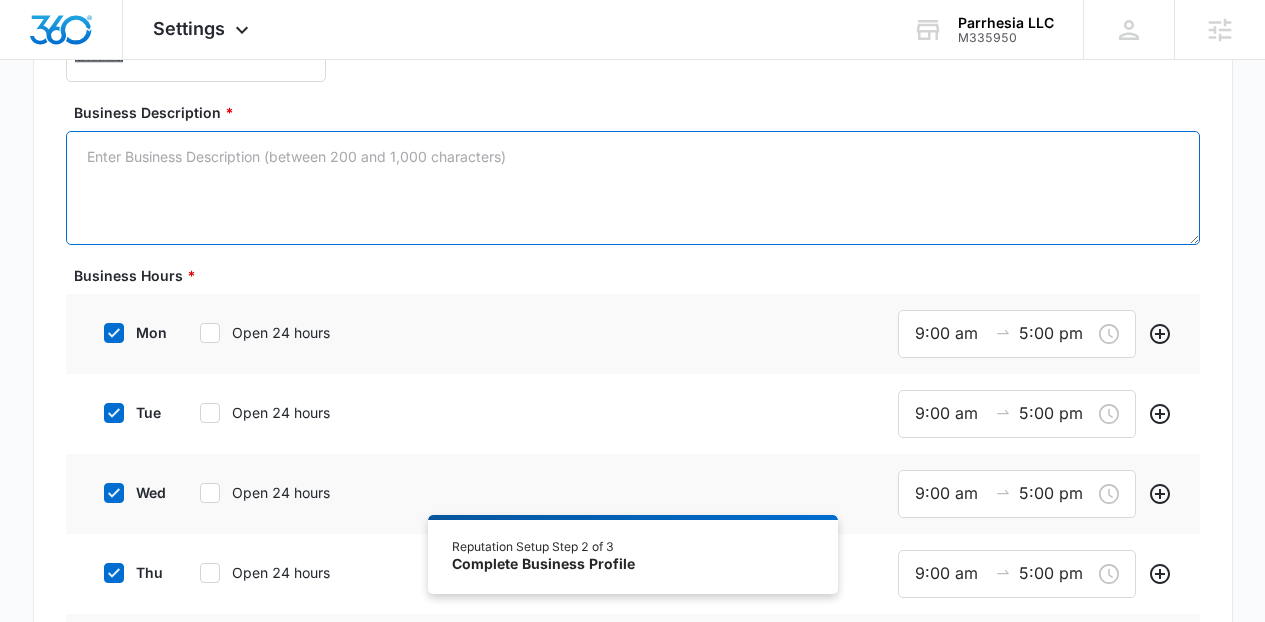 click on "Business Description *" at bounding box center [633, 188] 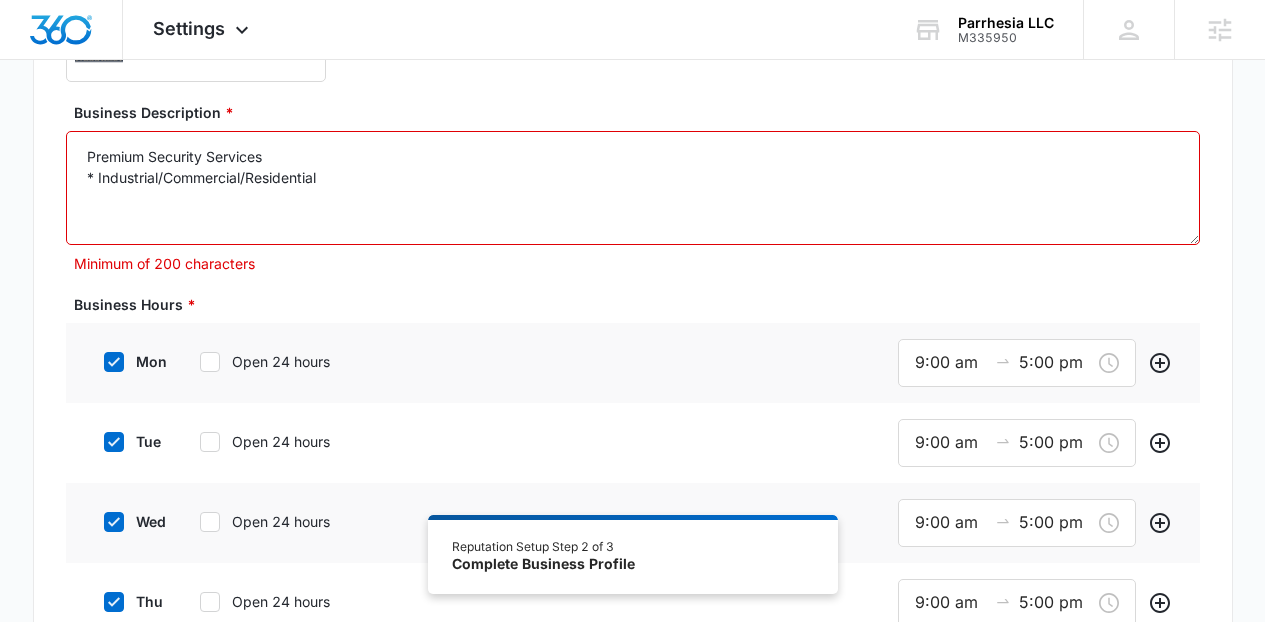 paste on "Select Maint./ Management
* Industrial/Commercial/Residential" 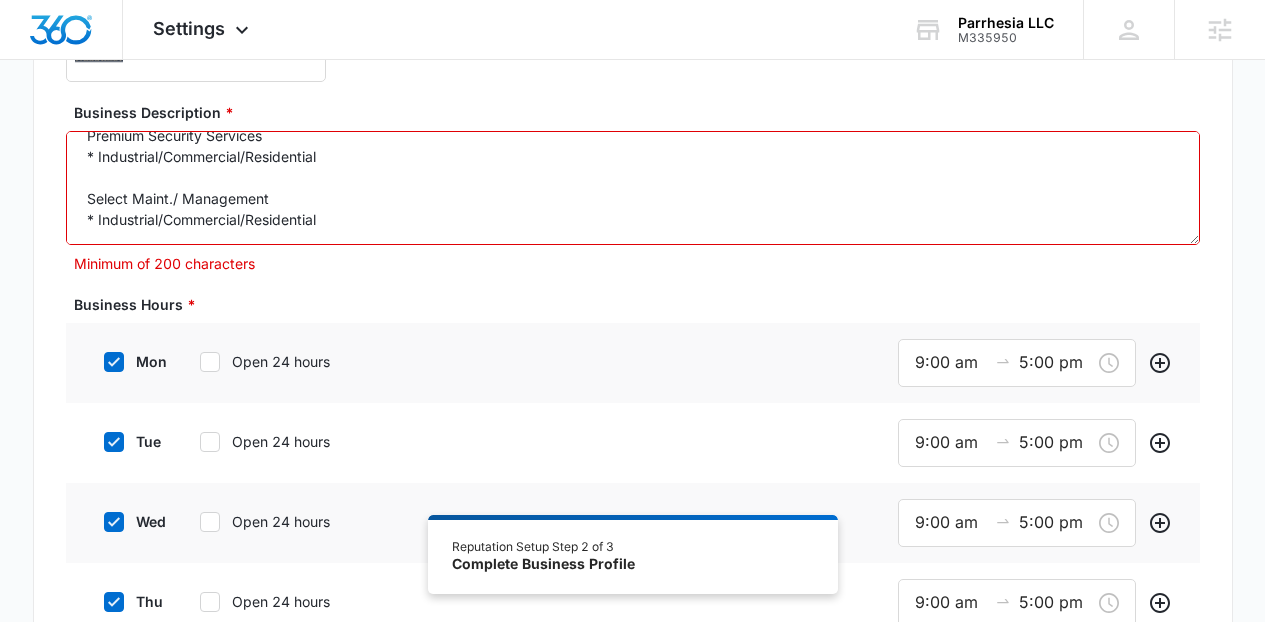 scroll, scrollTop: 47, scrollLeft: 0, axis: vertical 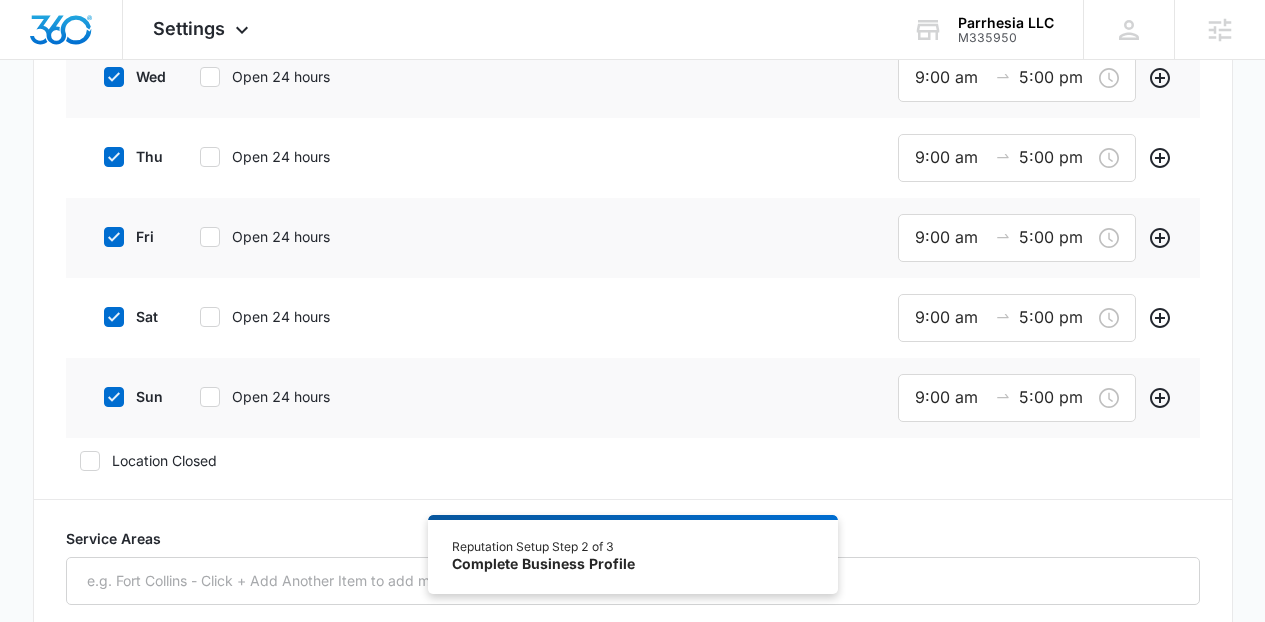 type on "Premium Security Services
* Industrial/Commercial/Residential
Select Maint./ Management
* Industrial/Commercial/Residential
Luxury Aquatic Services
* Commercial / Residential
Reach out to our team today!" 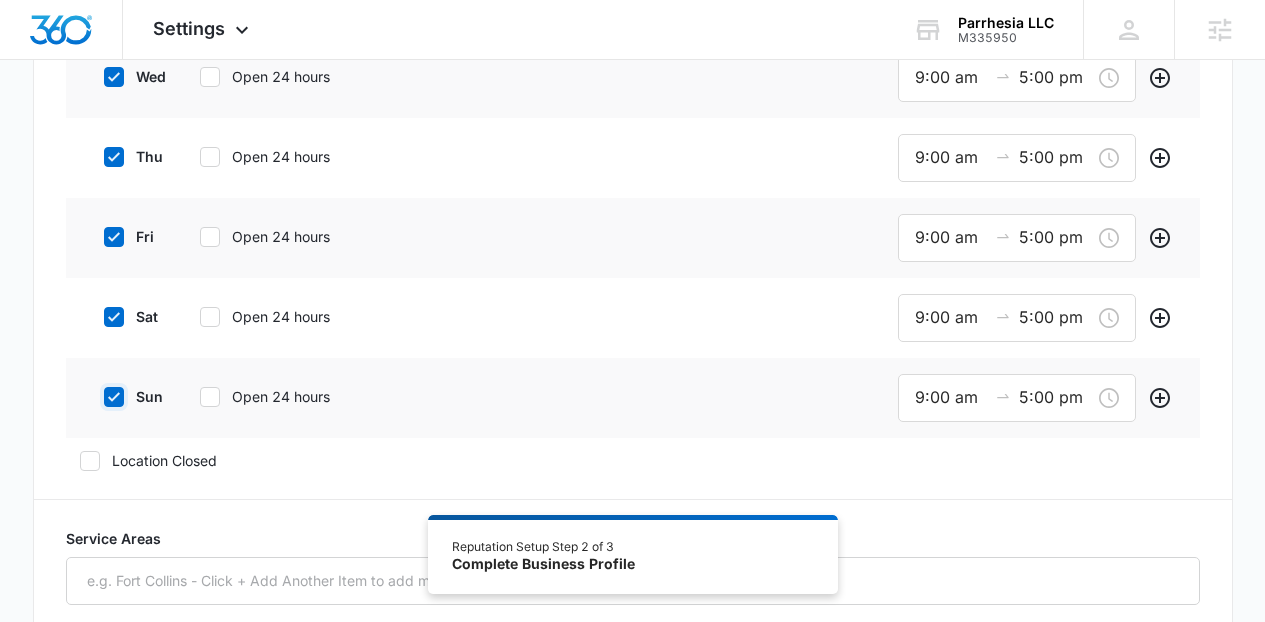 click on "sun" at bounding box center [97, 397] 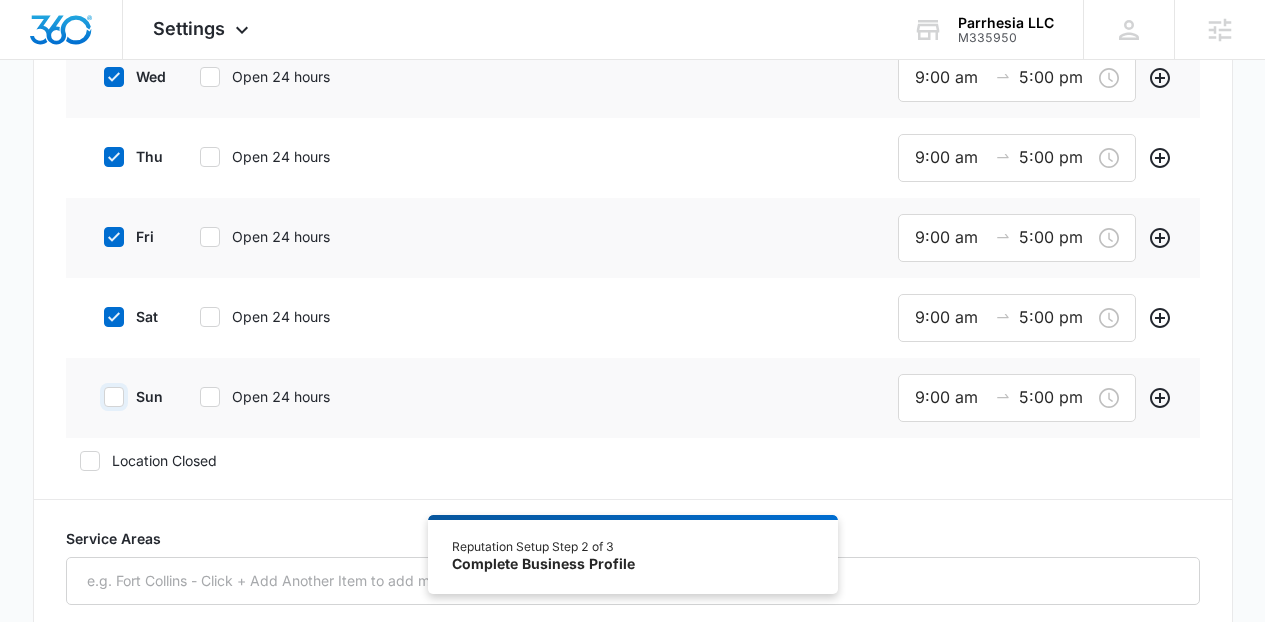 checkbox on "false" 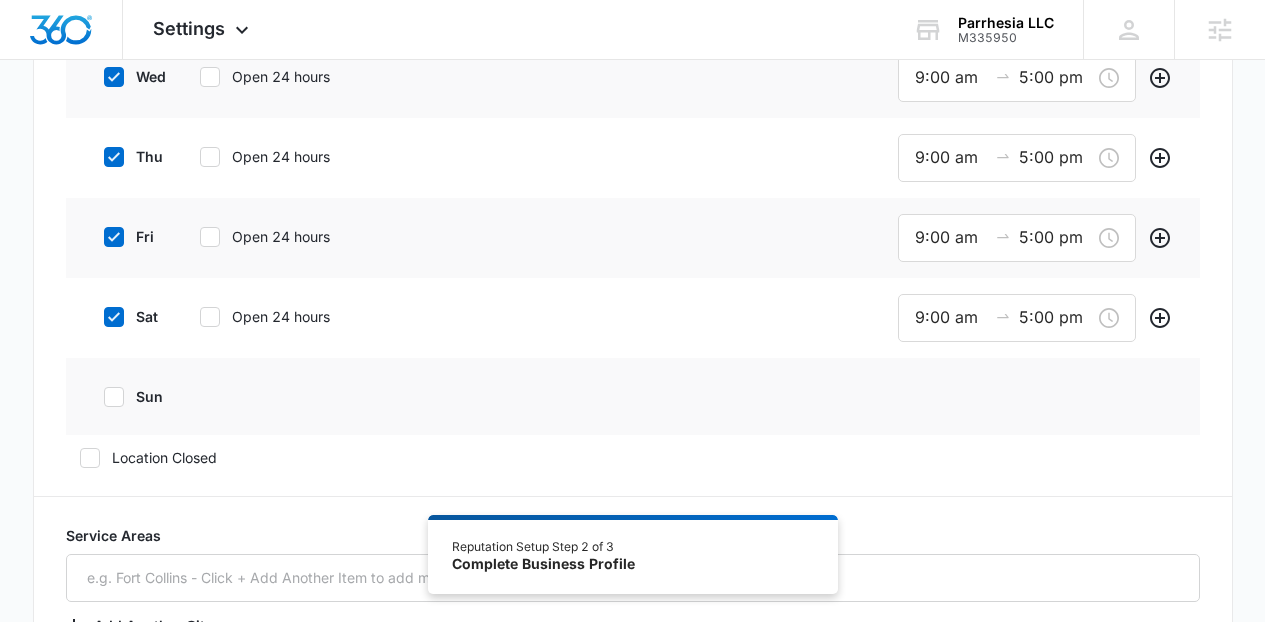 click on "sat" at bounding box center (130, 316) 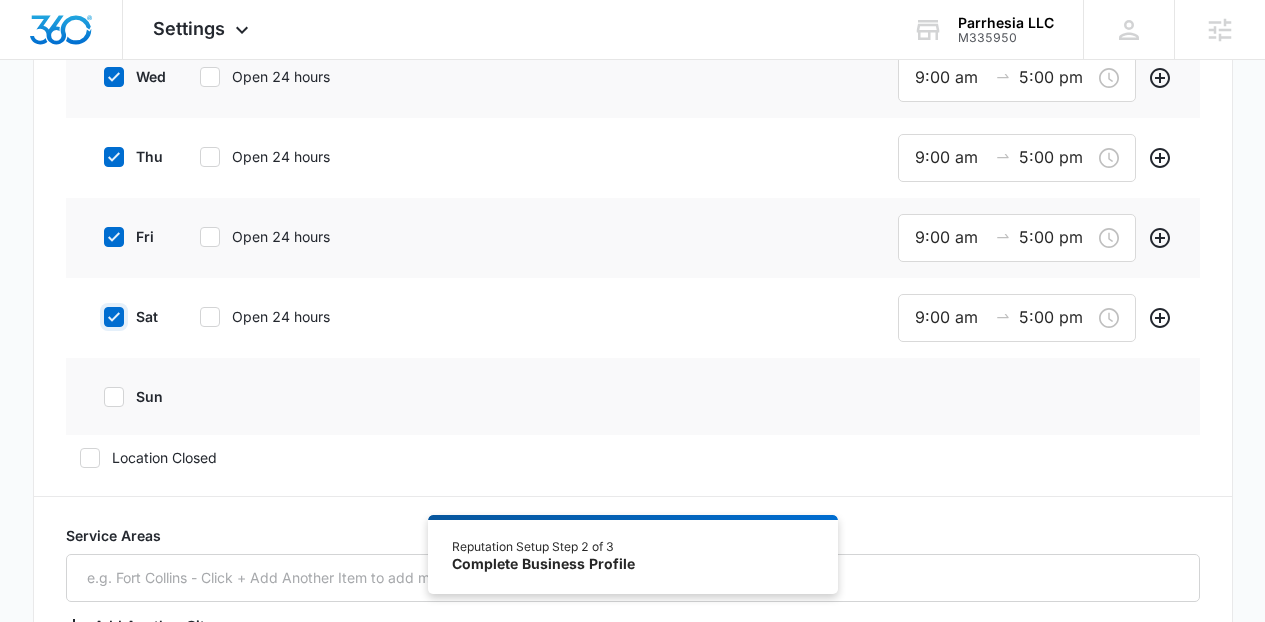 click on "sat" at bounding box center [97, 317] 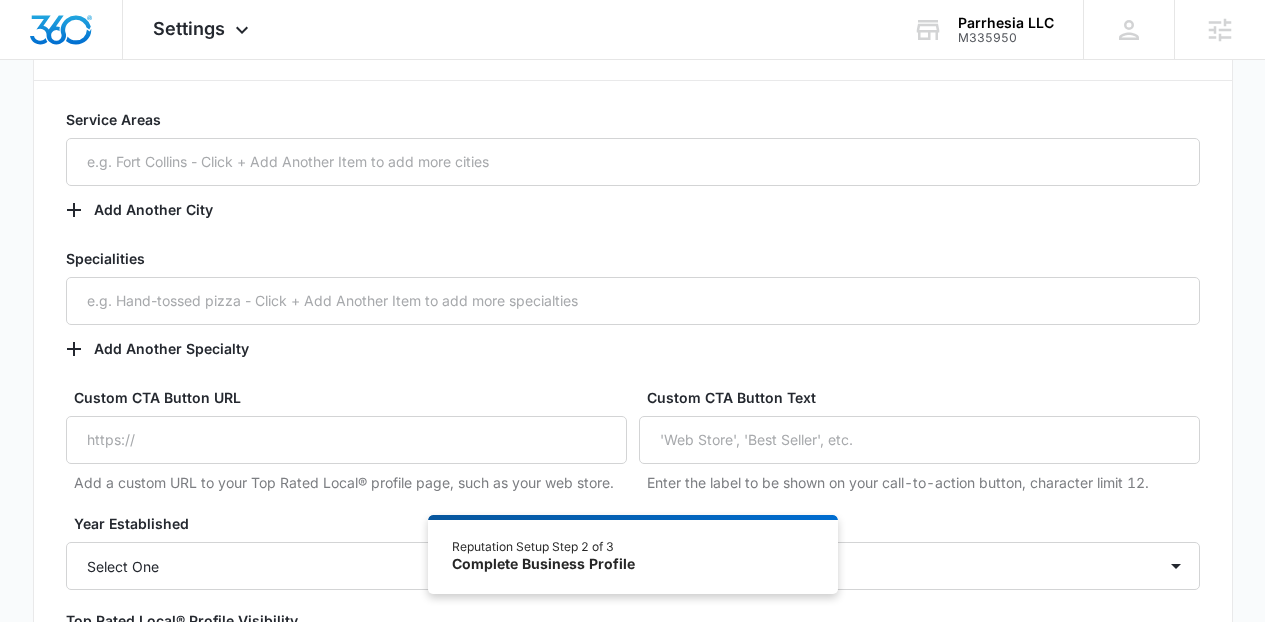 scroll, scrollTop: 1383, scrollLeft: 0, axis: vertical 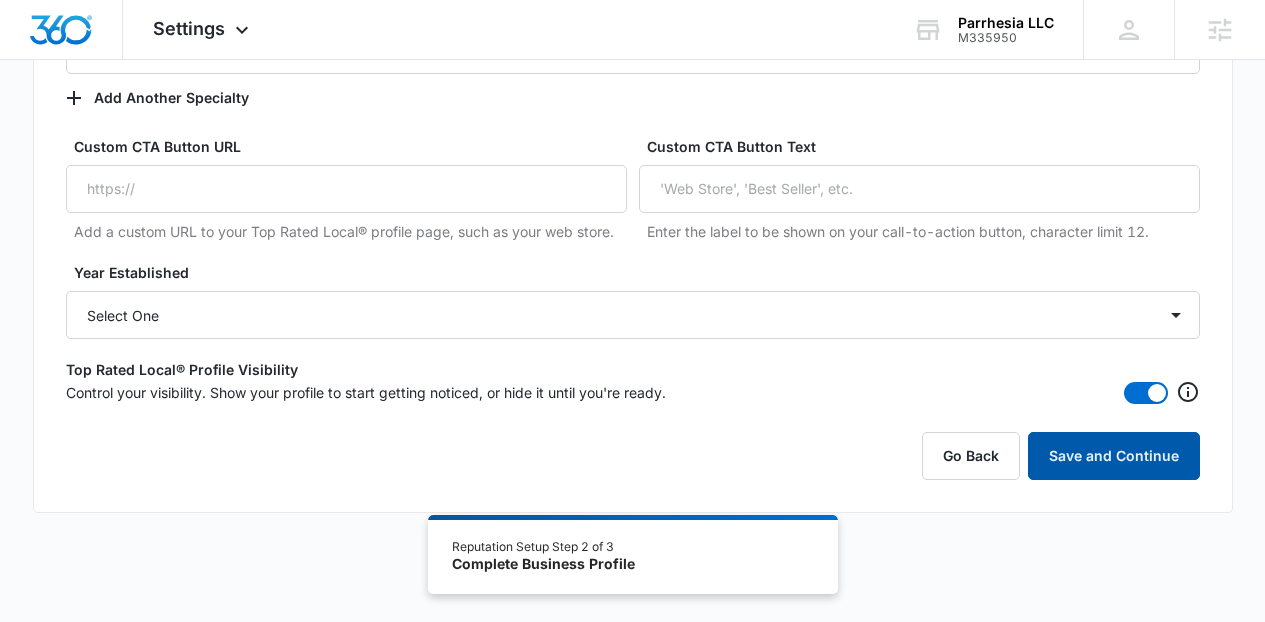 click on "Save and Continue" at bounding box center (1114, 456) 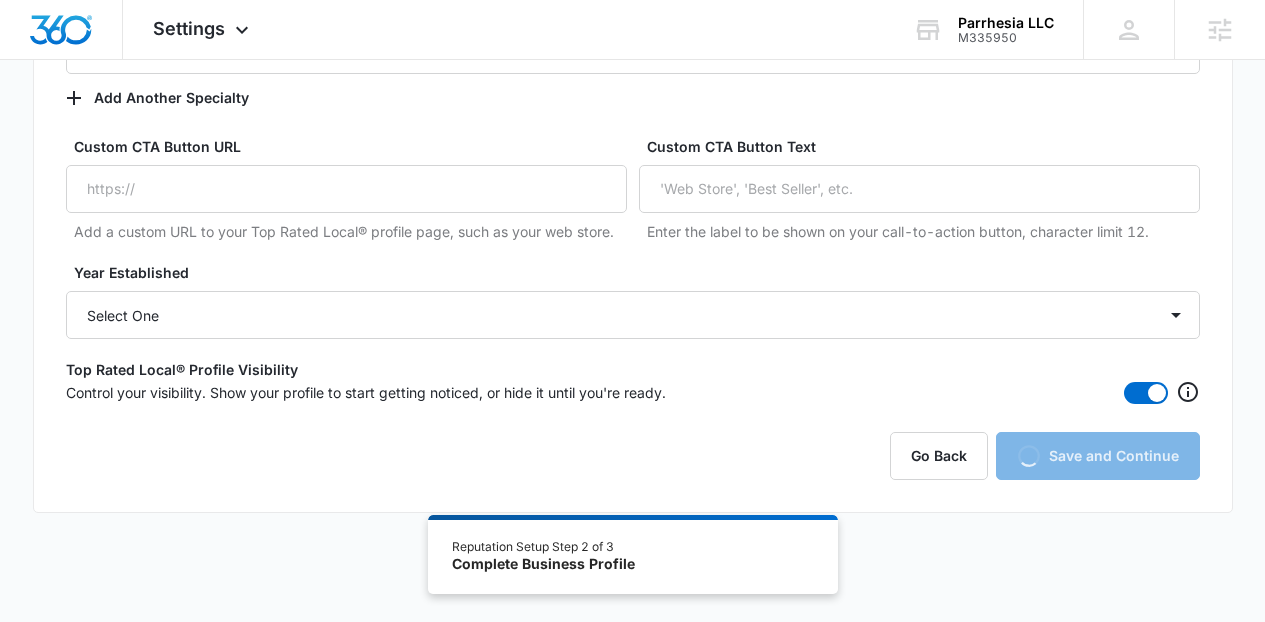 scroll, scrollTop: 1613, scrollLeft: 0, axis: vertical 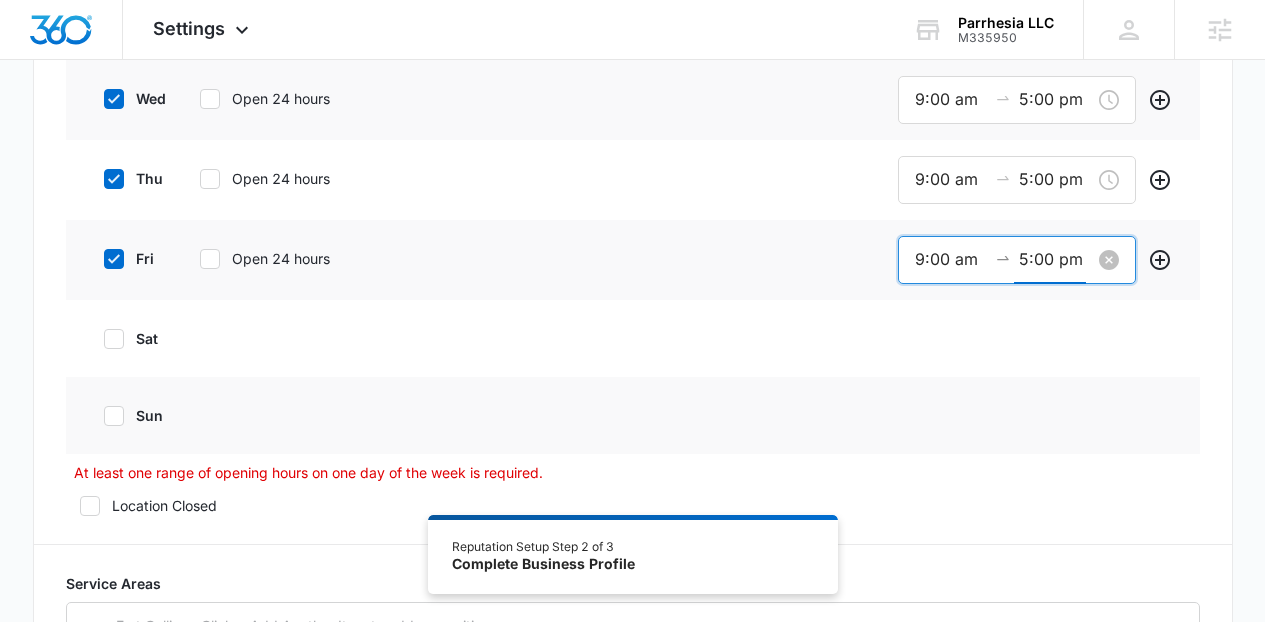 click on "5:00 pm" at bounding box center (1055, 259) 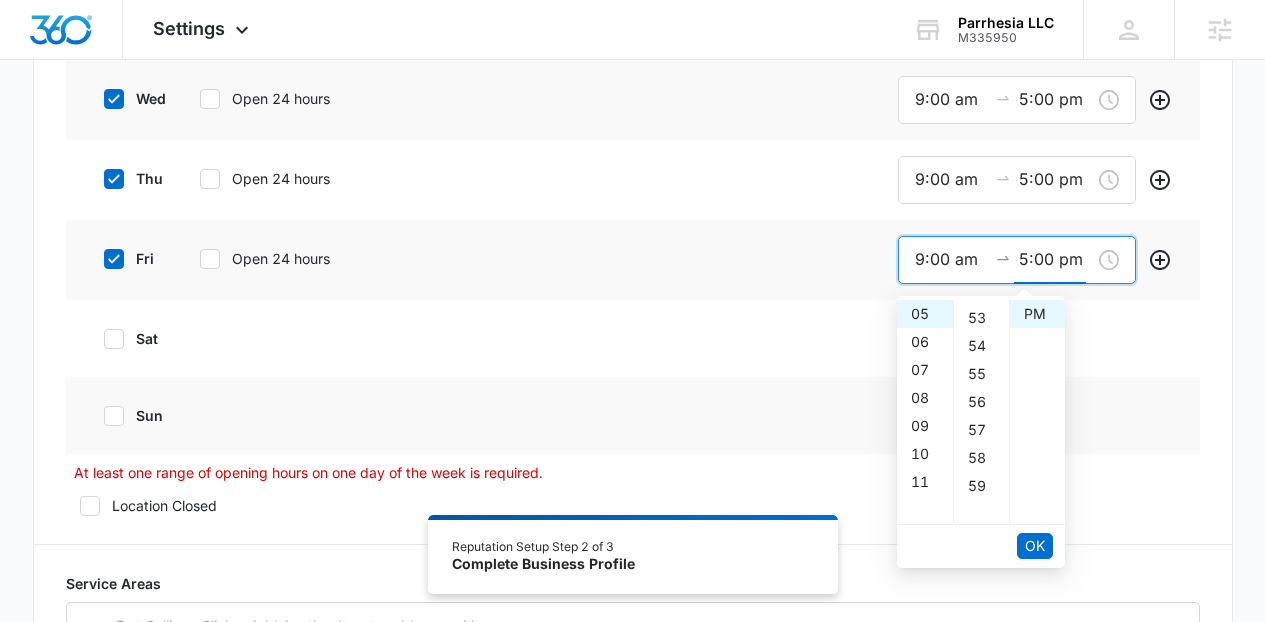 scroll, scrollTop: 1468, scrollLeft: 0, axis: vertical 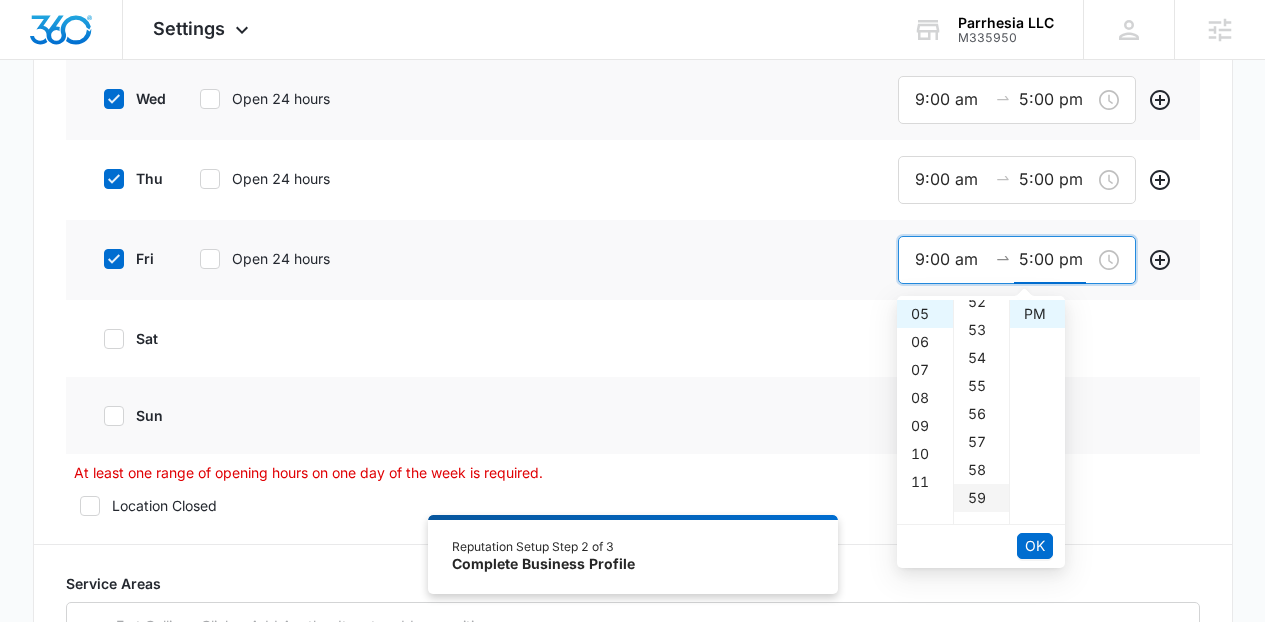 click on "59" at bounding box center [981, 498] 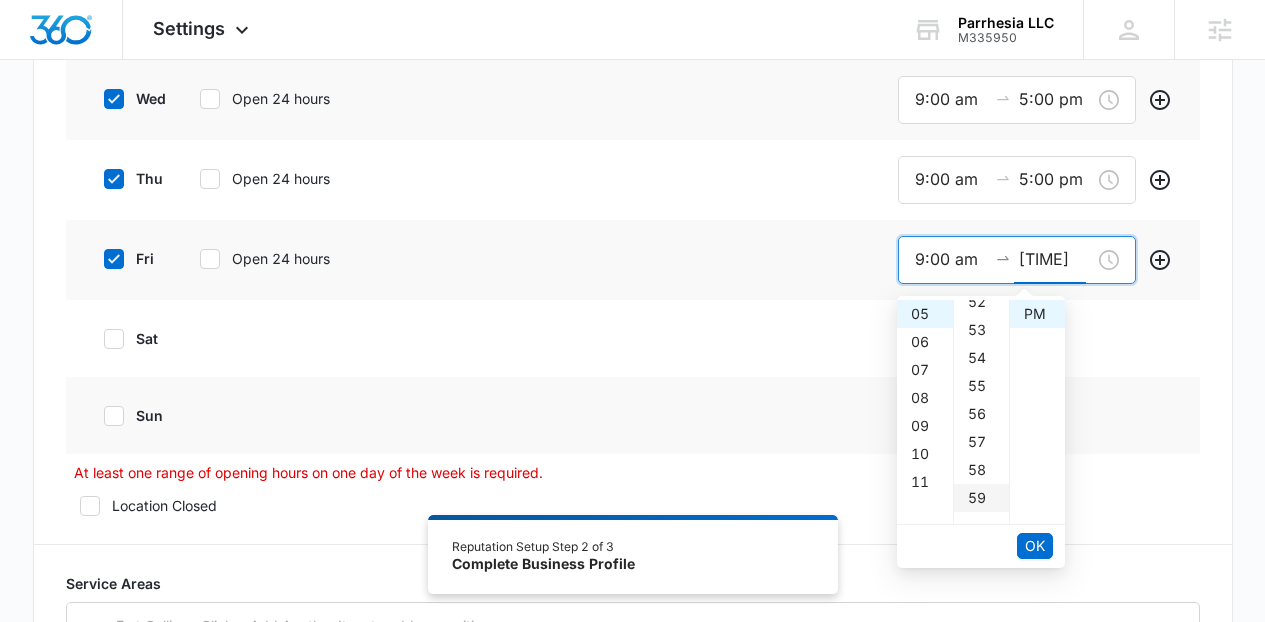 scroll, scrollTop: 1652, scrollLeft: 0, axis: vertical 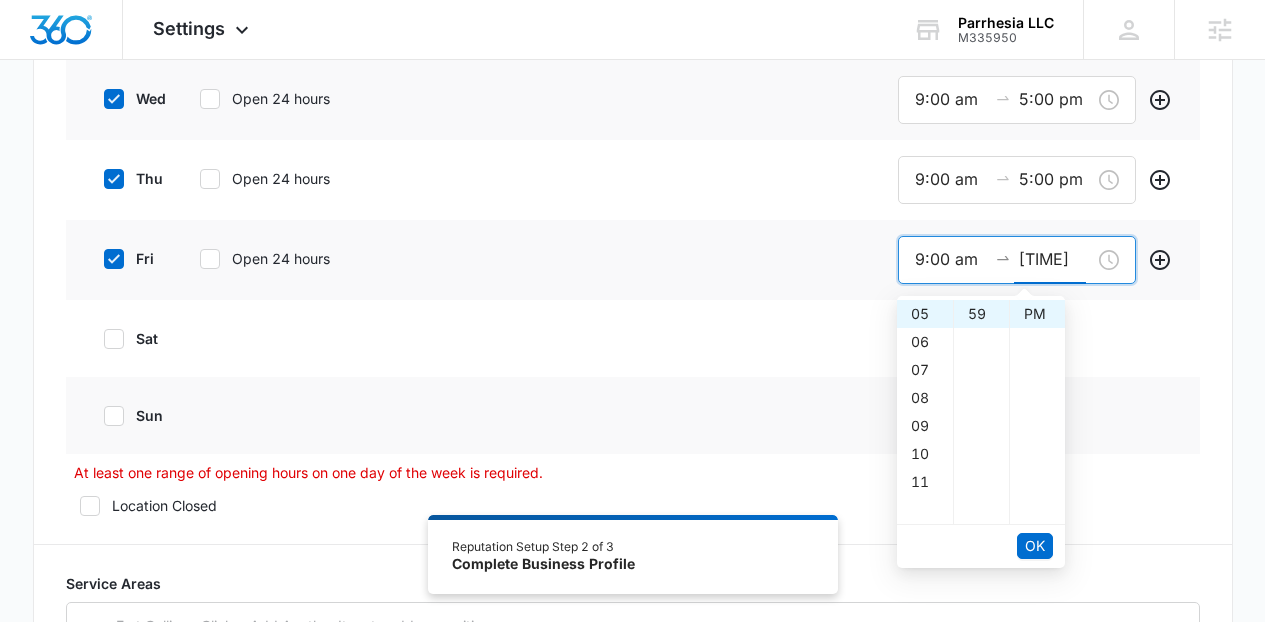 click on "AM PM" at bounding box center [1037, 412] 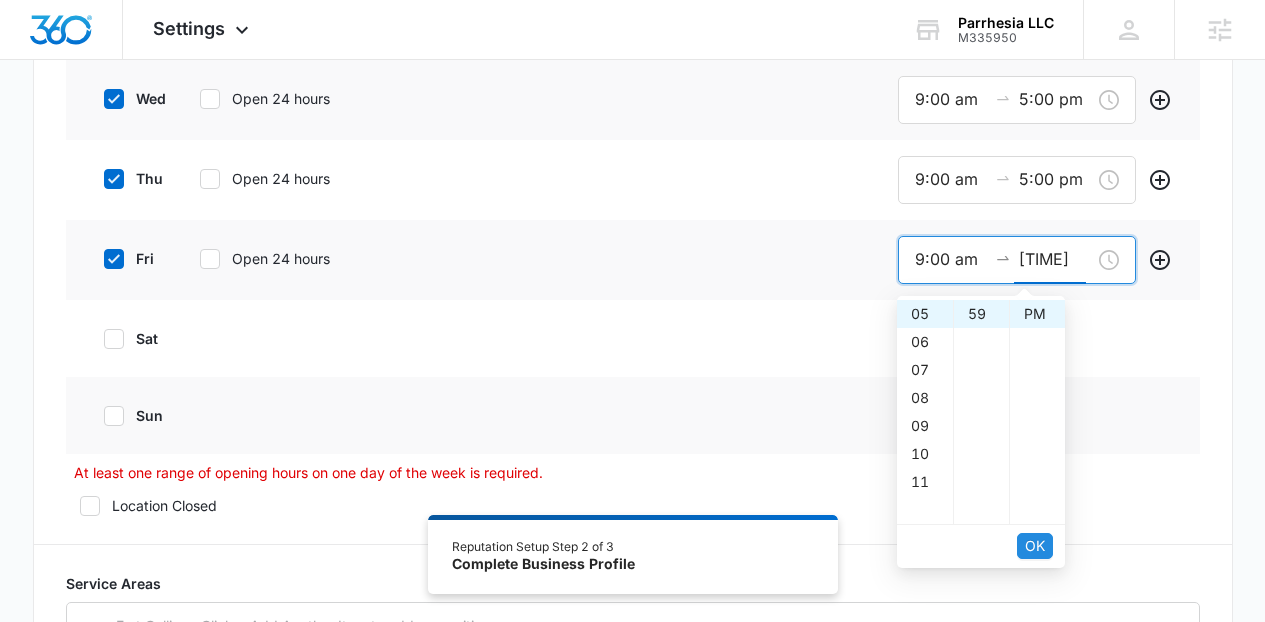 click on "OK" at bounding box center [1035, 546] 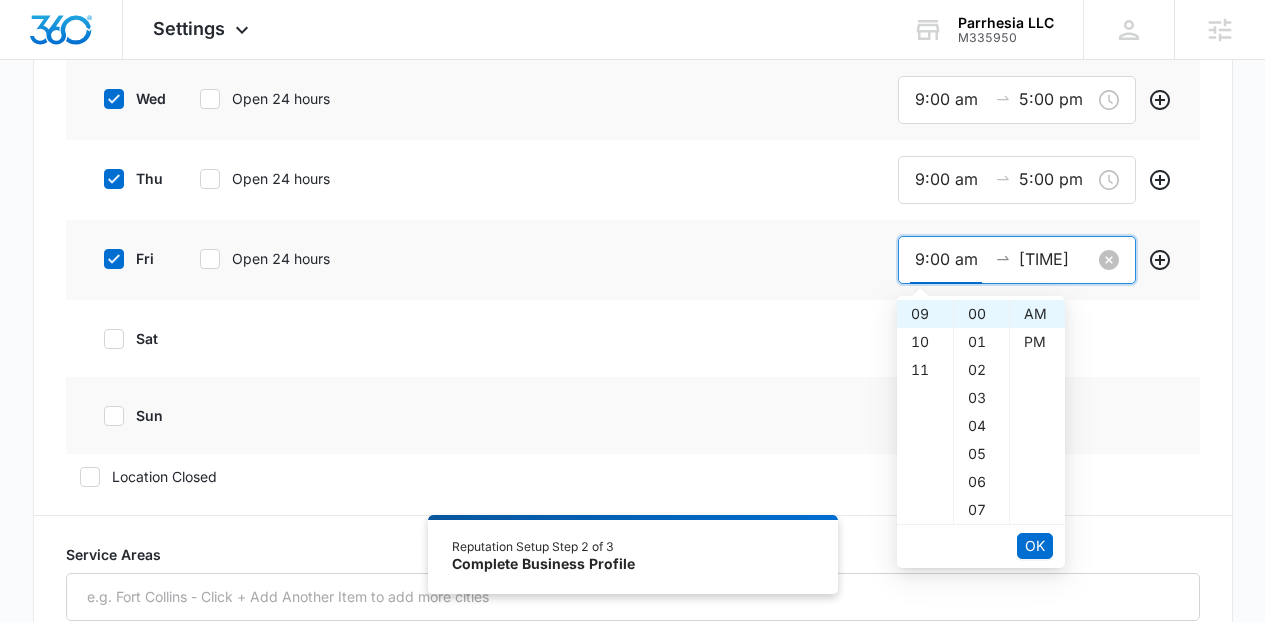 click on "[TIME]" at bounding box center (1055, 259) 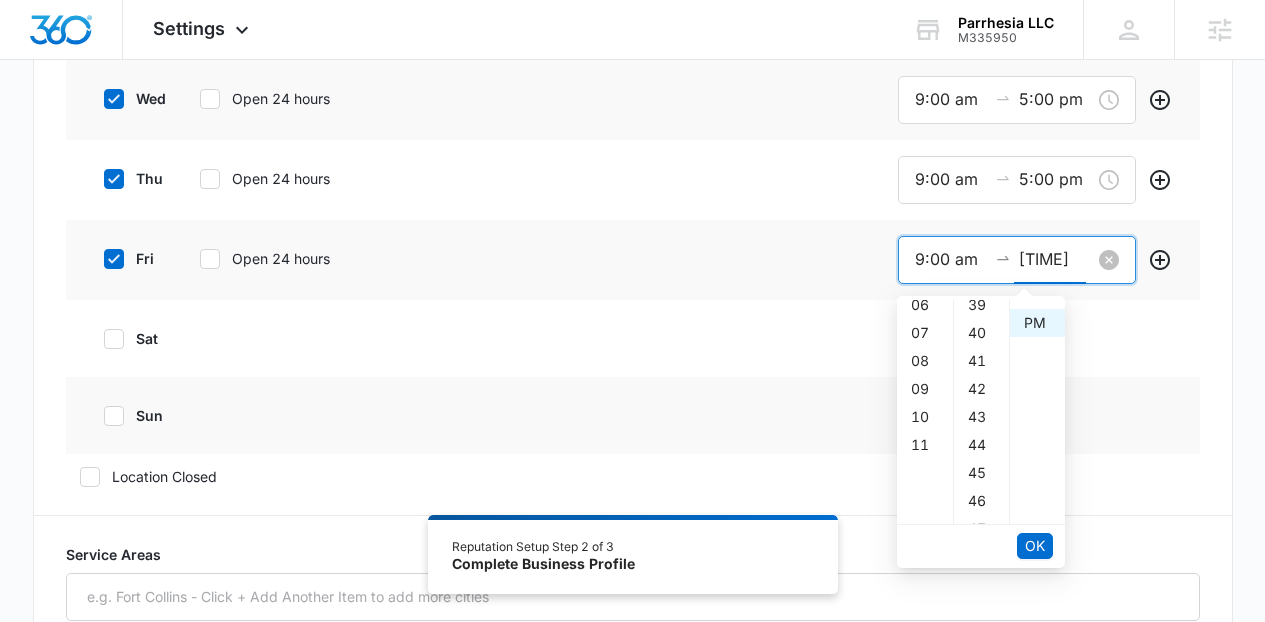 scroll, scrollTop: 140, scrollLeft: 0, axis: vertical 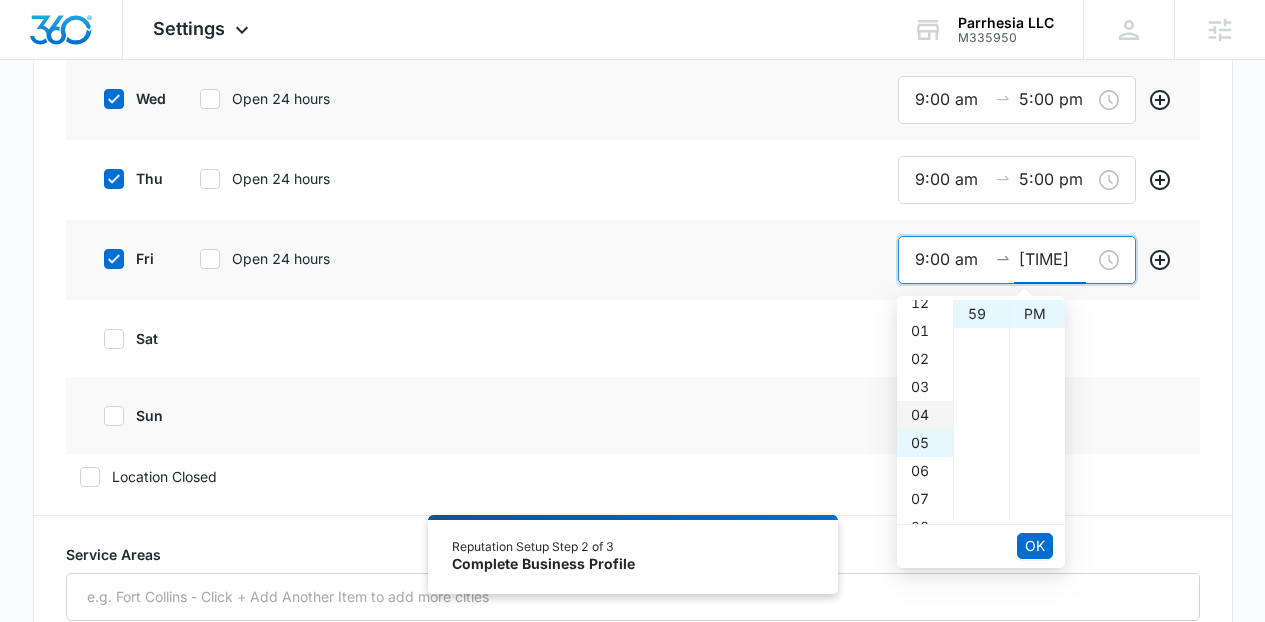 click on "04" at bounding box center [925, 415] 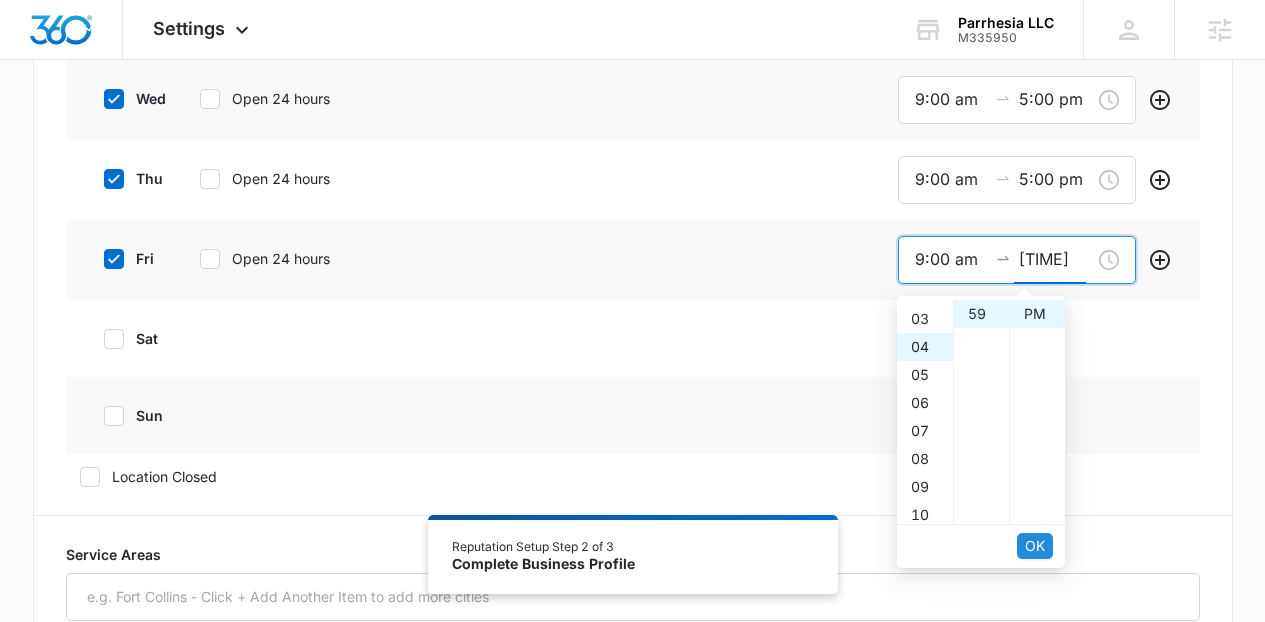 scroll, scrollTop: 112, scrollLeft: 0, axis: vertical 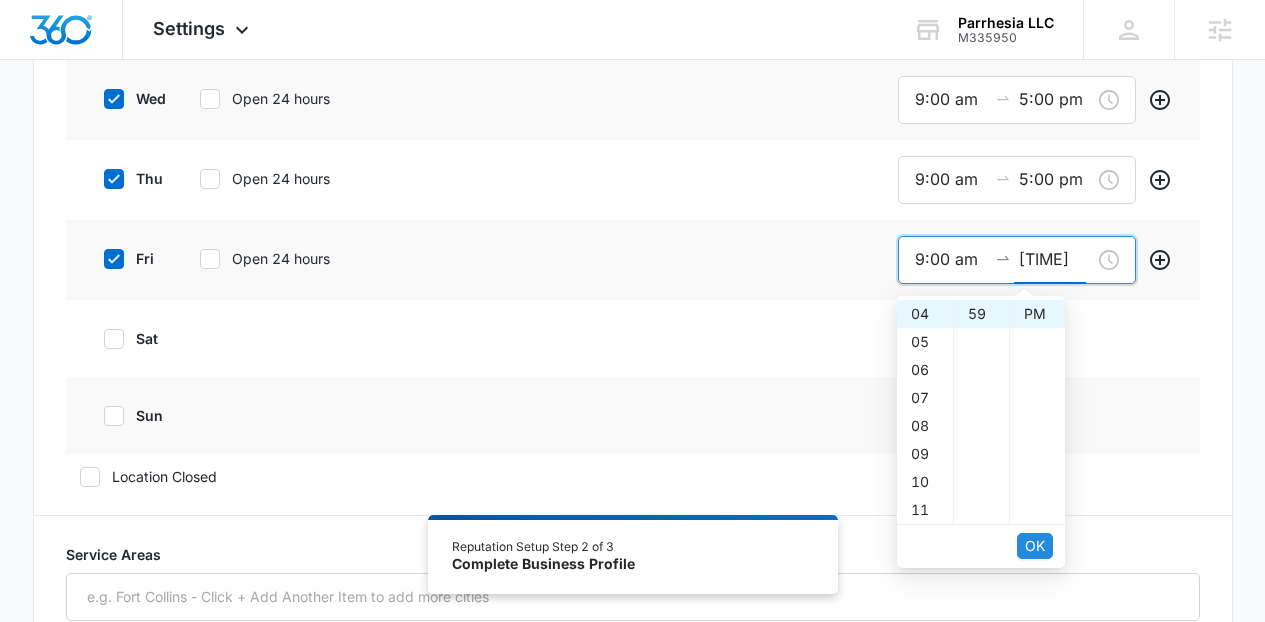 click on "OK" at bounding box center [1035, 546] 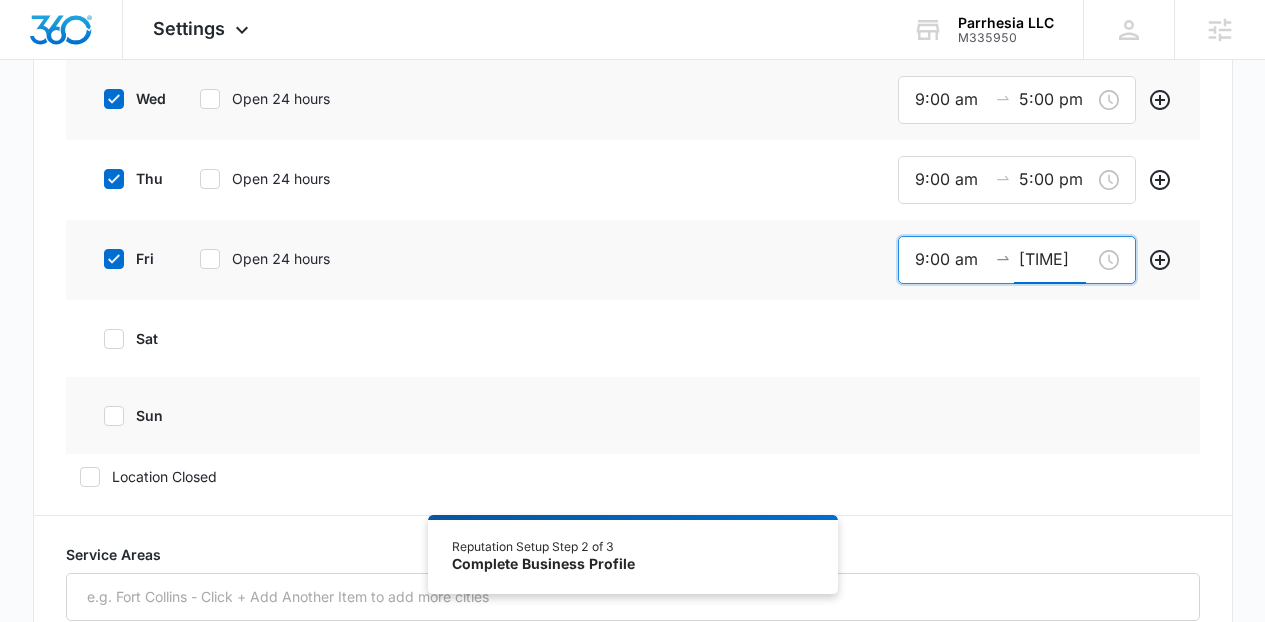 scroll, scrollTop: 1429, scrollLeft: 0, axis: vertical 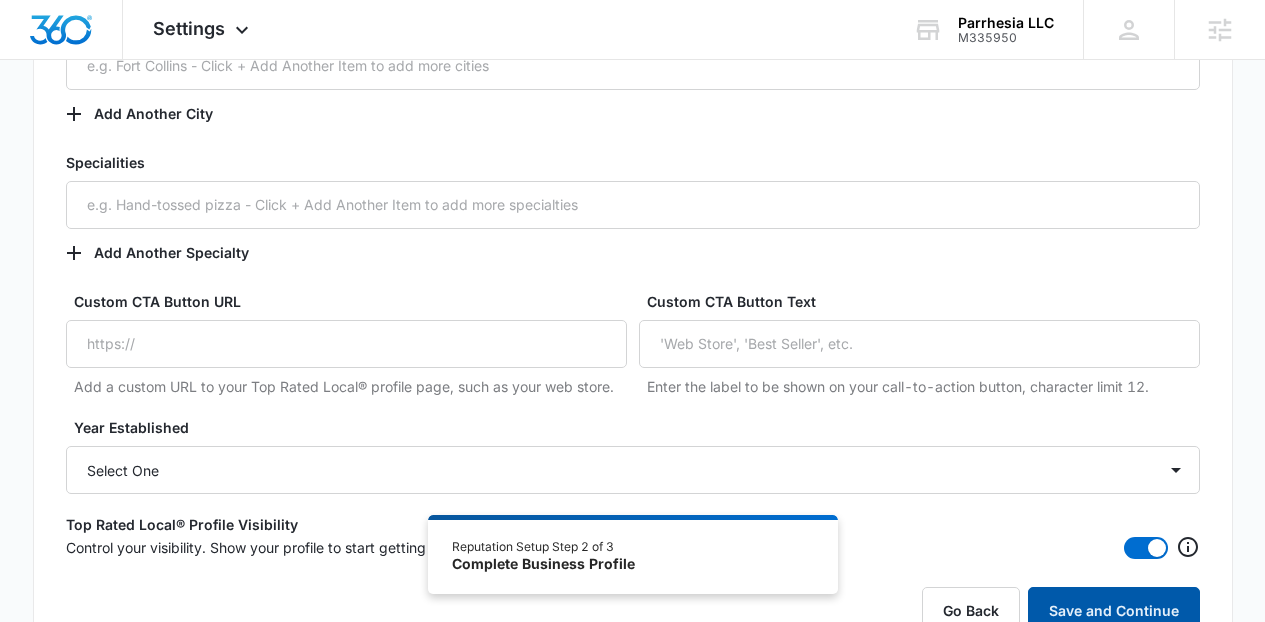 click on "Save and Continue" at bounding box center [1114, 611] 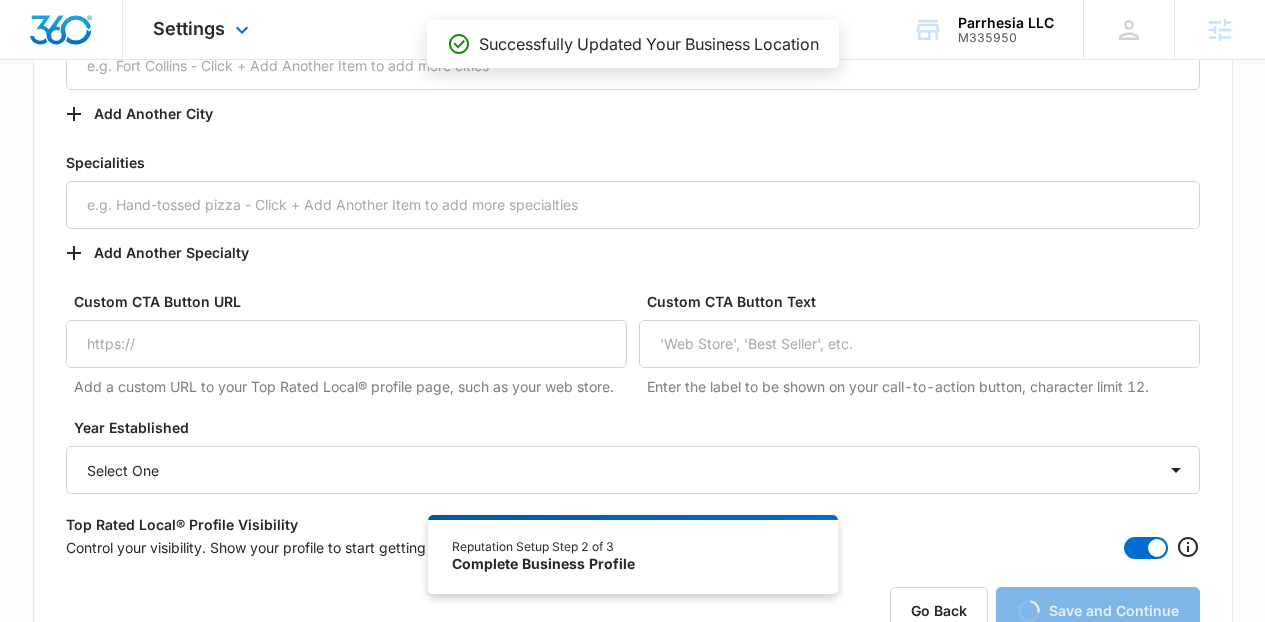 scroll, scrollTop: 0, scrollLeft: 0, axis: both 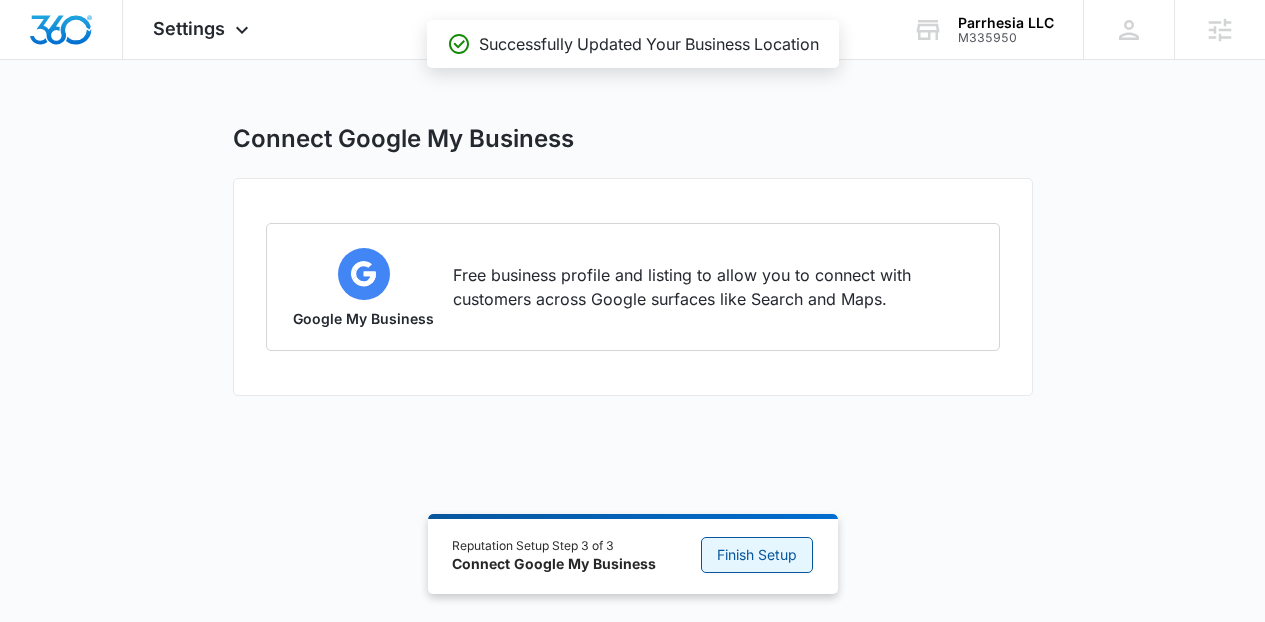 click on "Finish Setup" at bounding box center [757, 555] 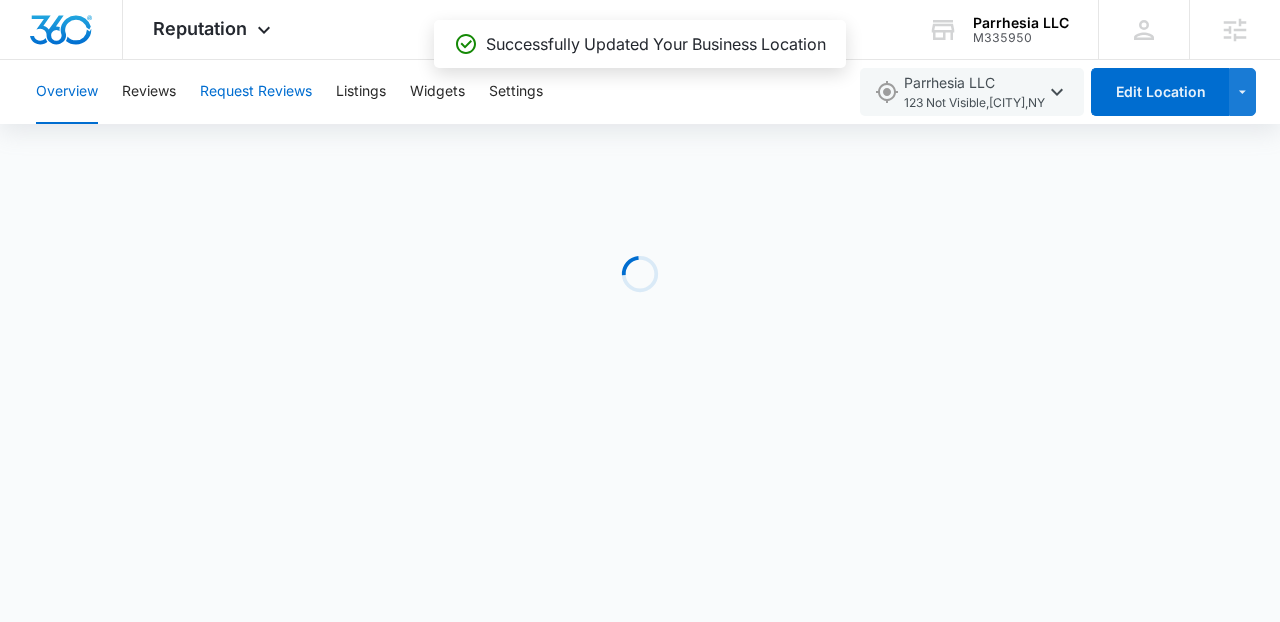 click on "Request Reviews" at bounding box center [256, 92] 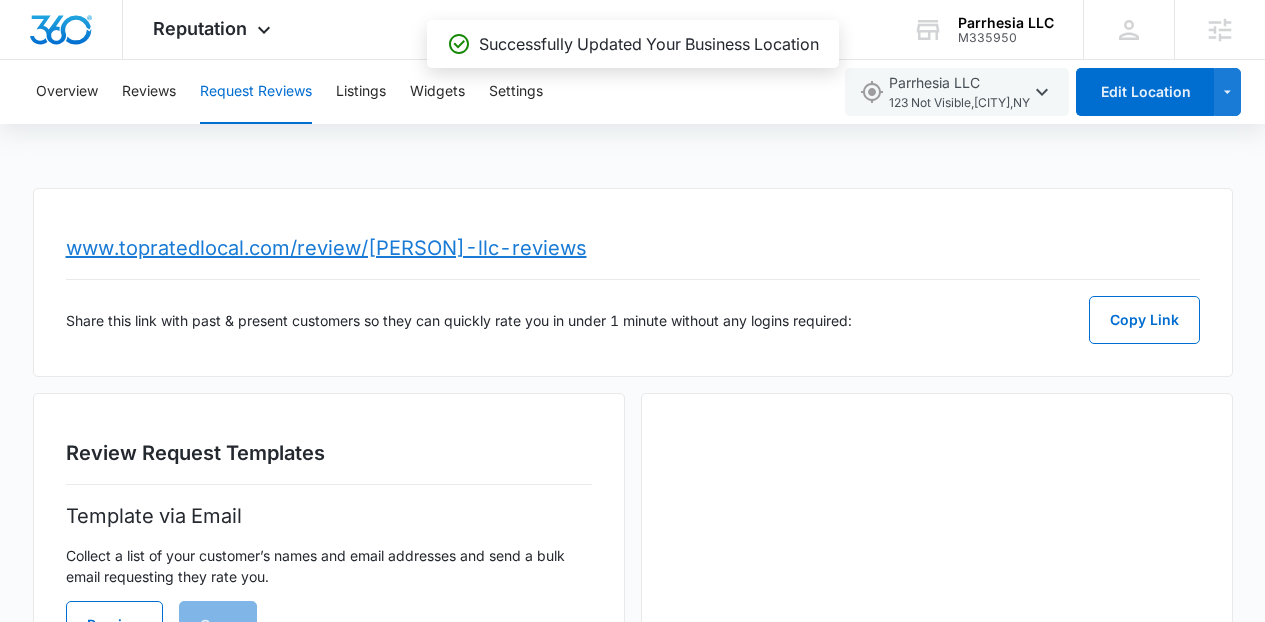 click on "www.topratedlocal.com/review/[PERSON]-llc-reviews" at bounding box center [326, 248] 